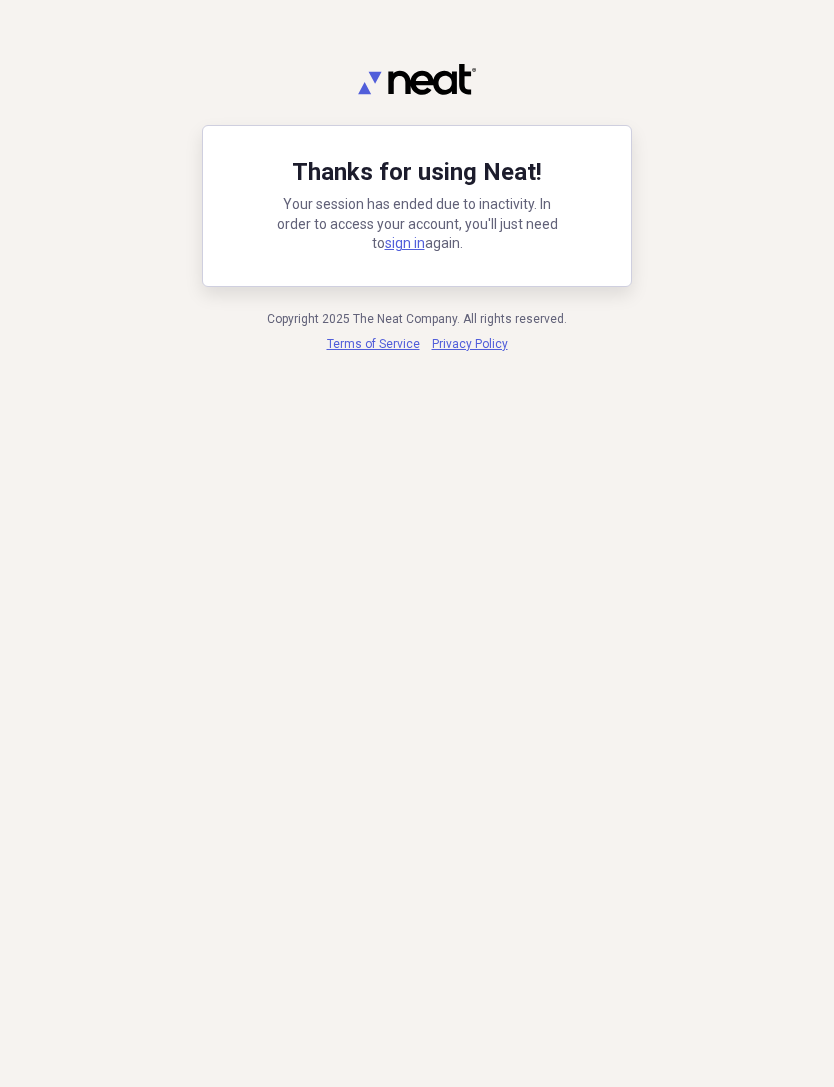 scroll, scrollTop: 0, scrollLeft: 0, axis: both 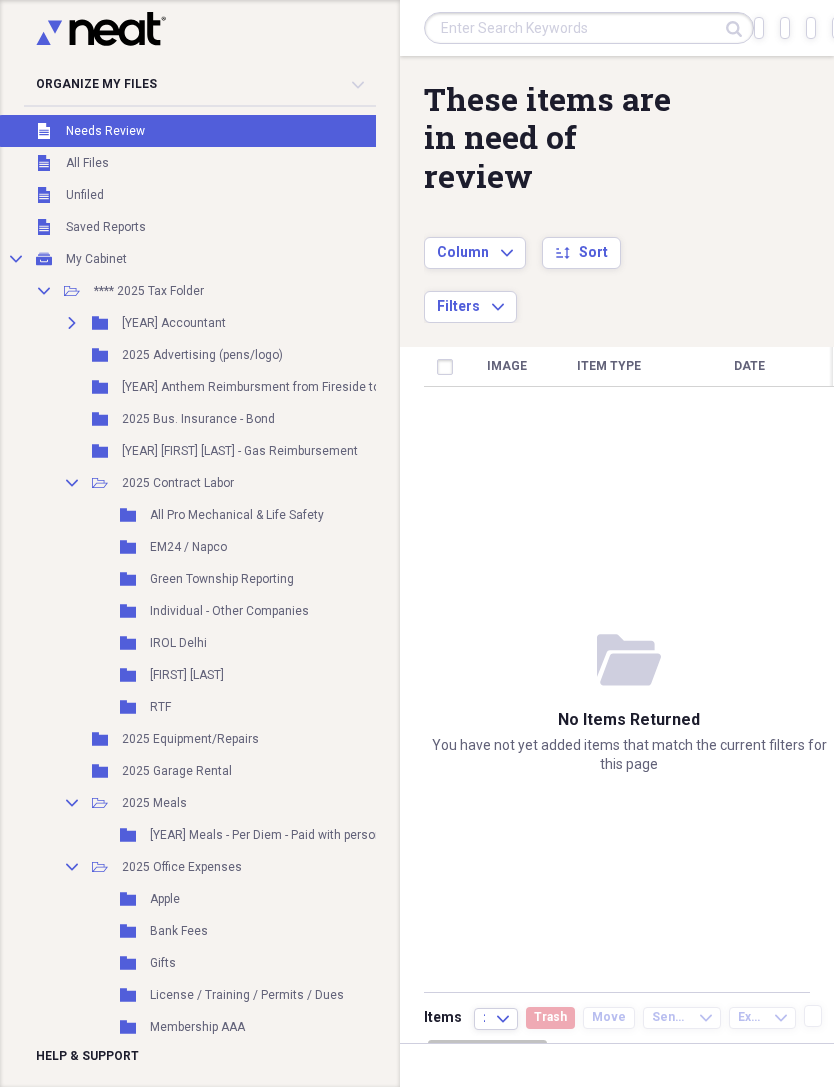 click on "Import Import" at bounding box center [759, 28] 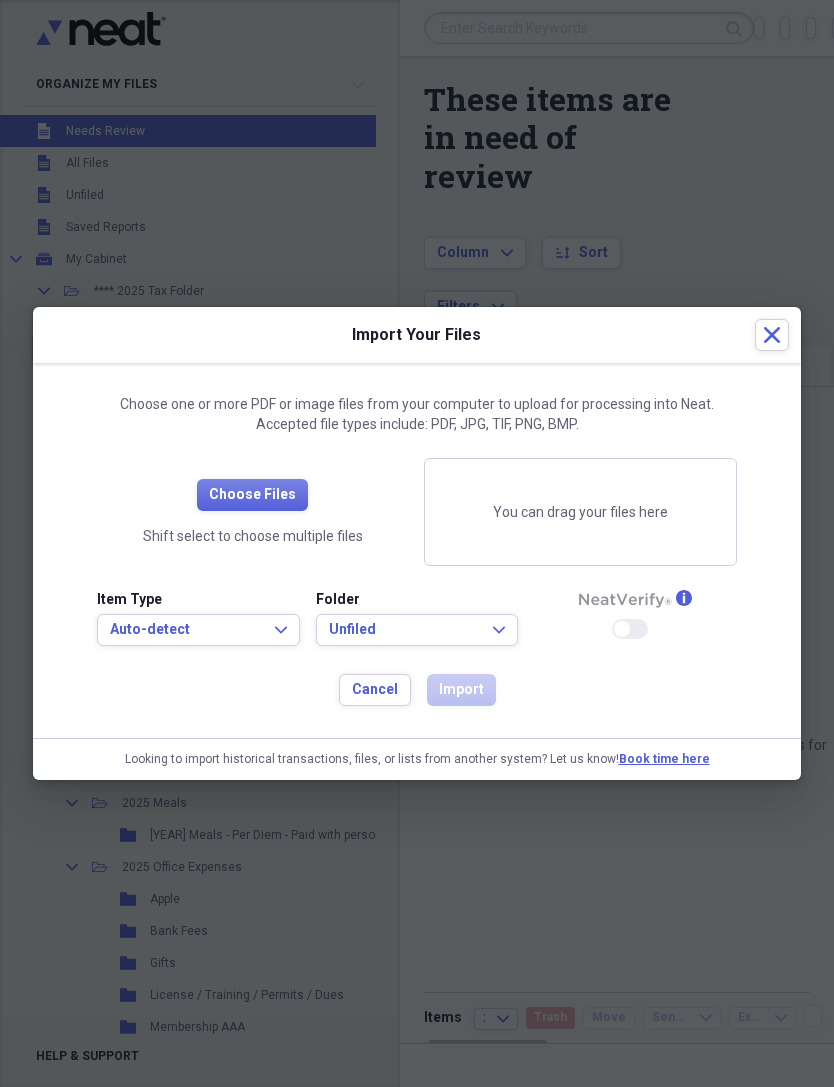 click on "Auto-detect Expand" at bounding box center [198, 630] 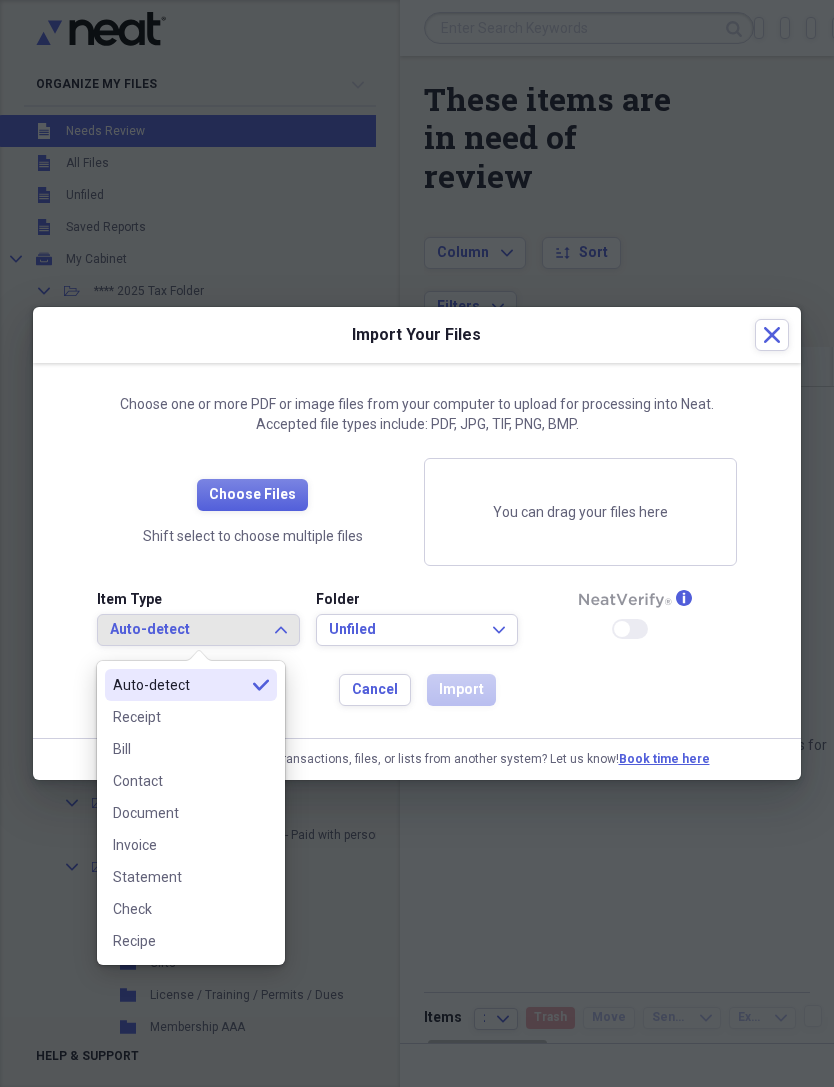 click on "Receipt" at bounding box center [191, 717] 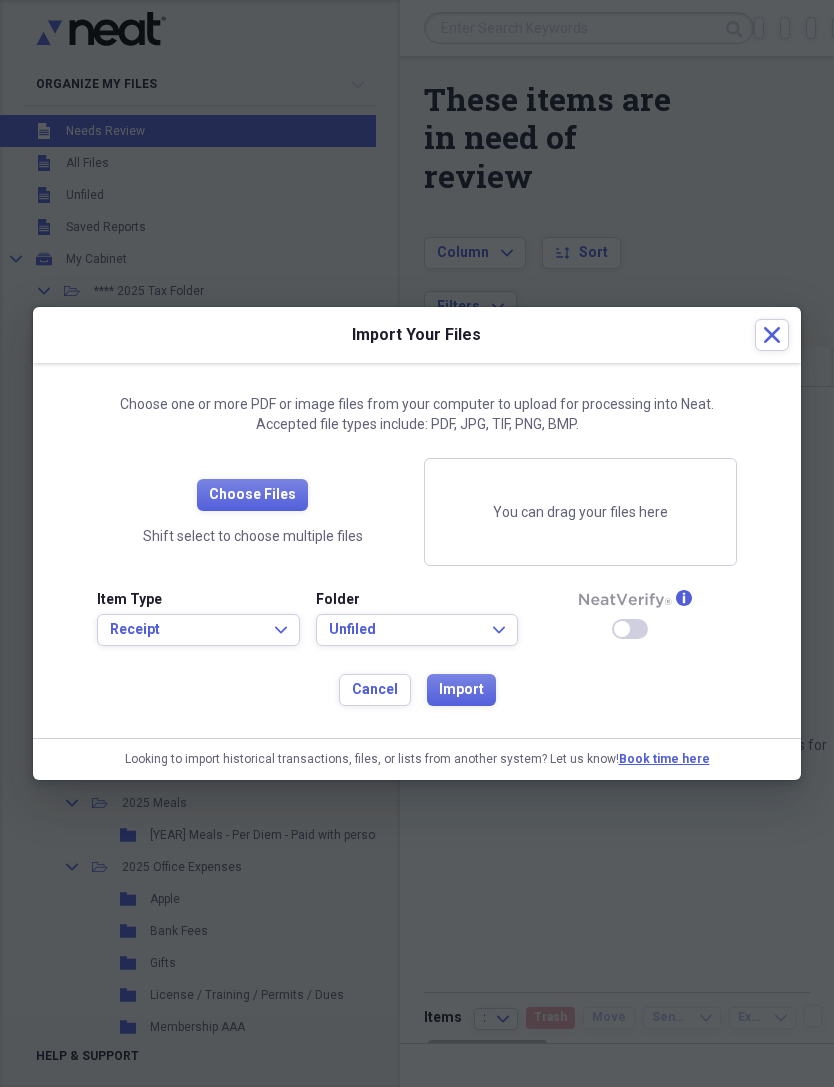 click on "Choose Files" at bounding box center [252, 495] 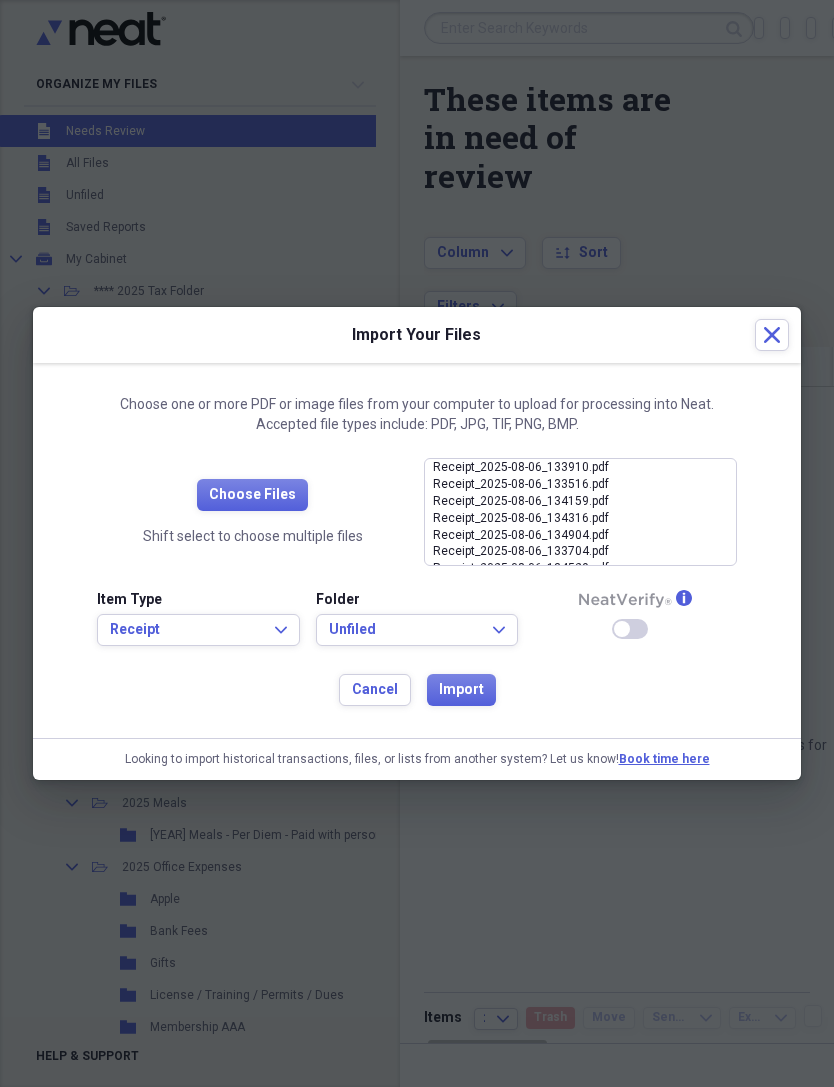 click on "Import" at bounding box center (461, 690) 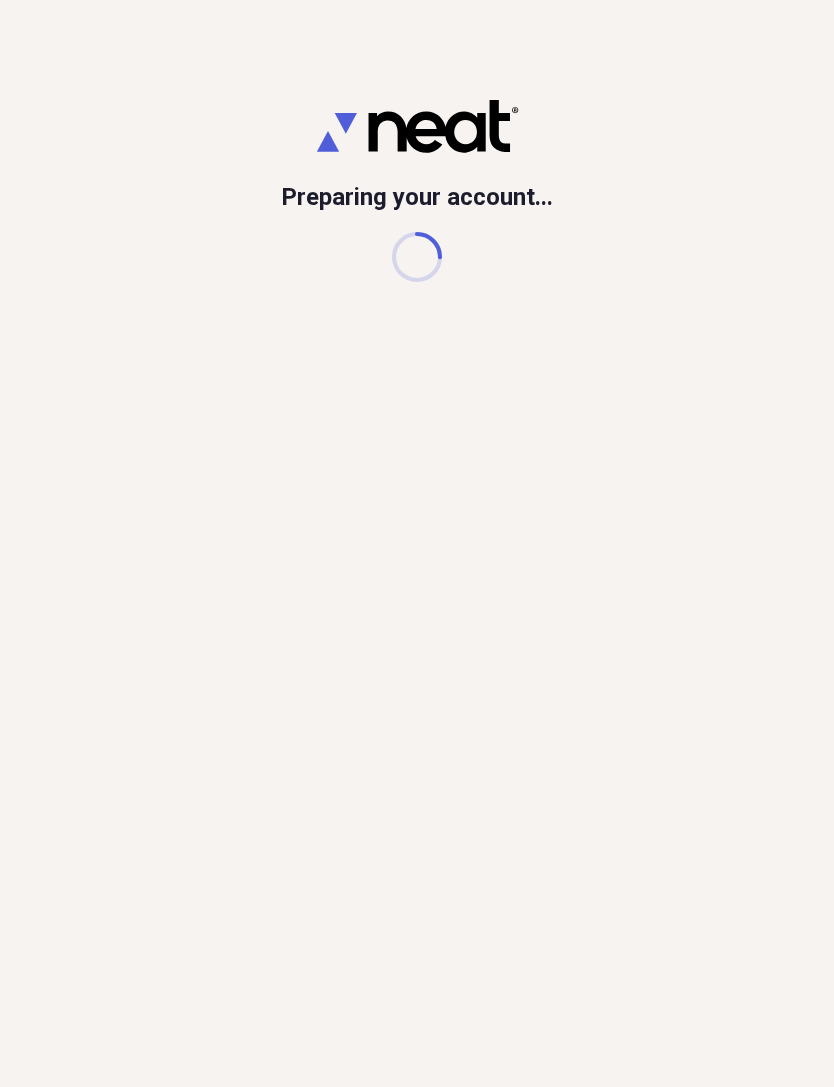 scroll, scrollTop: 0, scrollLeft: 0, axis: both 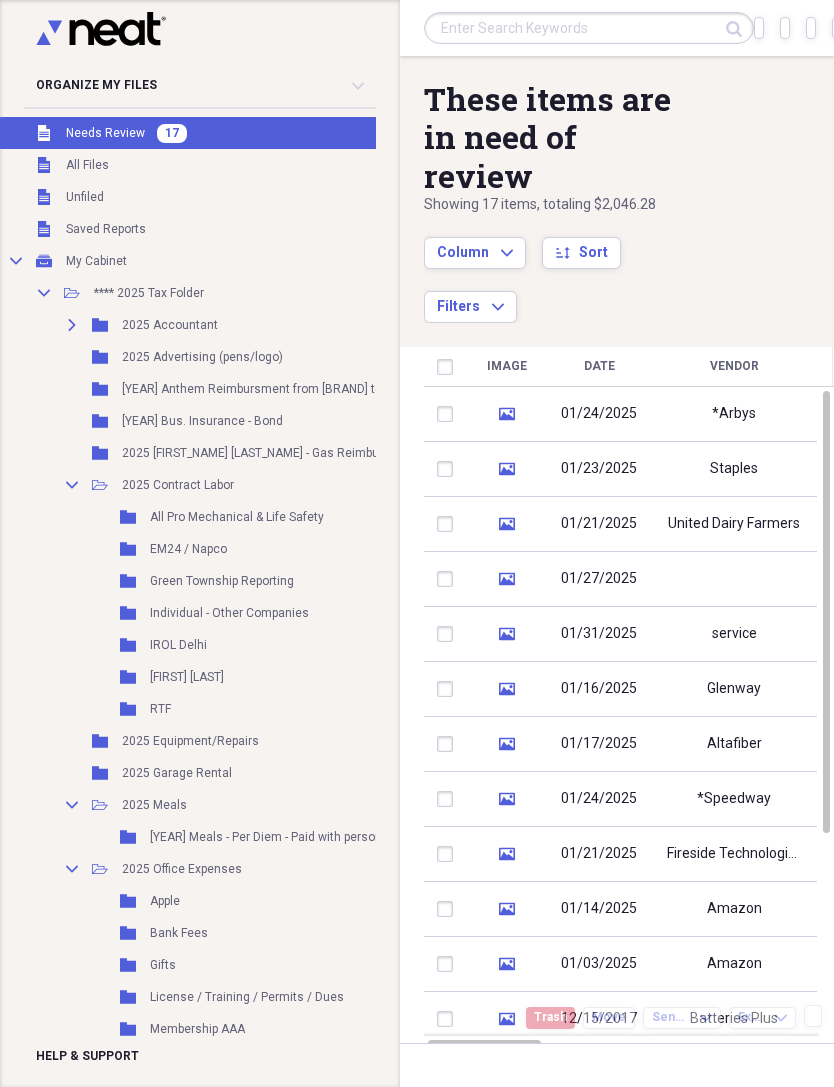 click on "Batteries Plus" at bounding box center [734, 1019] 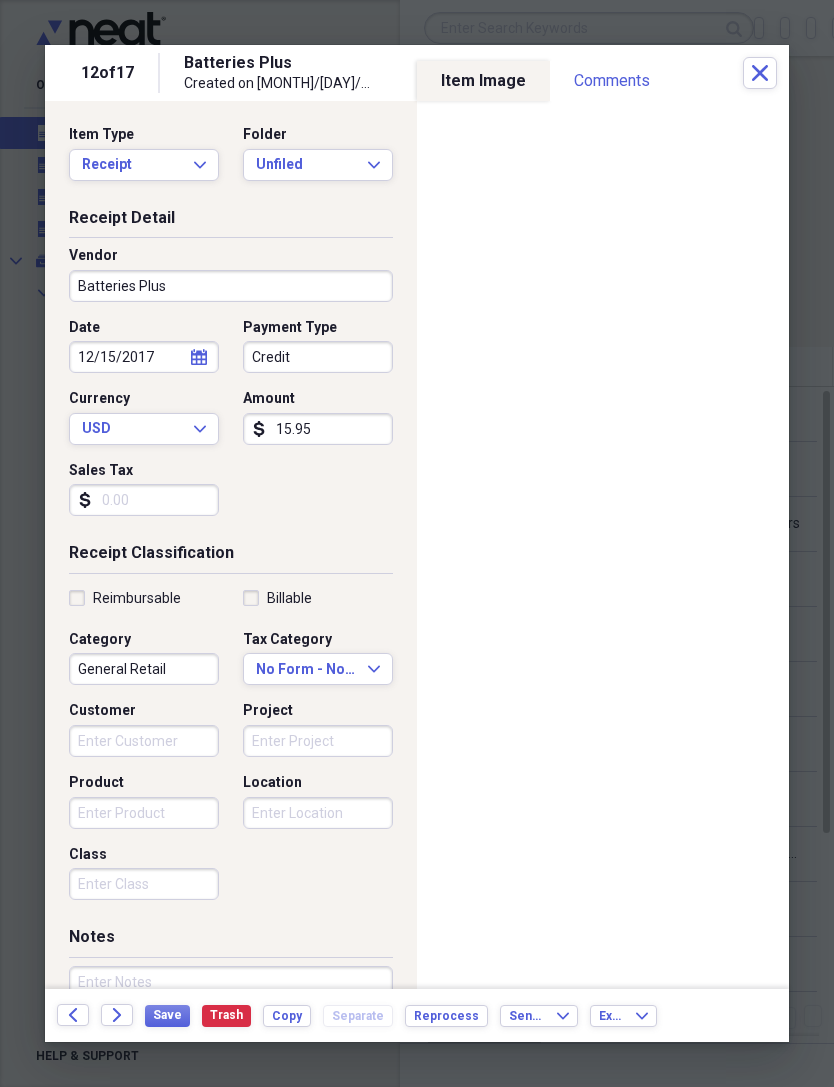 click on "Unfiled" at bounding box center (306, 165) 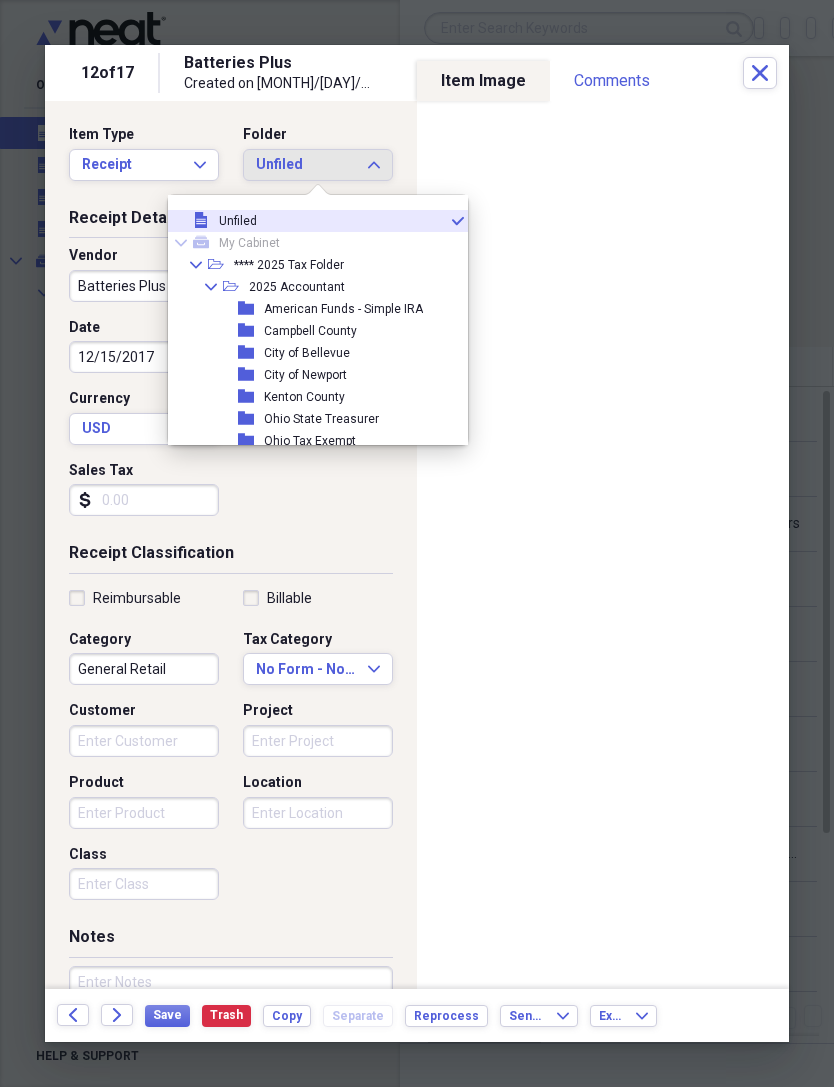 click on "Collapse" 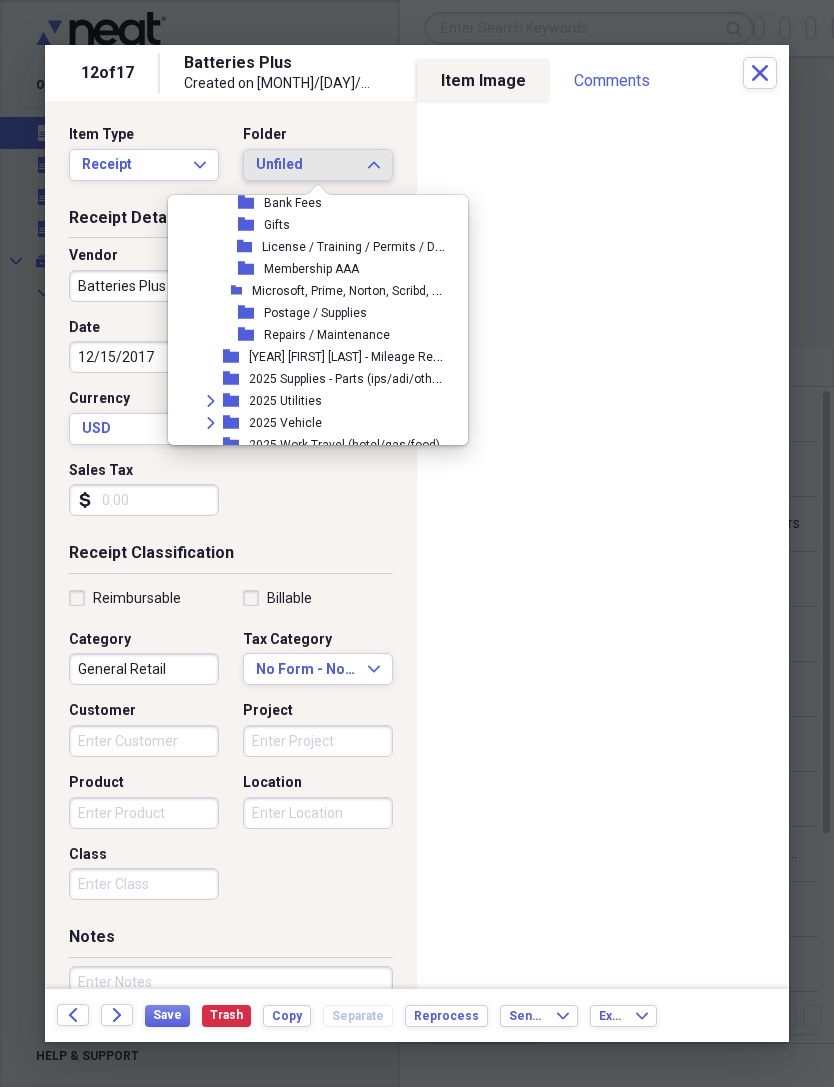 scroll, scrollTop: 357, scrollLeft: 0, axis: vertical 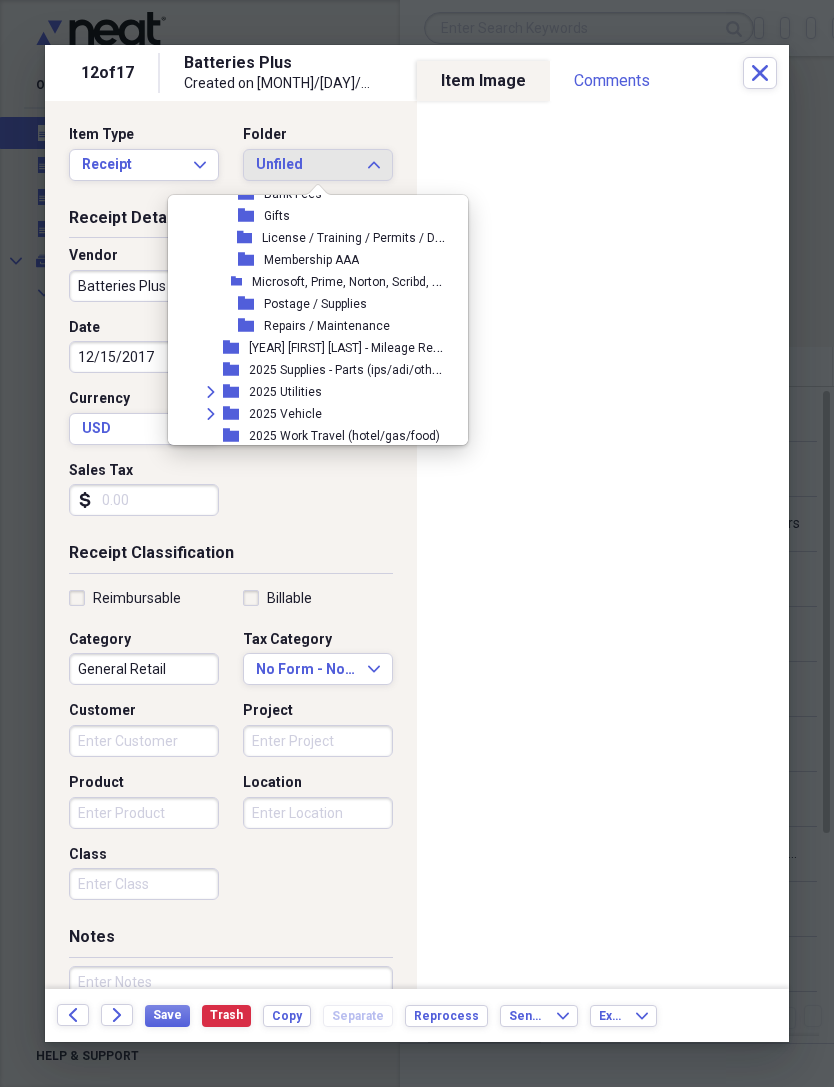 click on "folder Postage / Supplies" at bounding box center (310, 304) 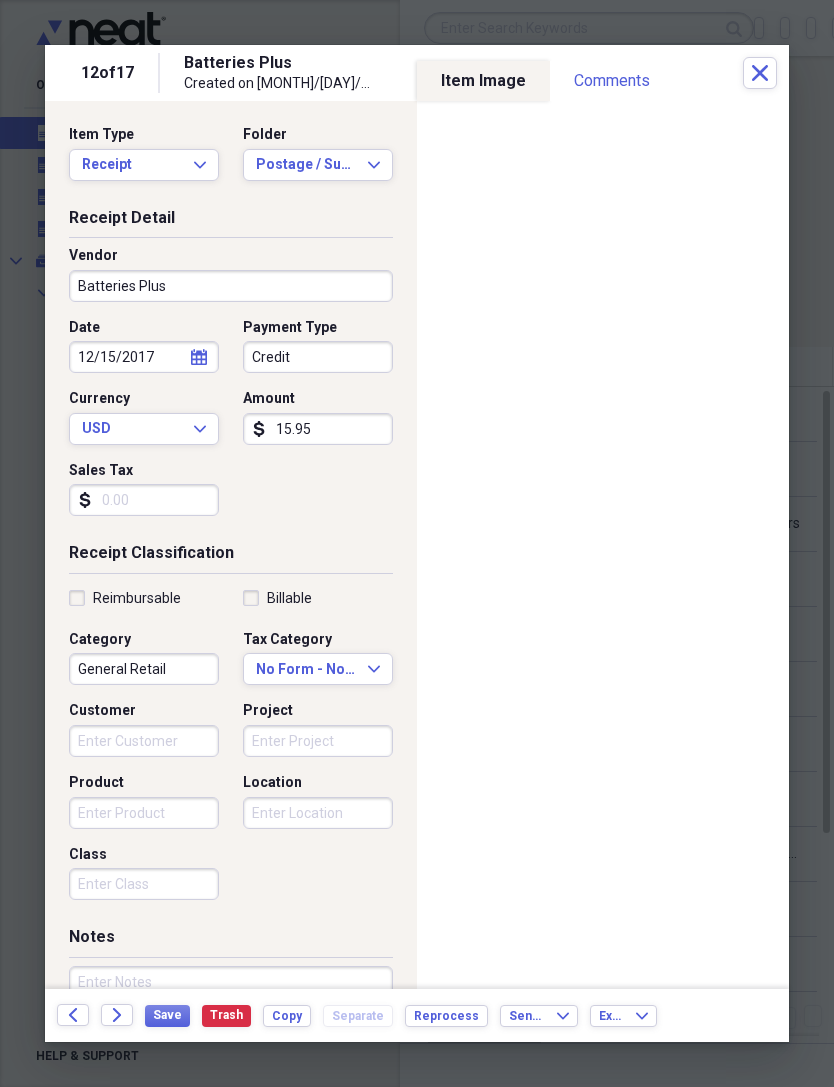 click on "Postage / Supplies" at bounding box center [306, 165] 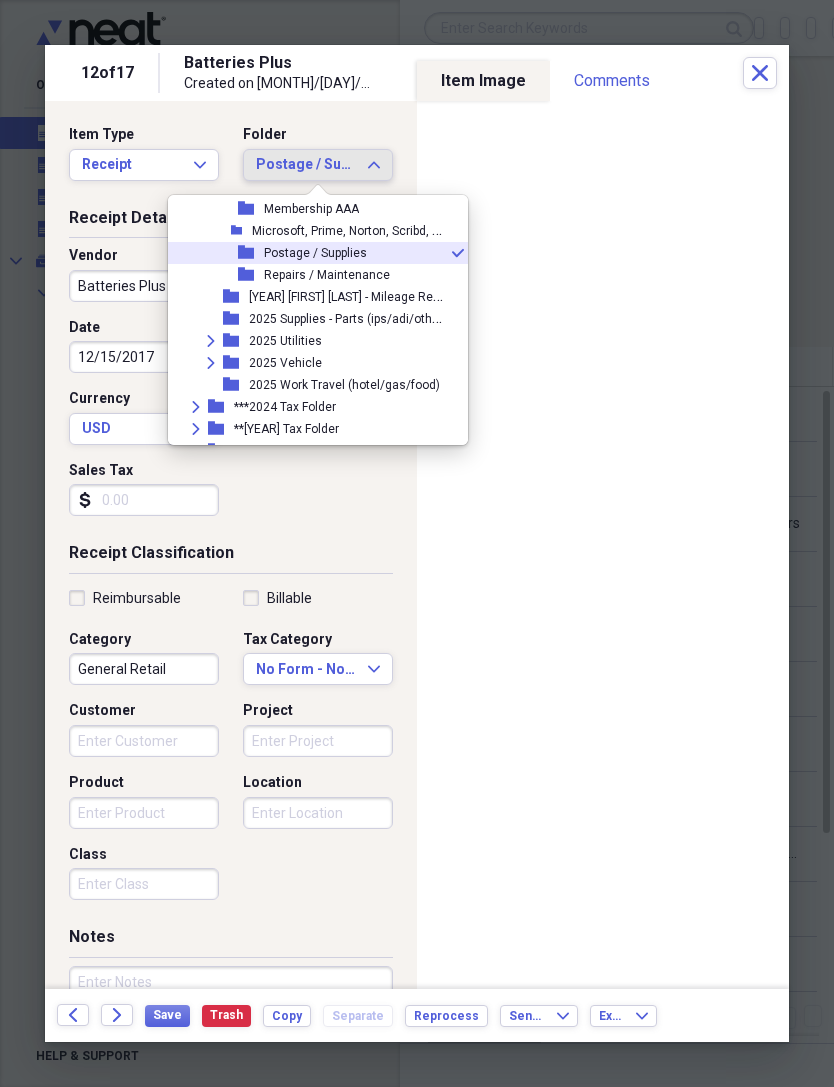 scroll, scrollTop: 418, scrollLeft: 0, axis: vertical 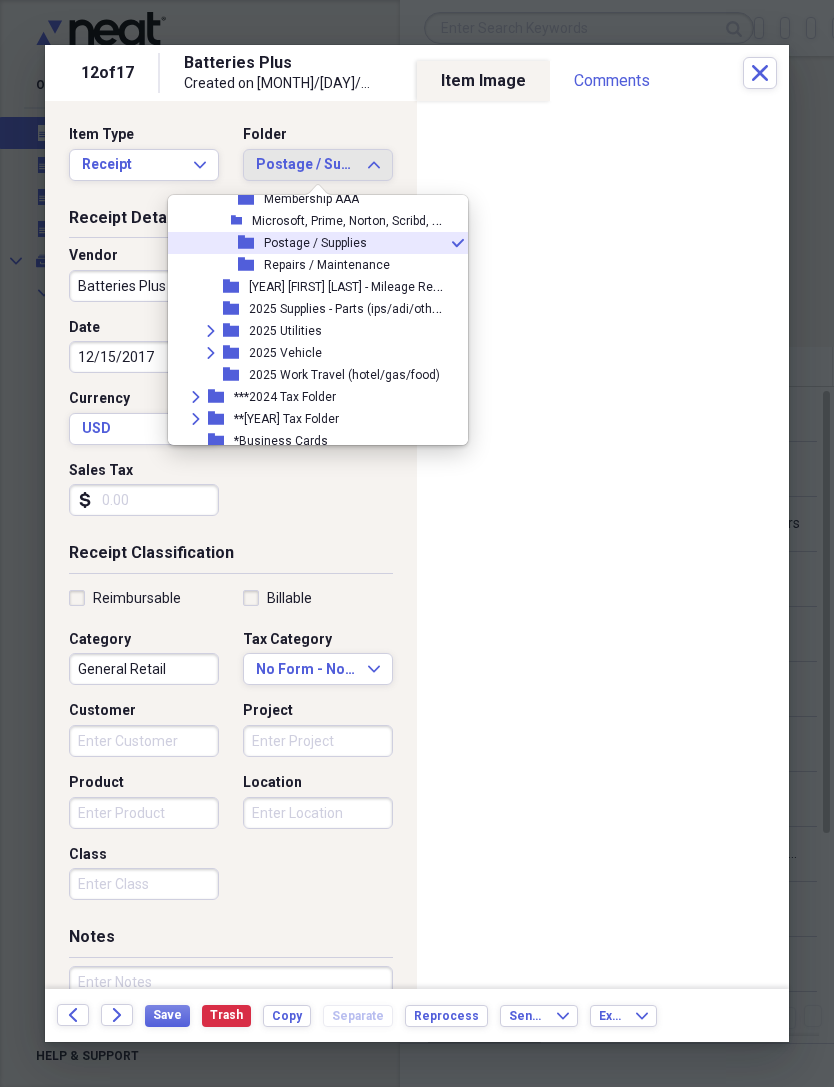 click on "folder 2025 Supplies - Parts (ips/adi/other)" at bounding box center (310, 309) 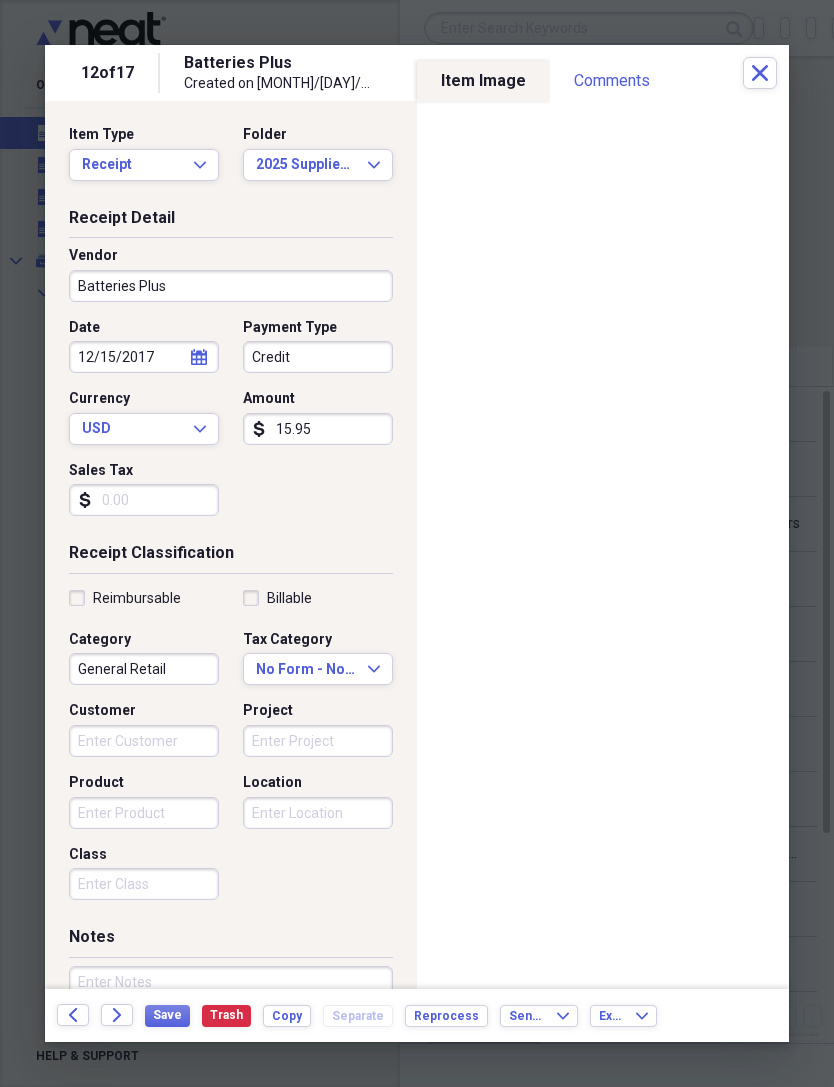 click on "[YEAR] Supplies - Parts ([BUSINESS NAME]/[BUSINESS NAME]/[BUSINESS NAME])" at bounding box center [306, 165] 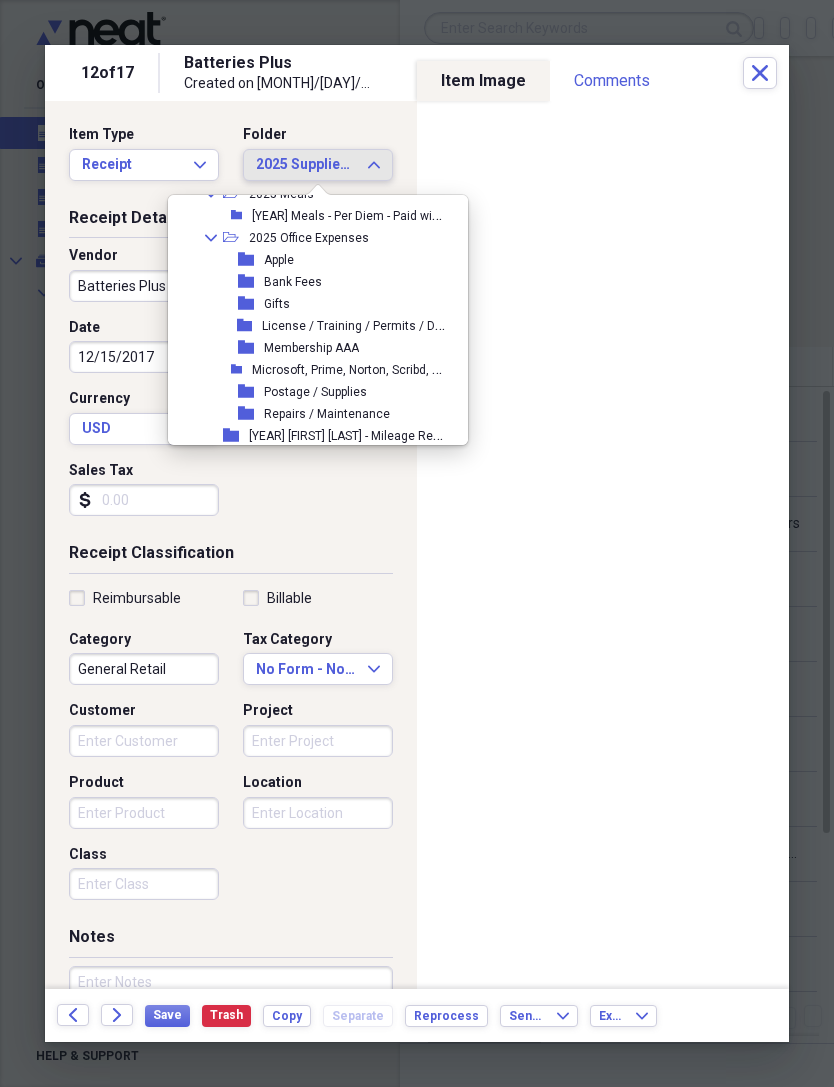 scroll, scrollTop: 256, scrollLeft: 0, axis: vertical 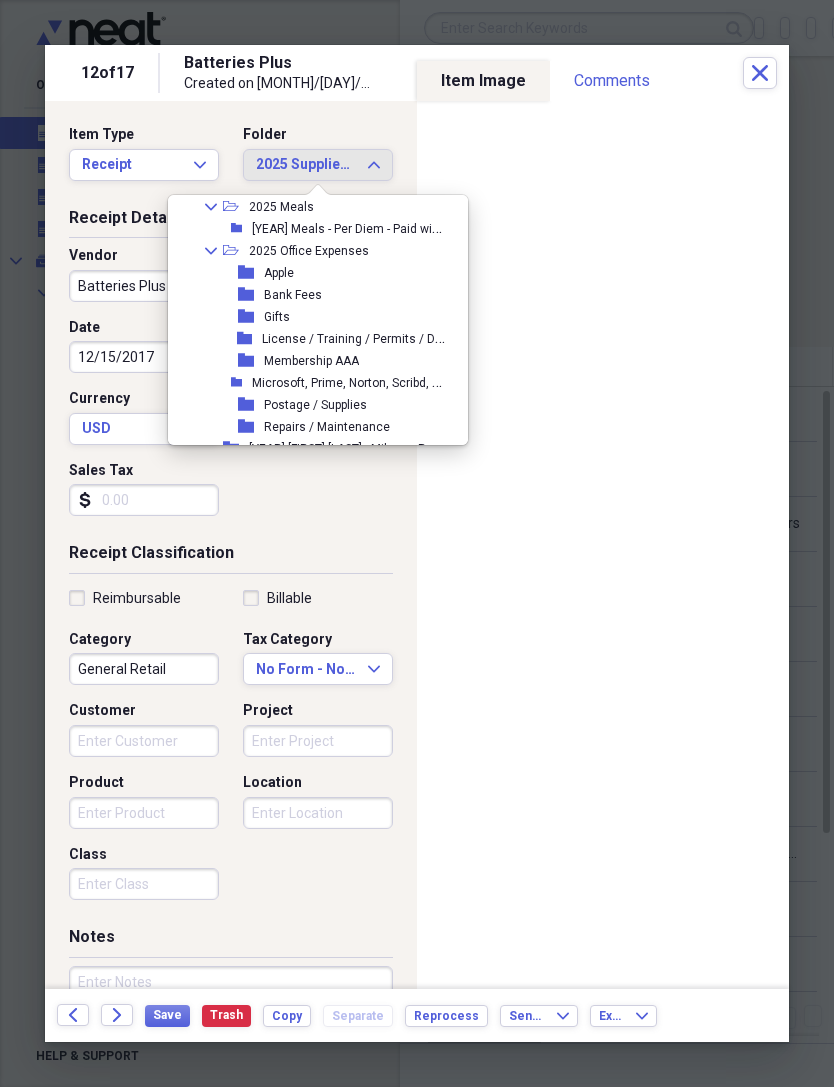 click on "Collapse" 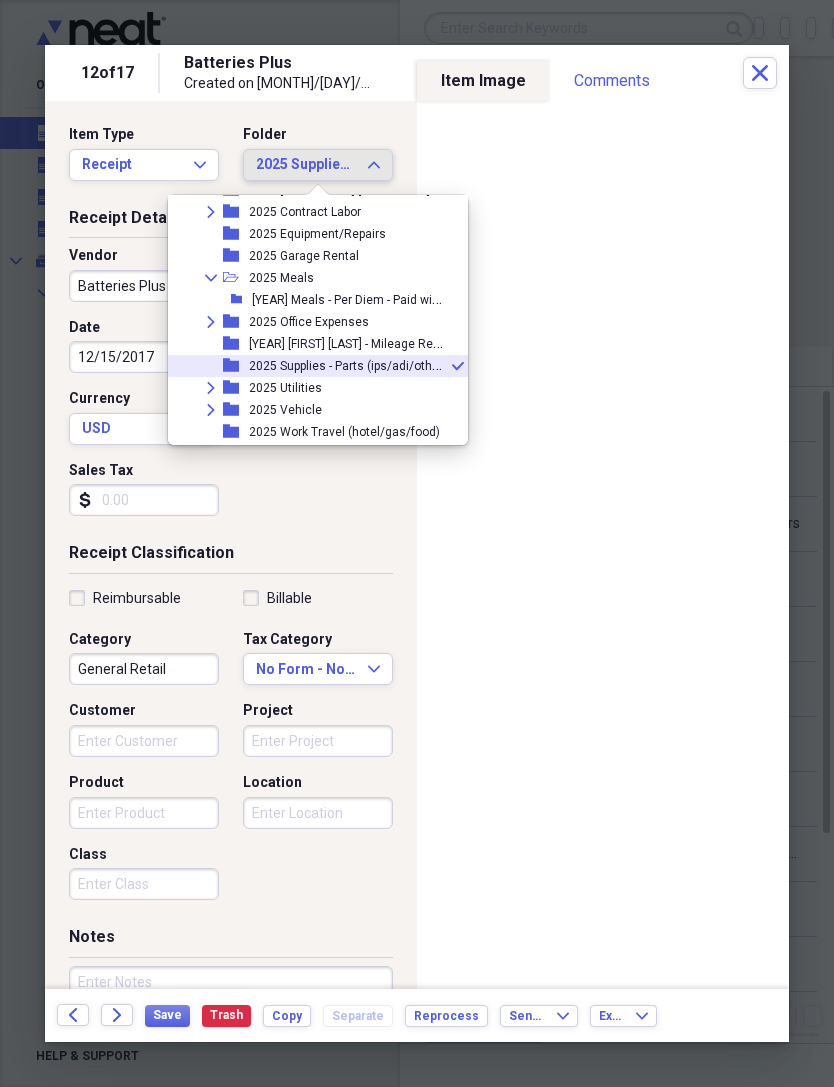 scroll, scrollTop: 184, scrollLeft: 0, axis: vertical 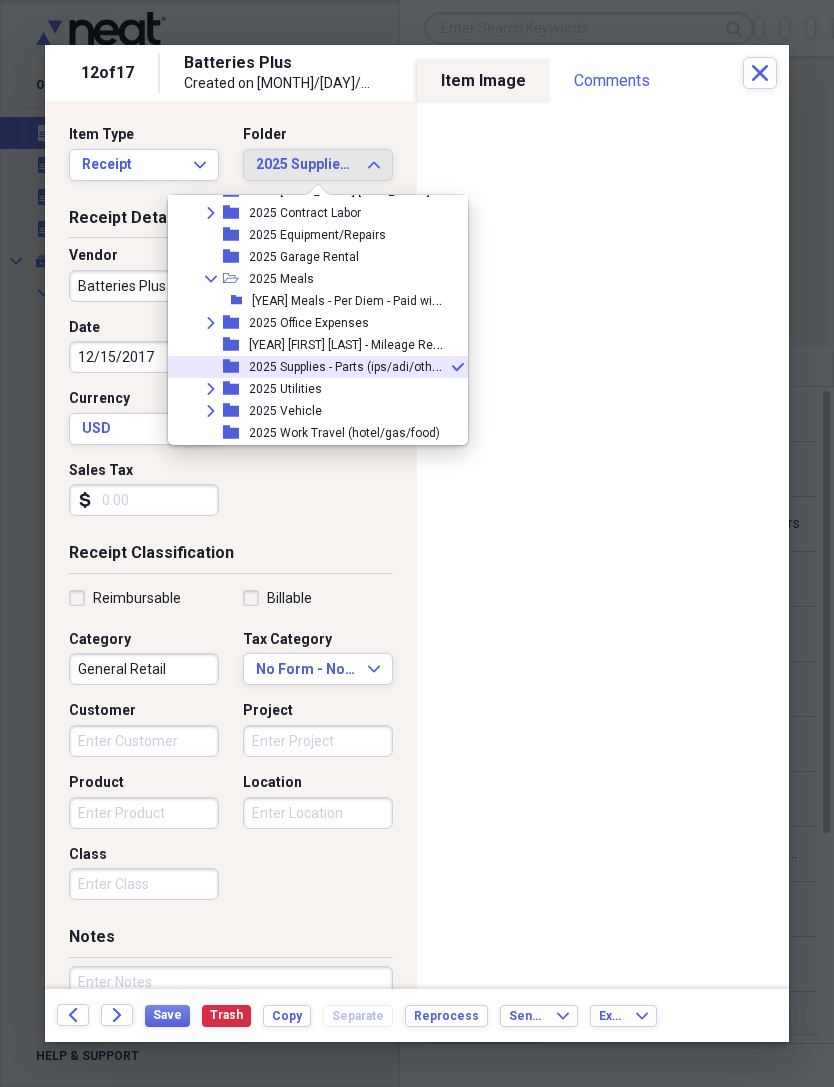 click on "Collapse" 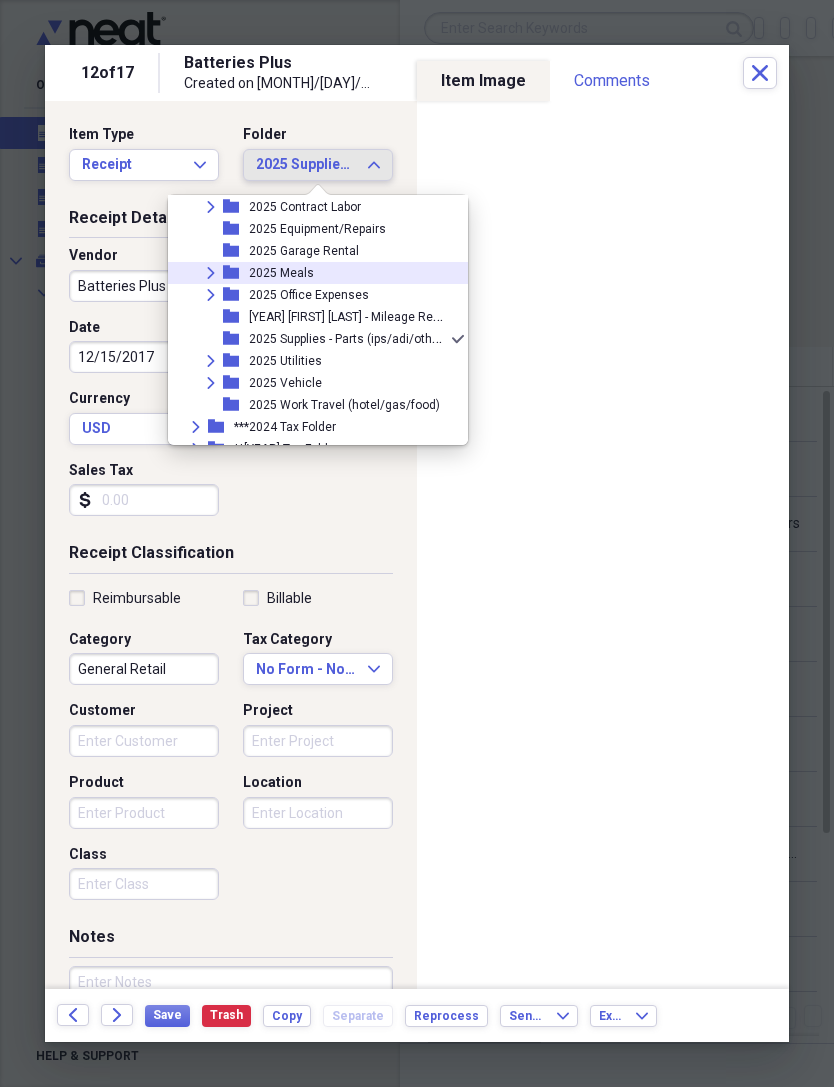 scroll, scrollTop: 247, scrollLeft: 0, axis: vertical 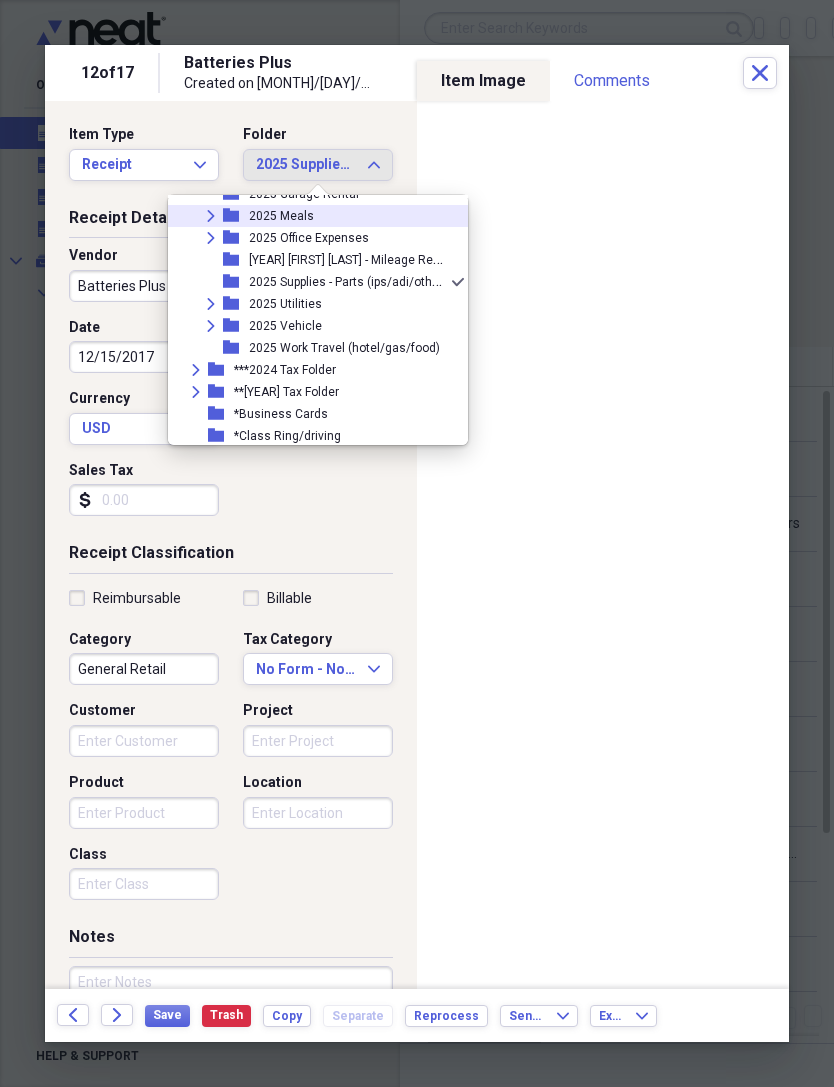 click on "12/15/2017" at bounding box center [144, 357] 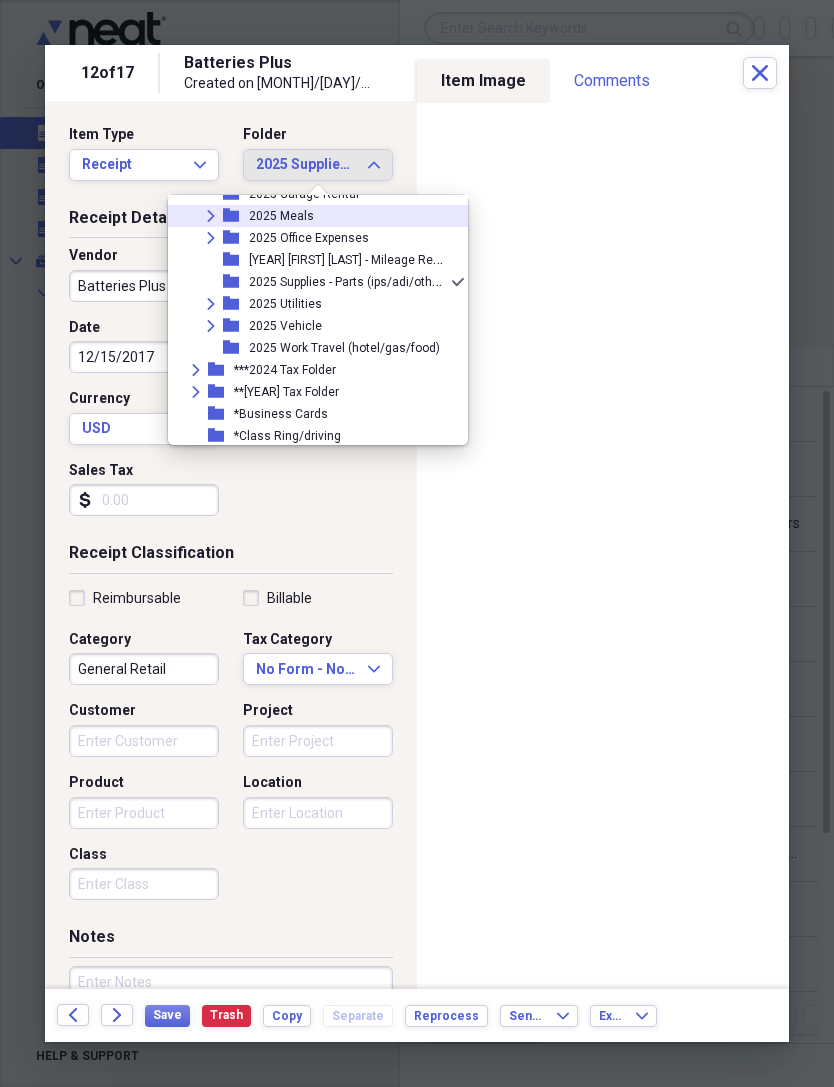 select on "11" 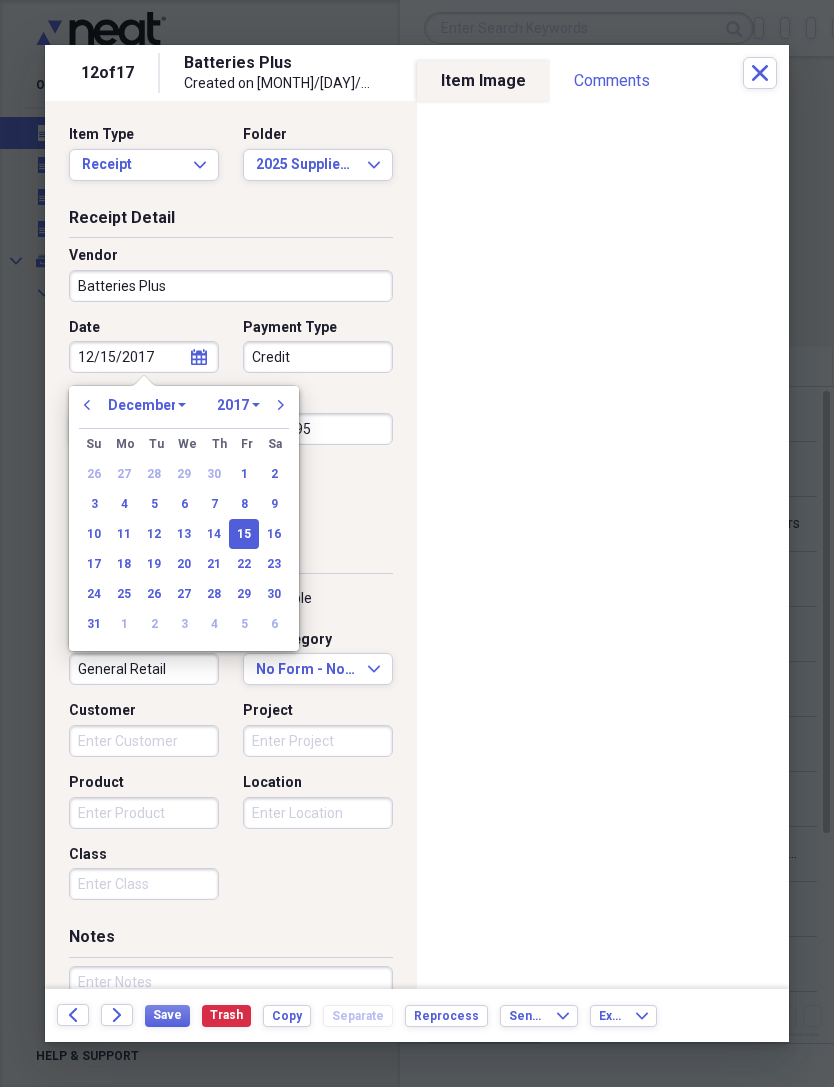 scroll, scrollTop: 209, scrollLeft: 0, axis: vertical 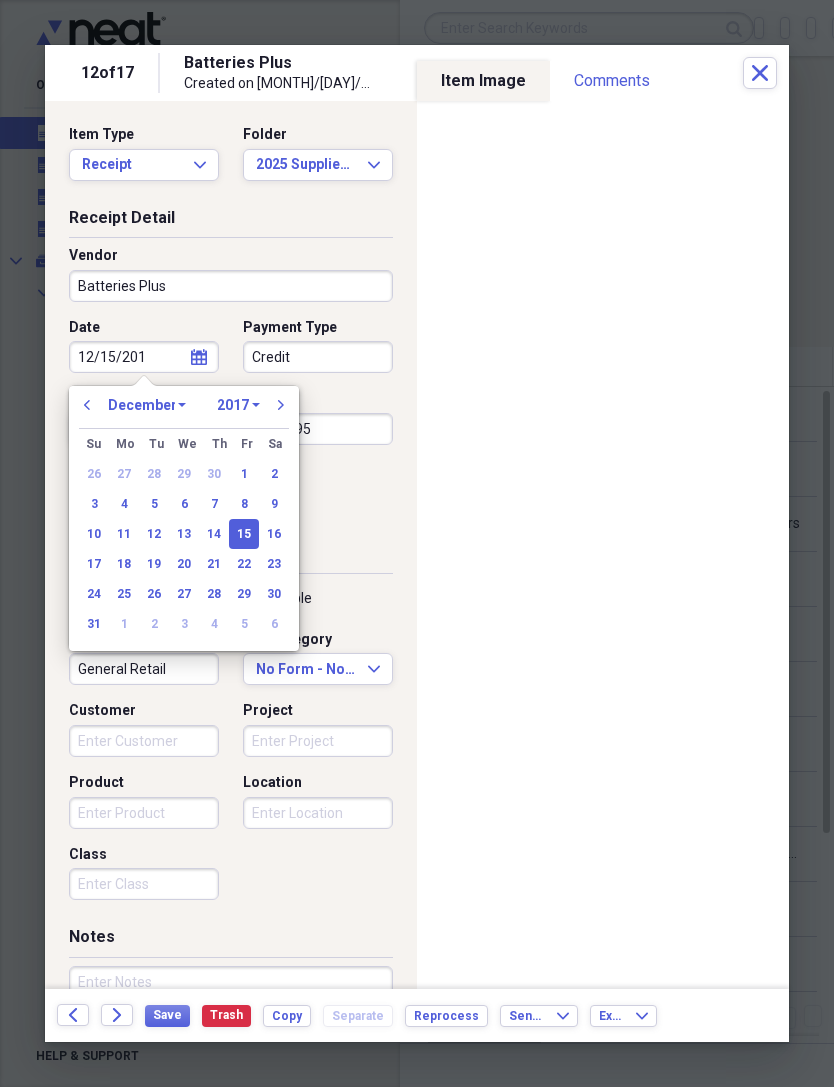 type on "12/15/20" 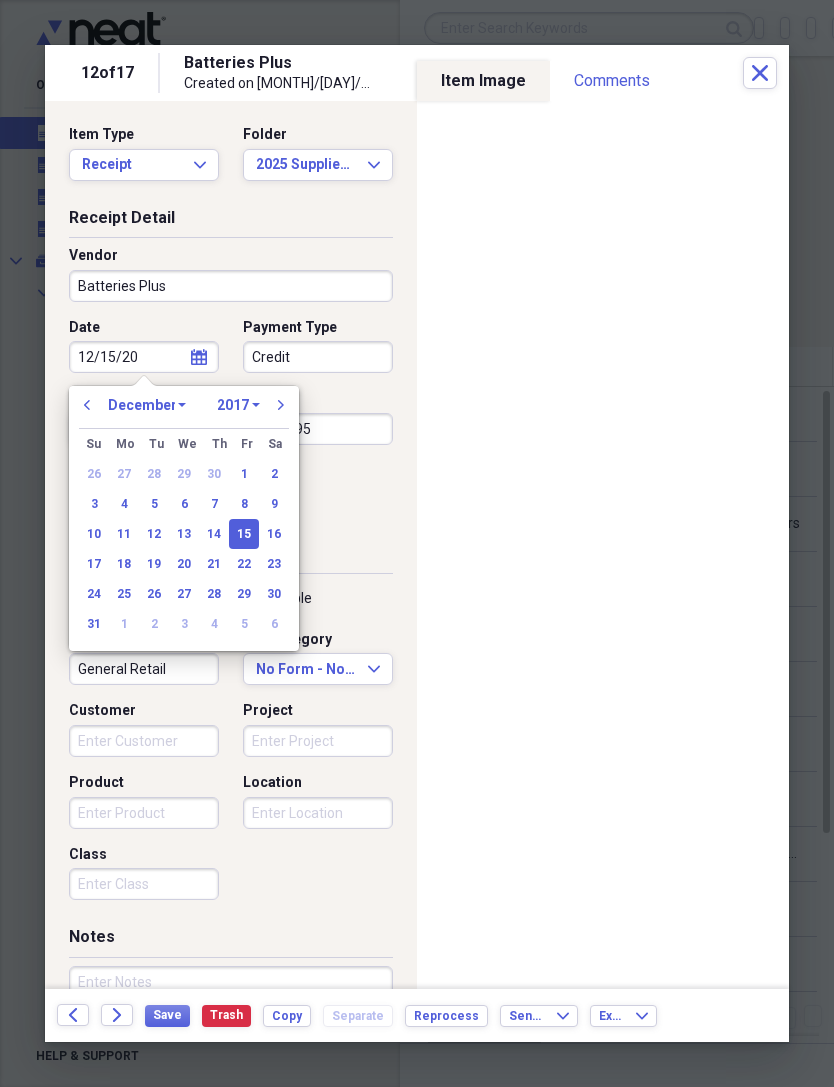 select on "2020" 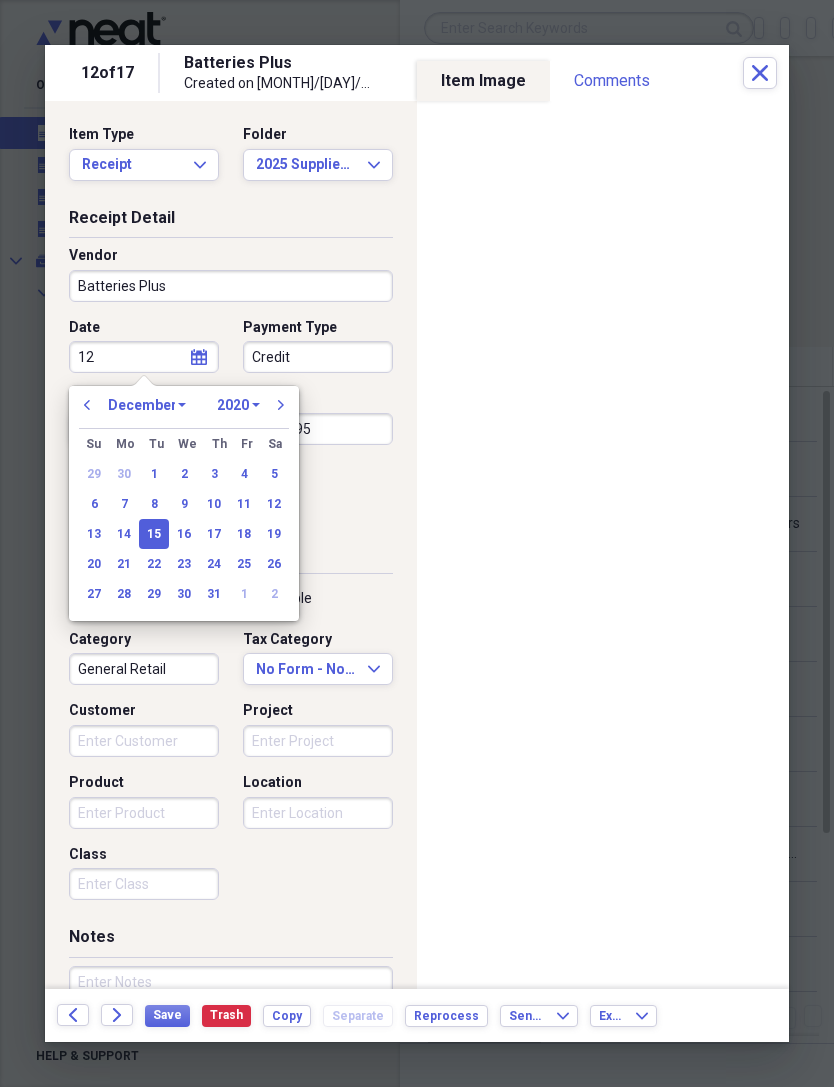 type on "1" 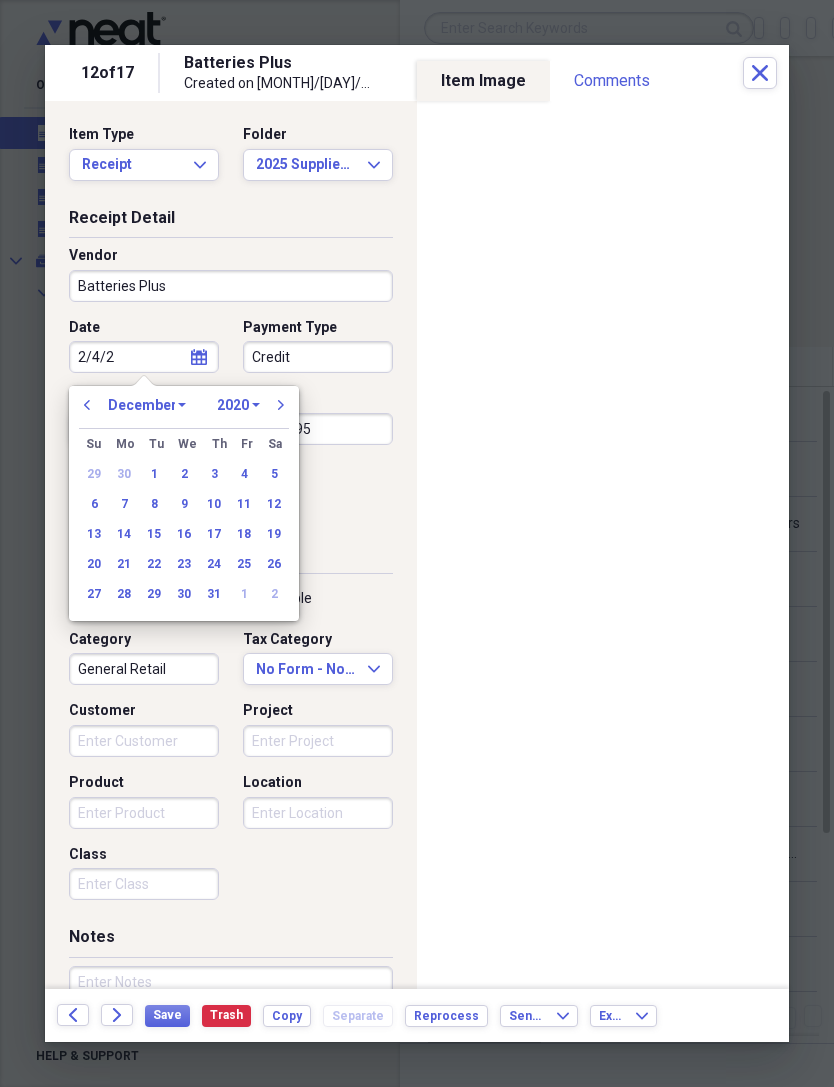 type on "2/4/20" 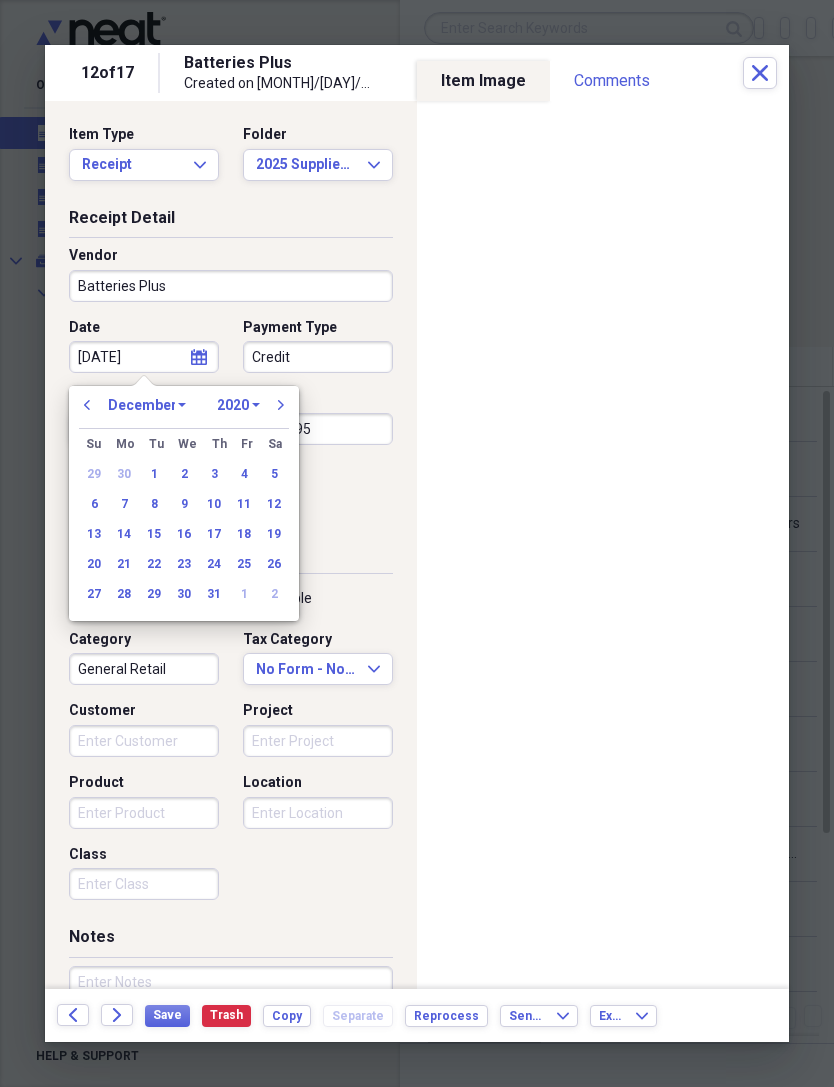 select on "1" 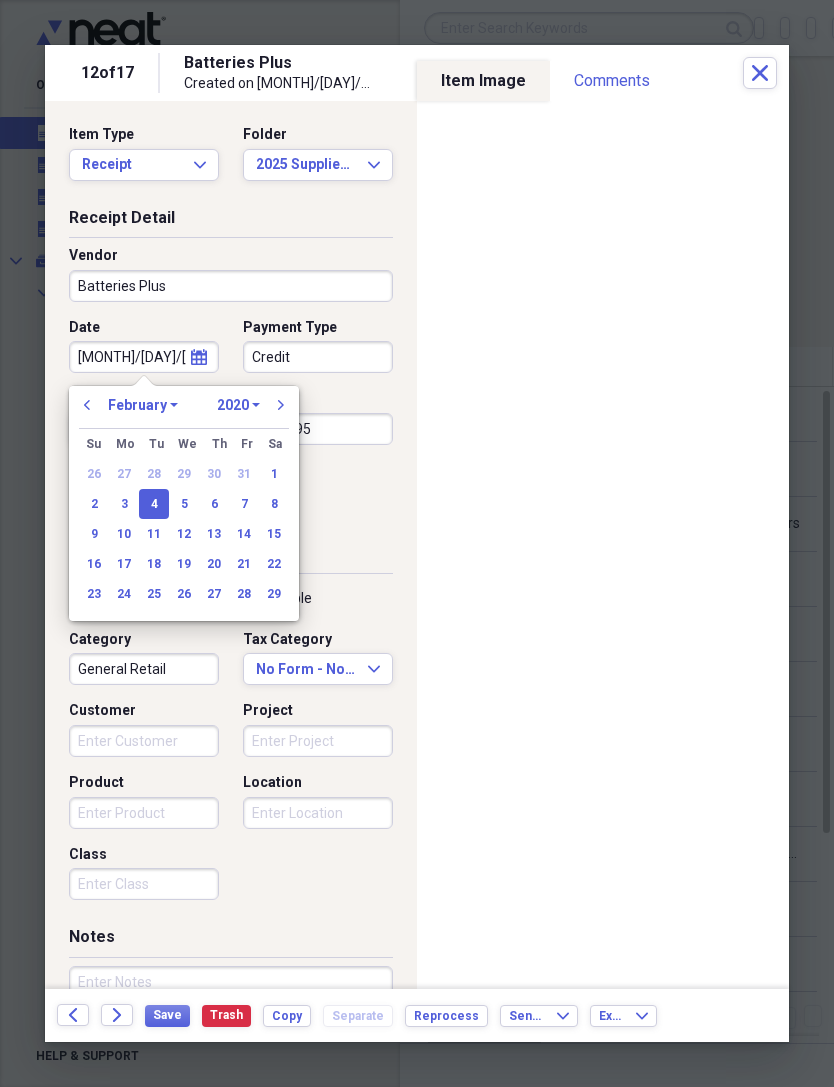 type on "2/4/2025" 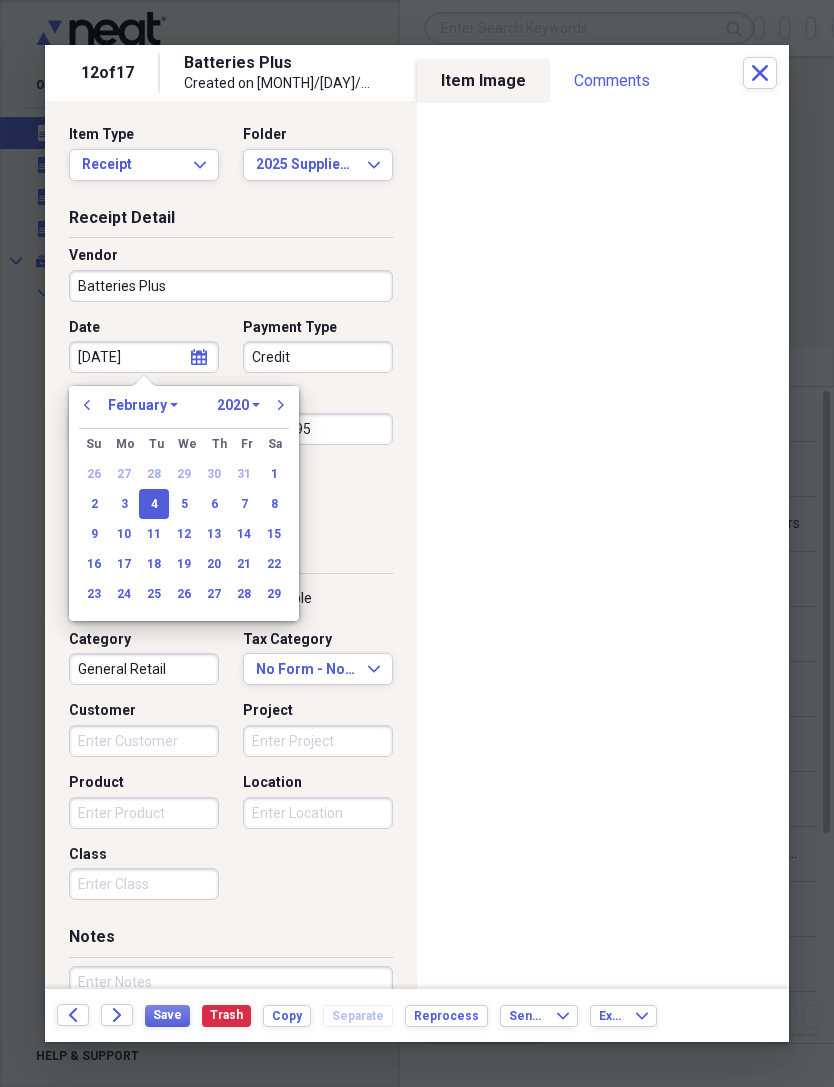 select on "2025" 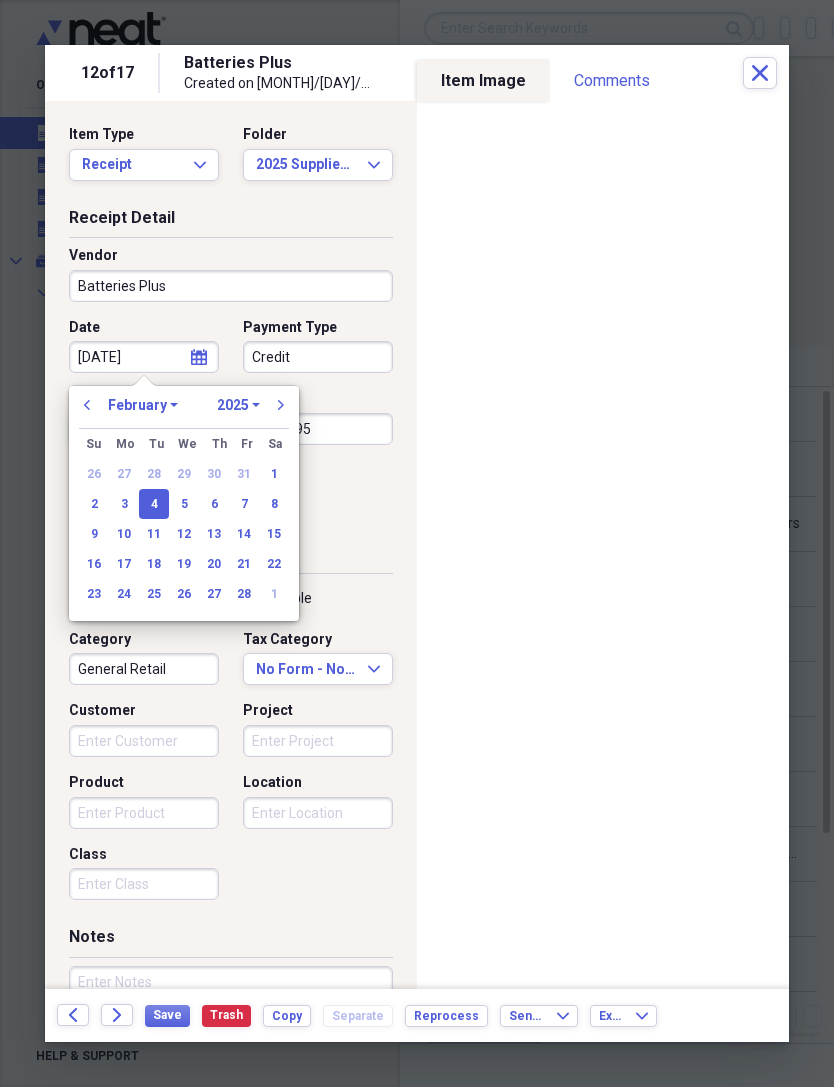 click on "Credit" at bounding box center (318, 357) 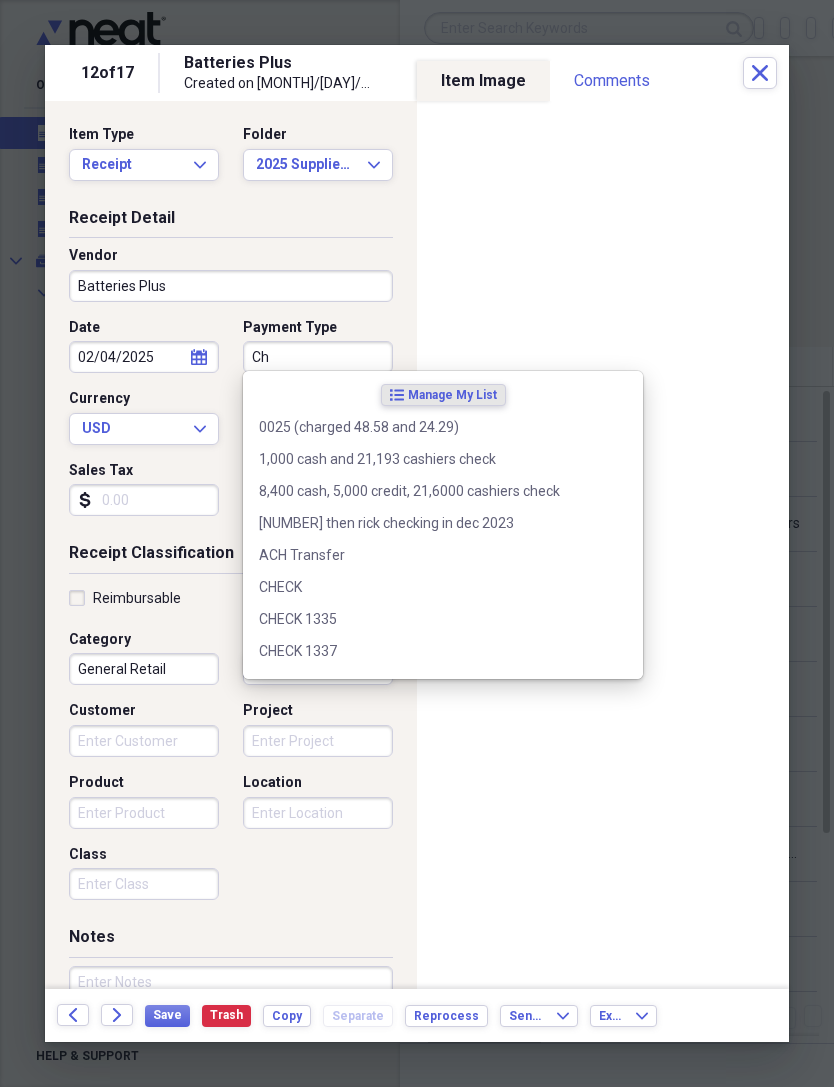type on "C" 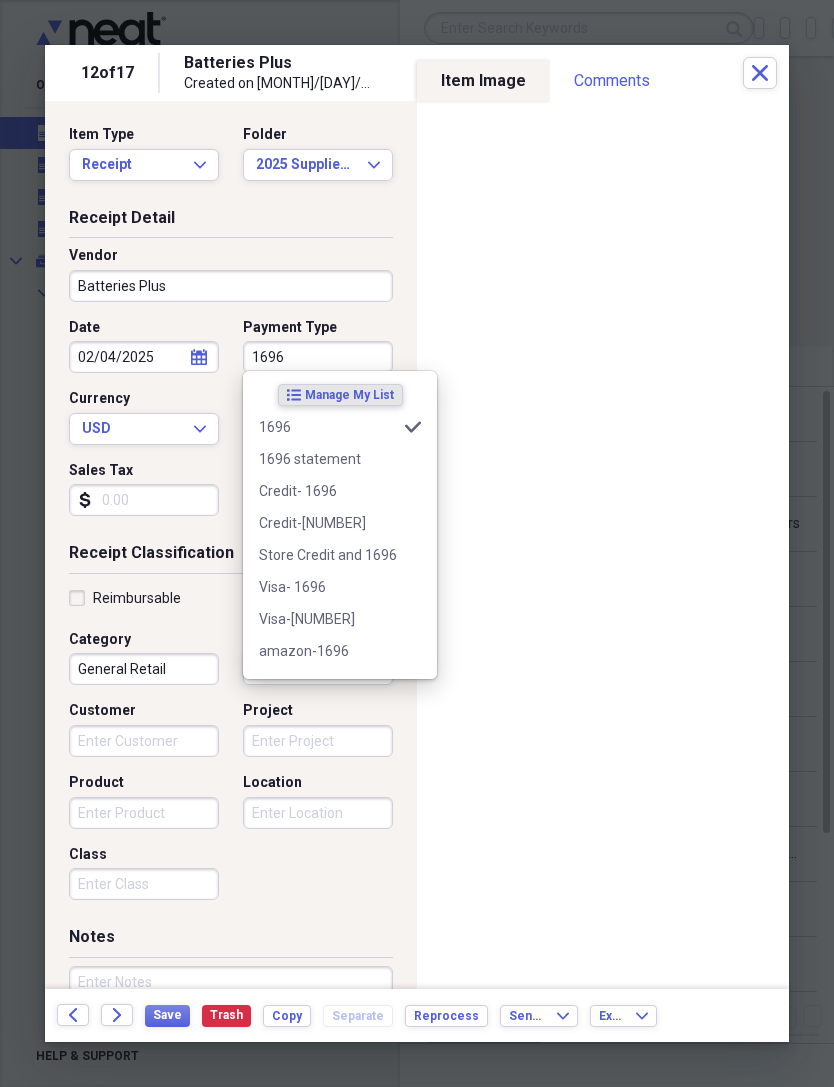 type on "1696" 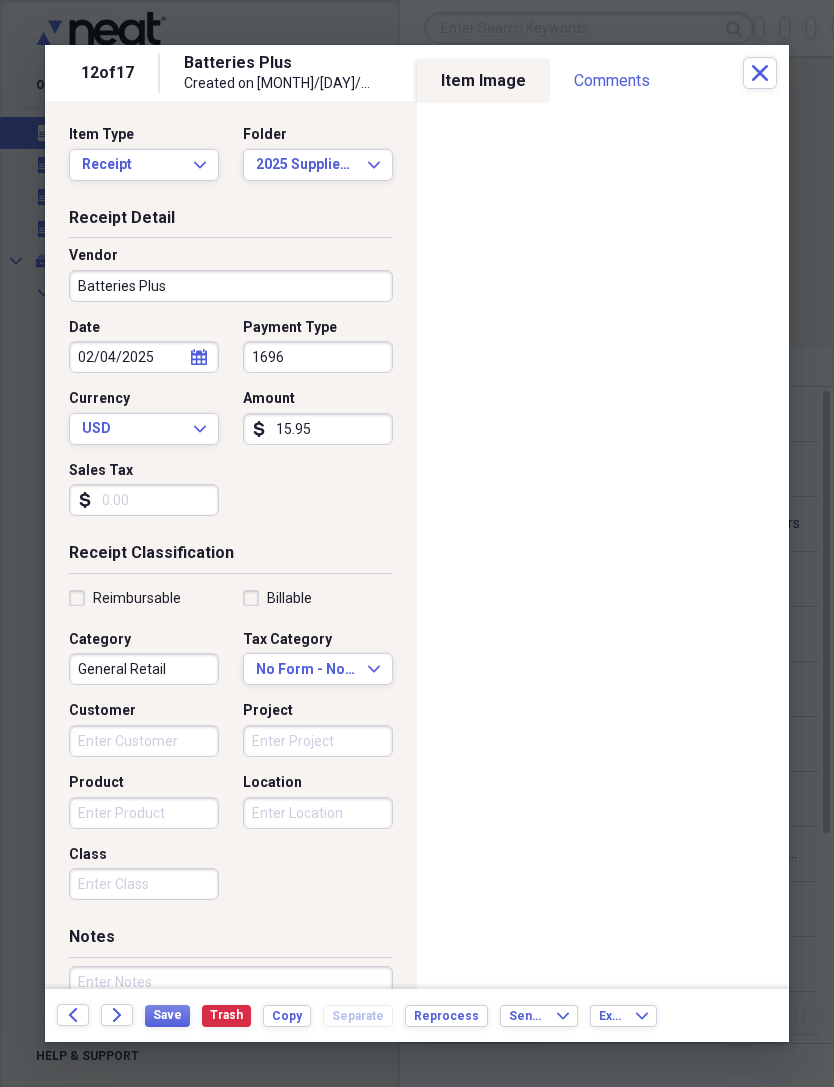 scroll, scrollTop: 0, scrollLeft: 0, axis: both 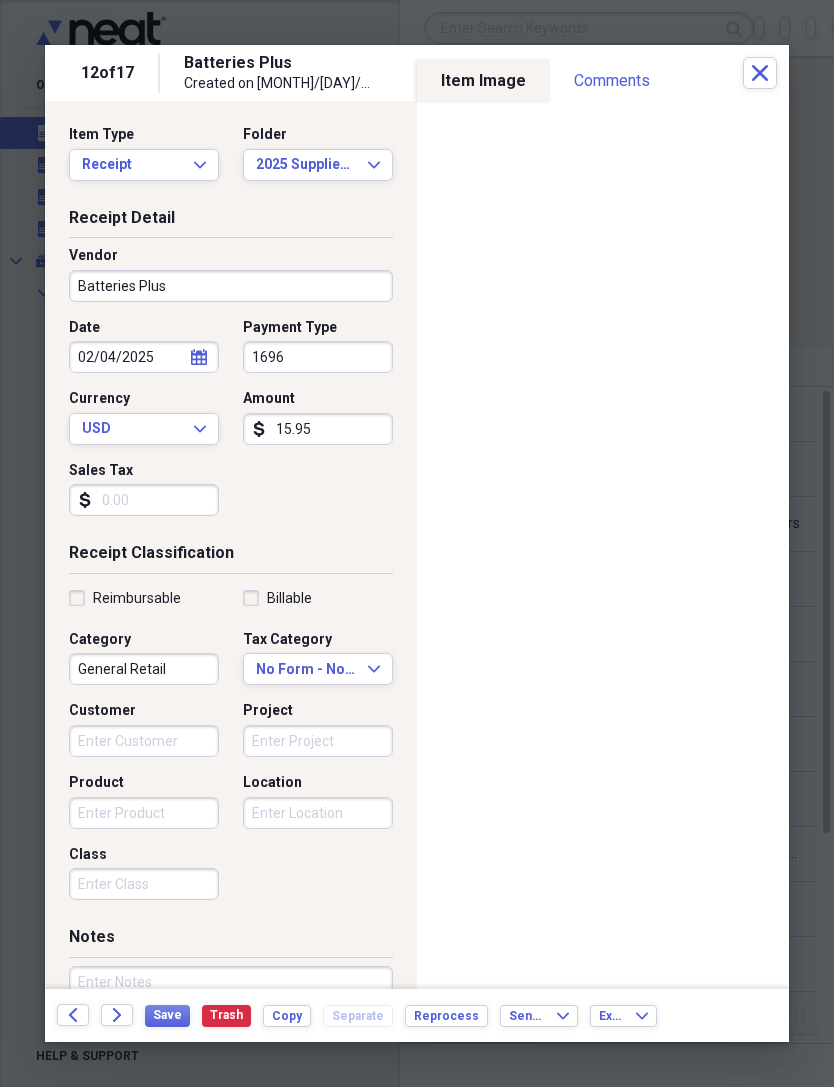 click on "Save" at bounding box center [167, 1016] 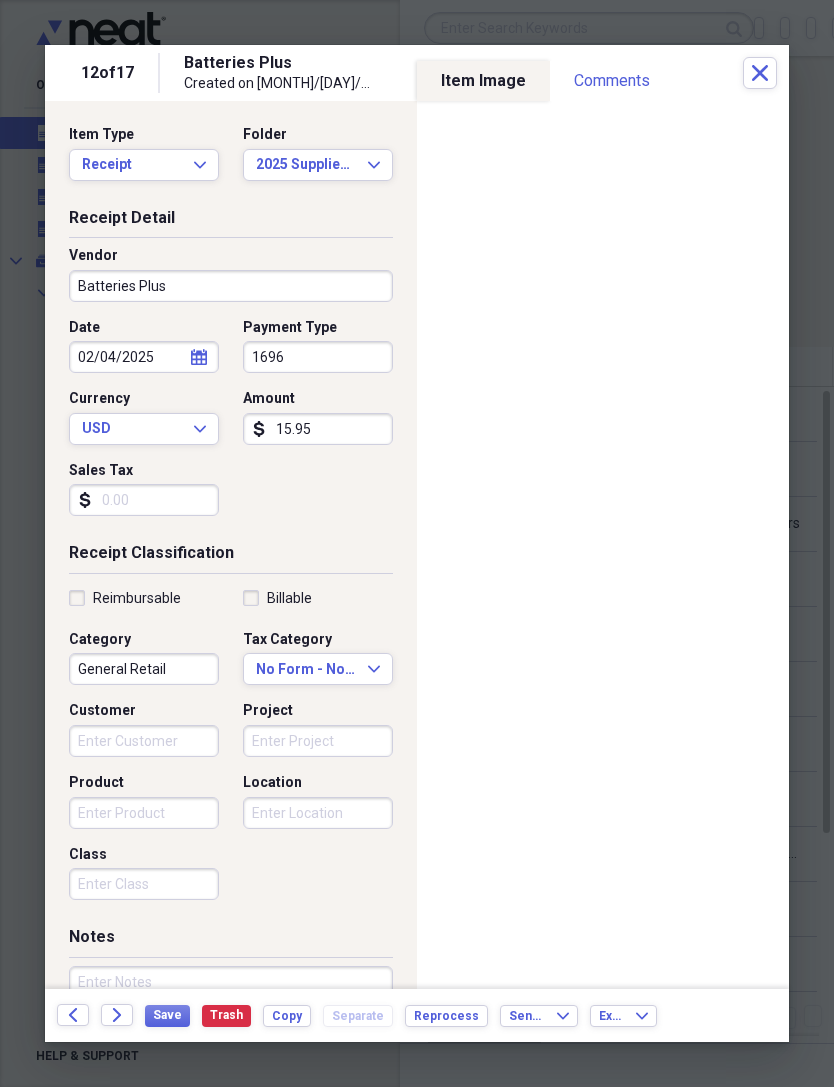 click on "Save" at bounding box center [167, 1015] 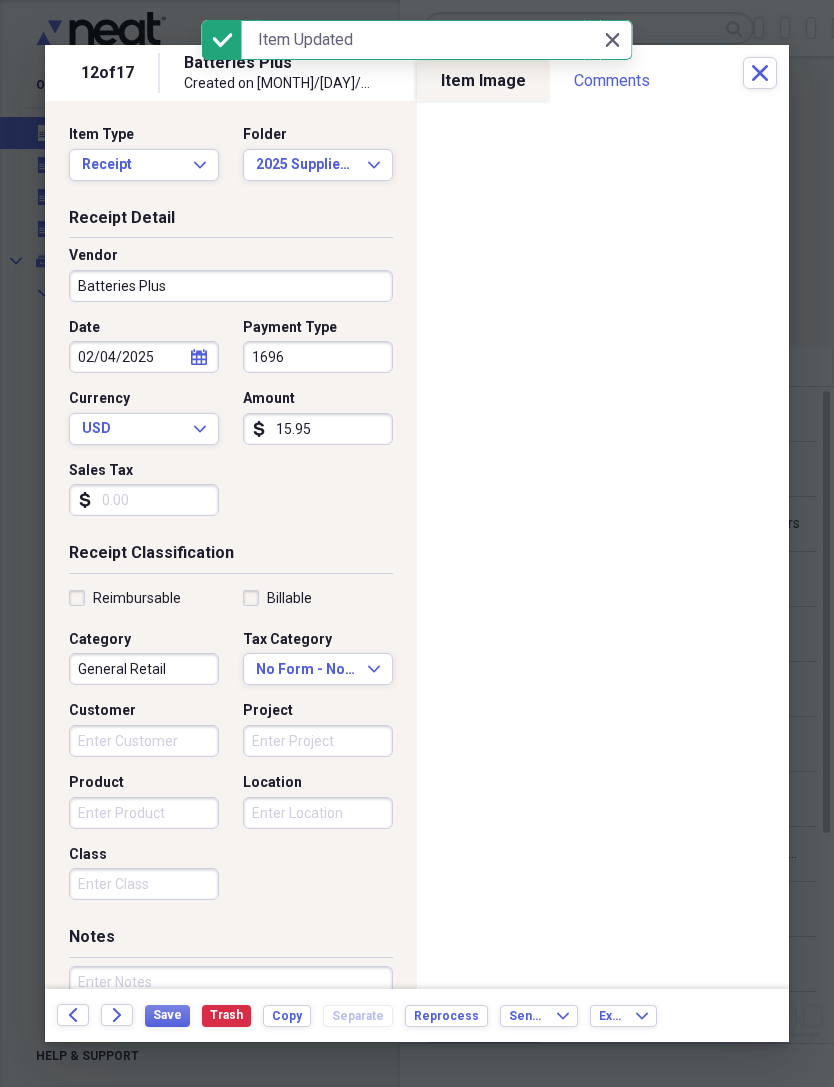 click on "Close" at bounding box center (760, 73) 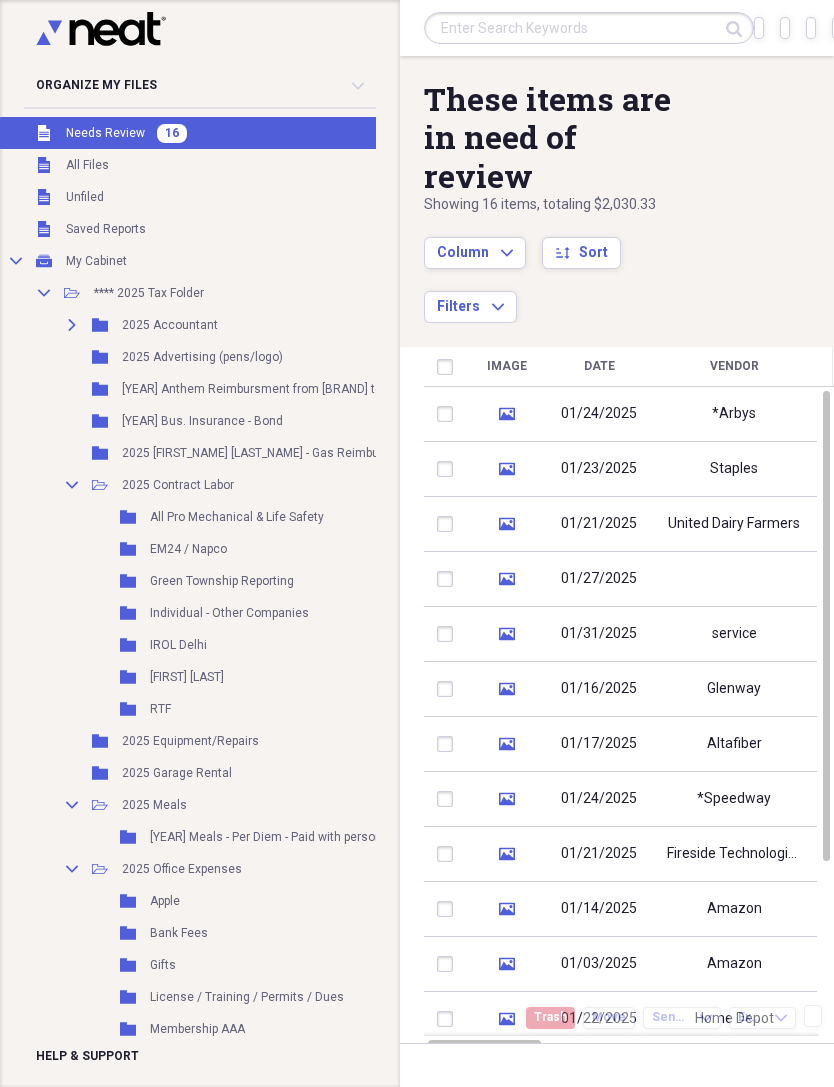 click on "Staples" at bounding box center [734, 469] 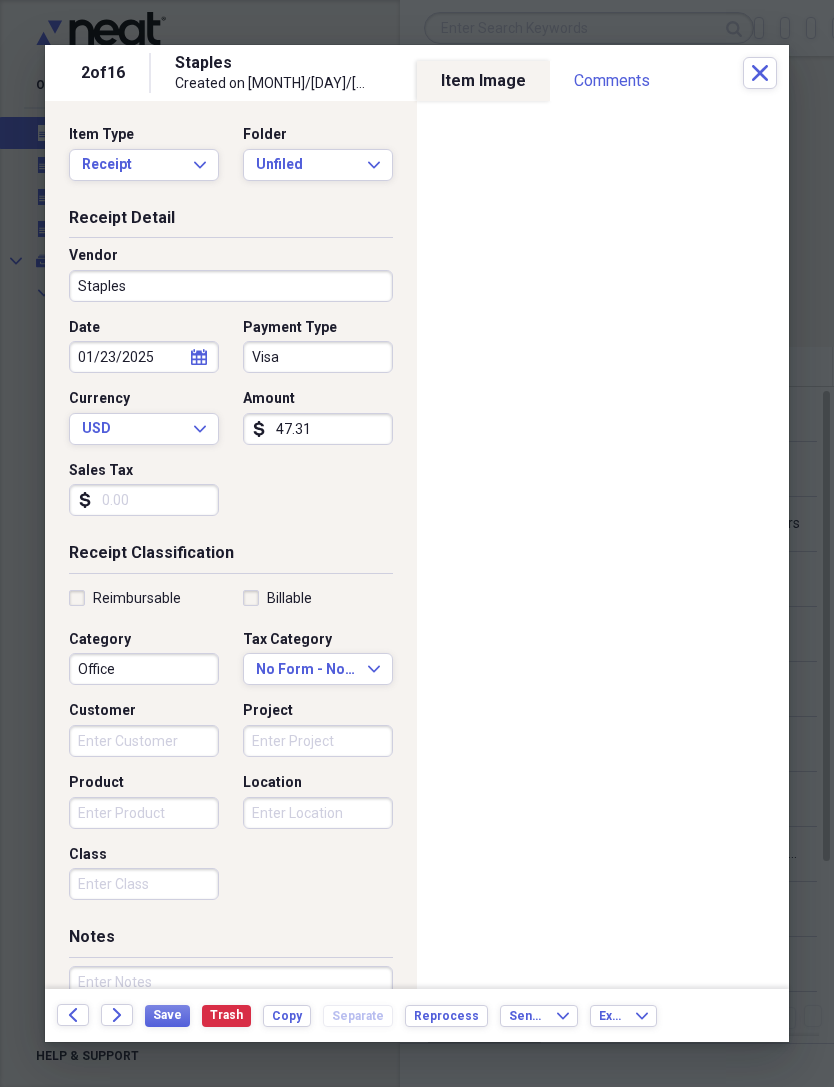 click on "Unfiled" at bounding box center (306, 165) 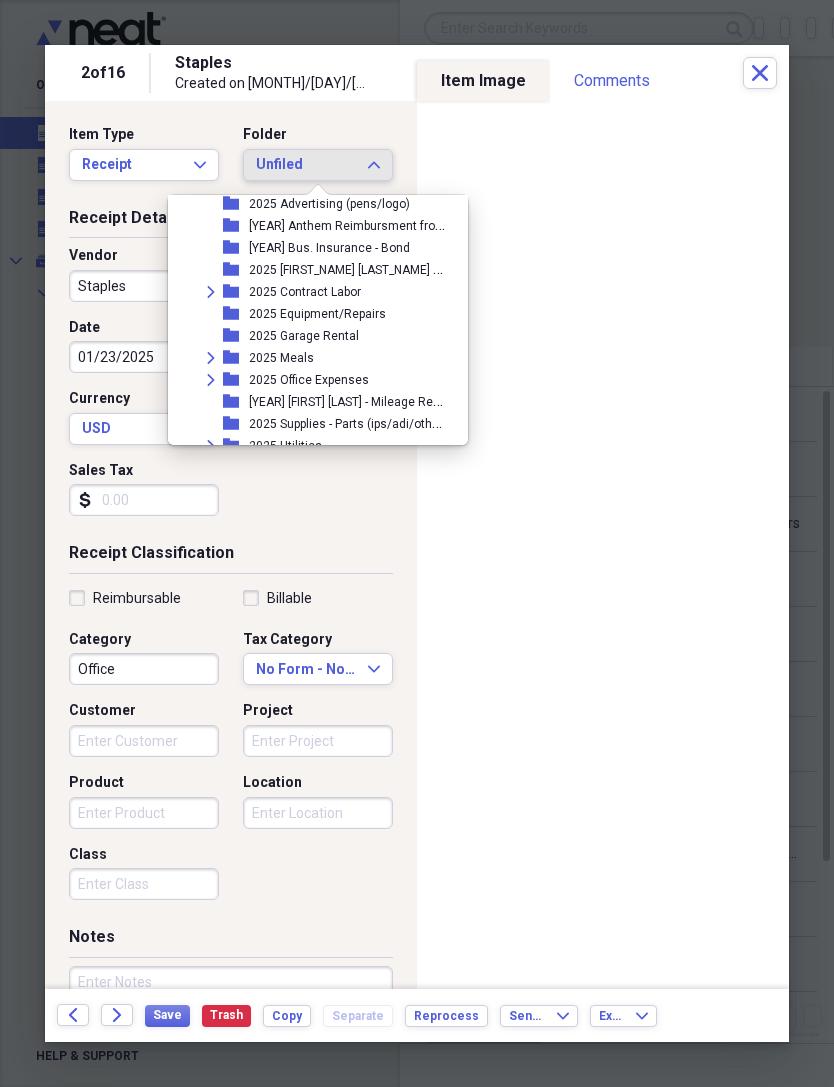 scroll, scrollTop: 160, scrollLeft: 0, axis: vertical 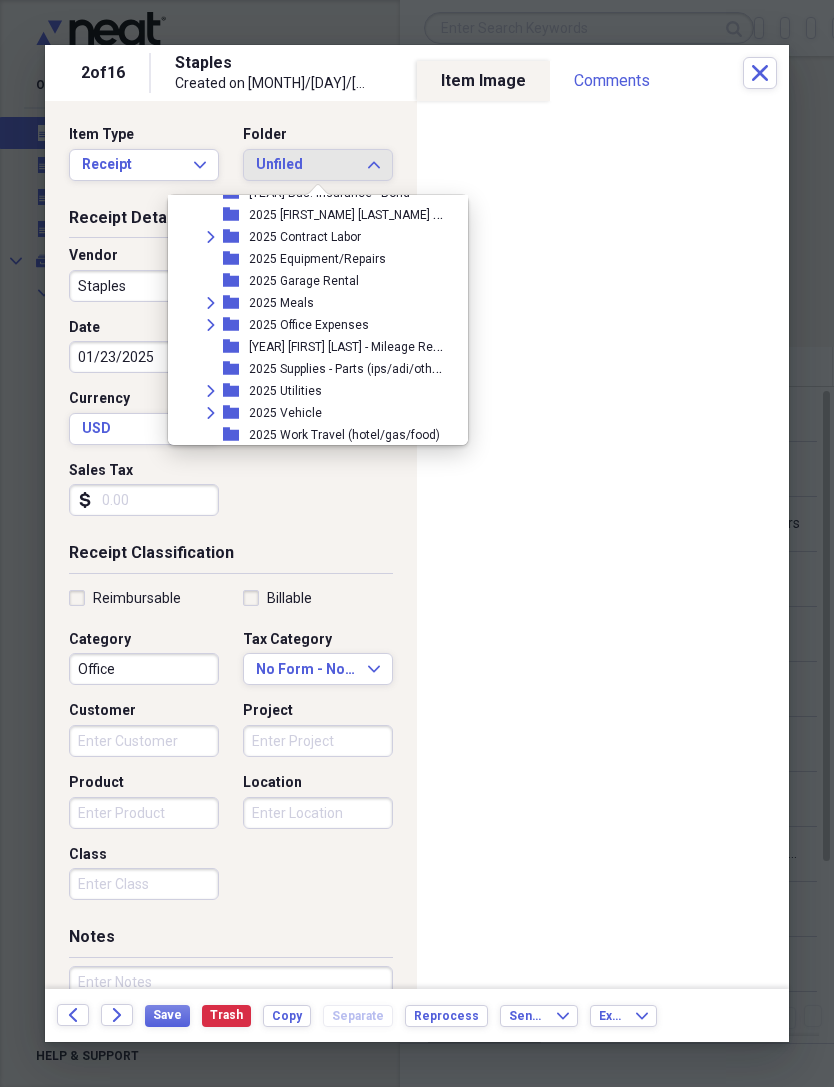 click on "Expand" 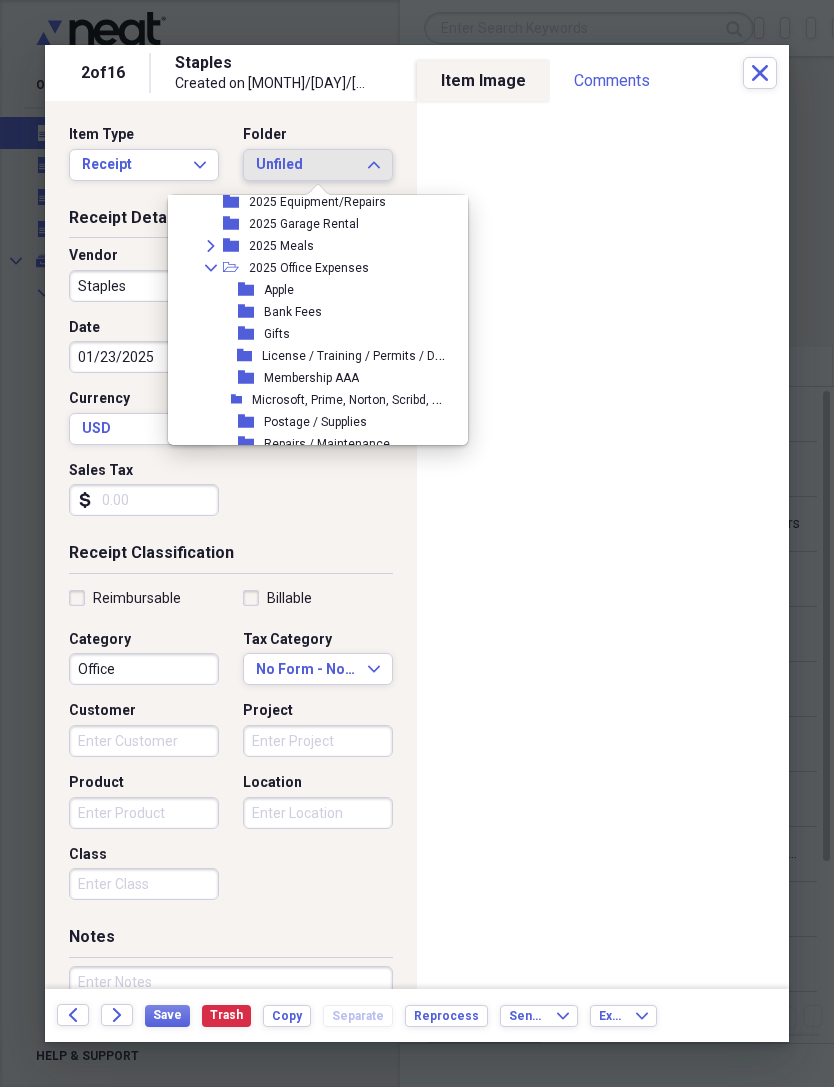 scroll, scrollTop: 250, scrollLeft: 0, axis: vertical 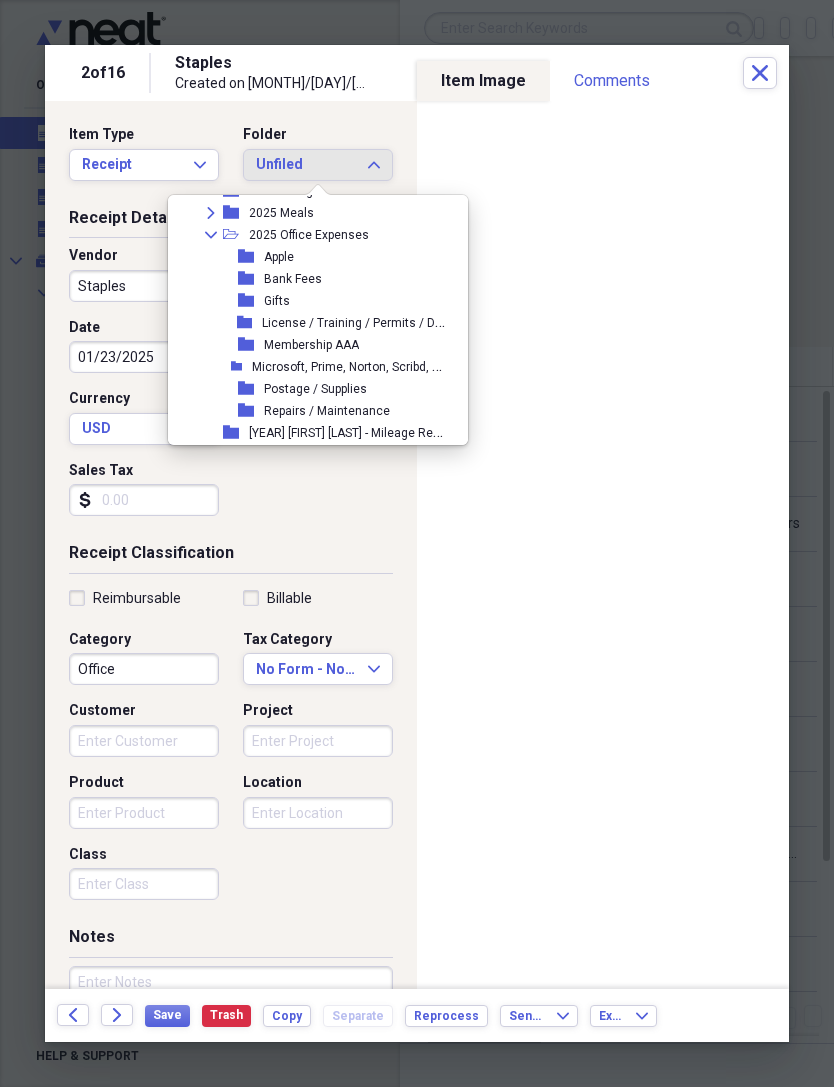 click on "folder Postage / Supplies" at bounding box center (310, 389) 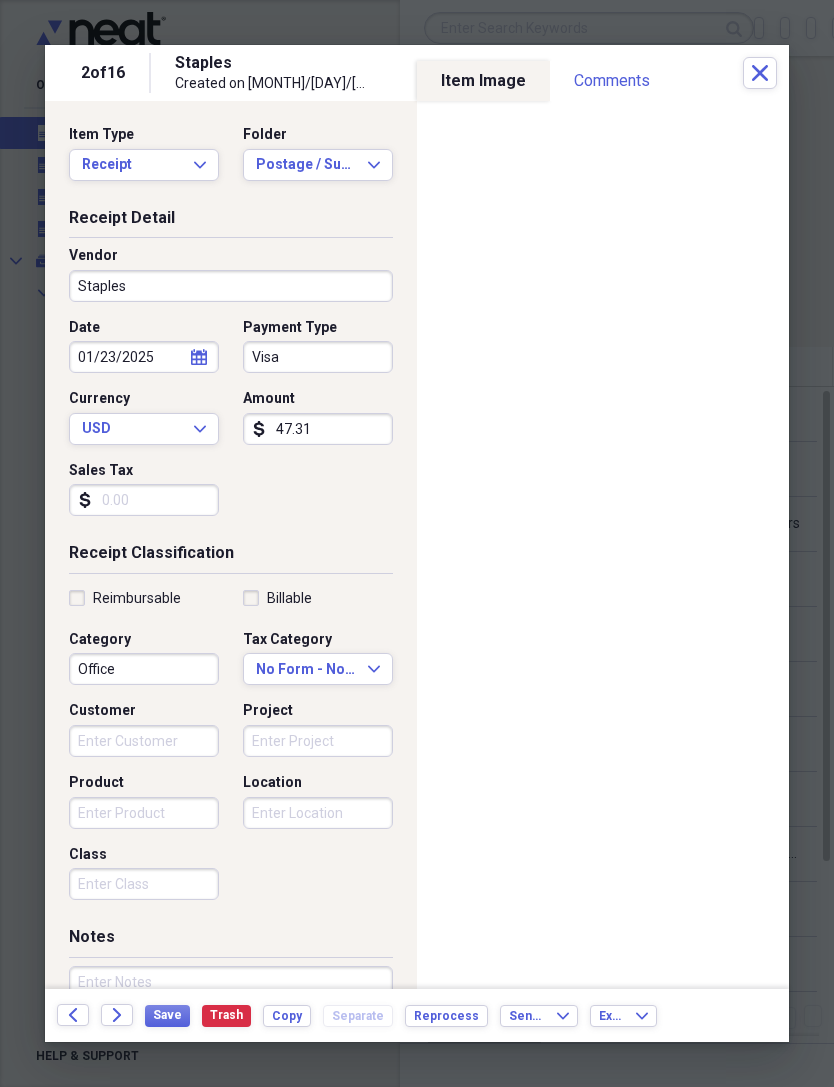 click on "Visa" at bounding box center (318, 357) 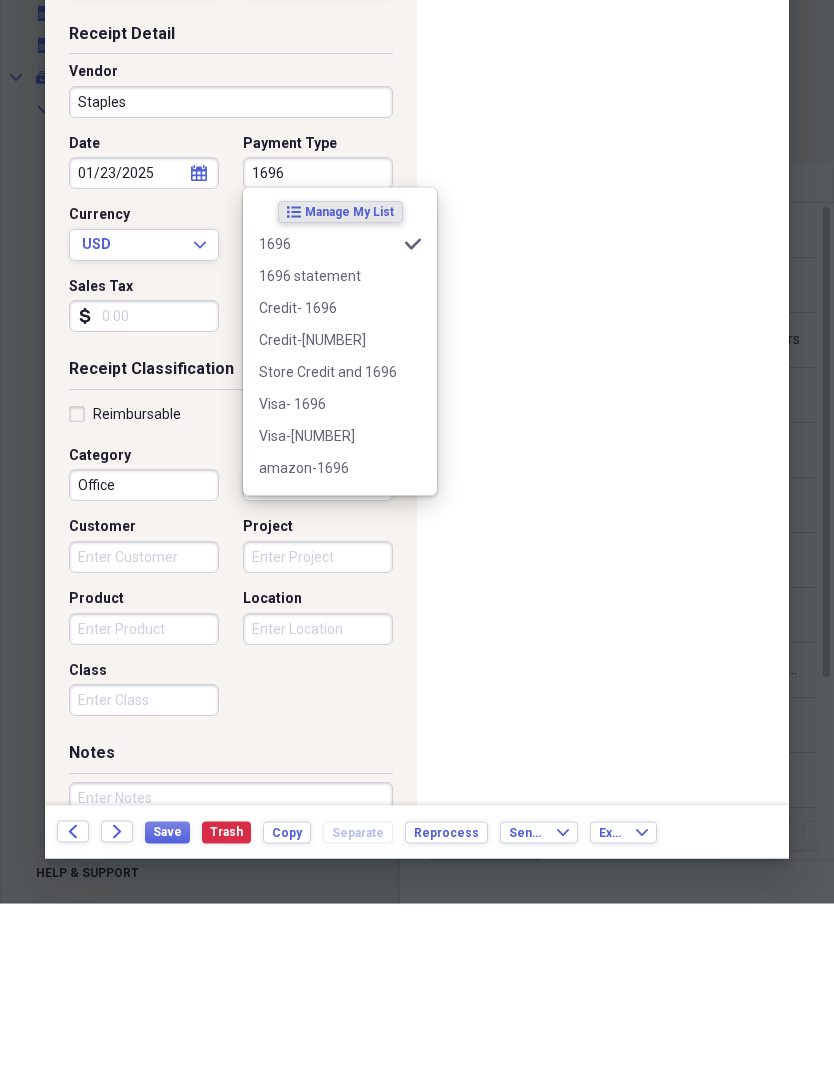 scroll, scrollTop: 64, scrollLeft: 0, axis: vertical 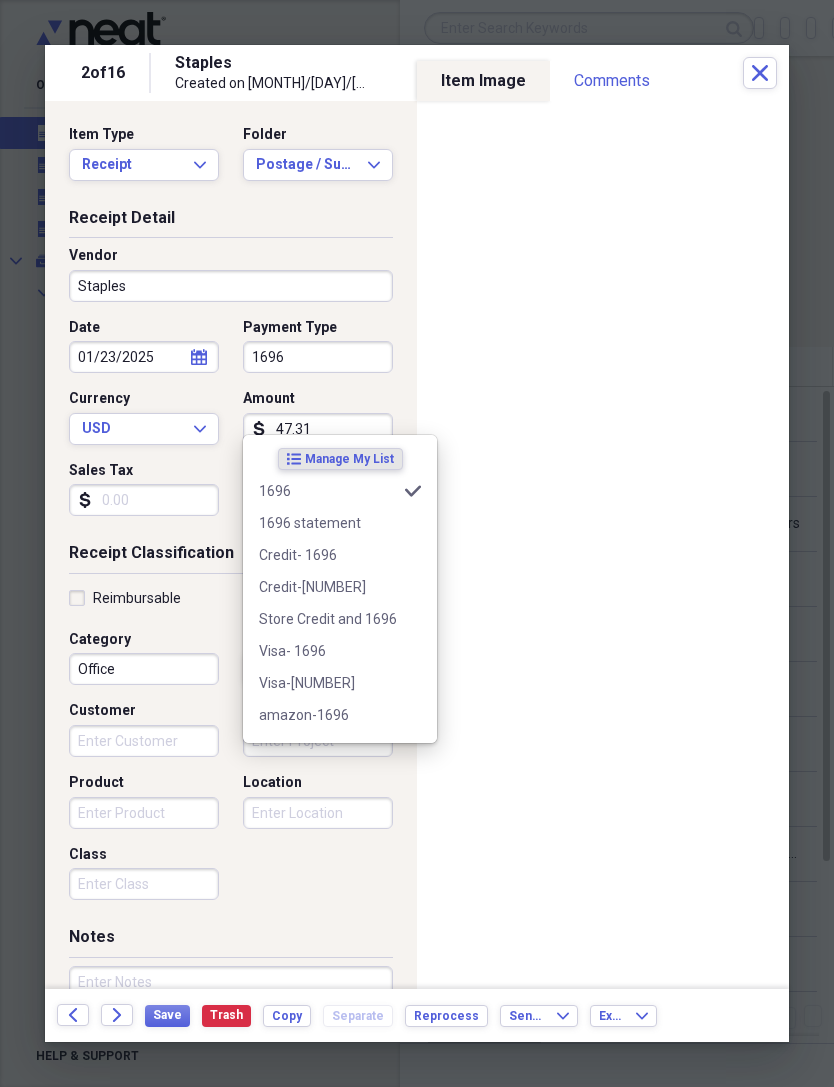 type on "1696" 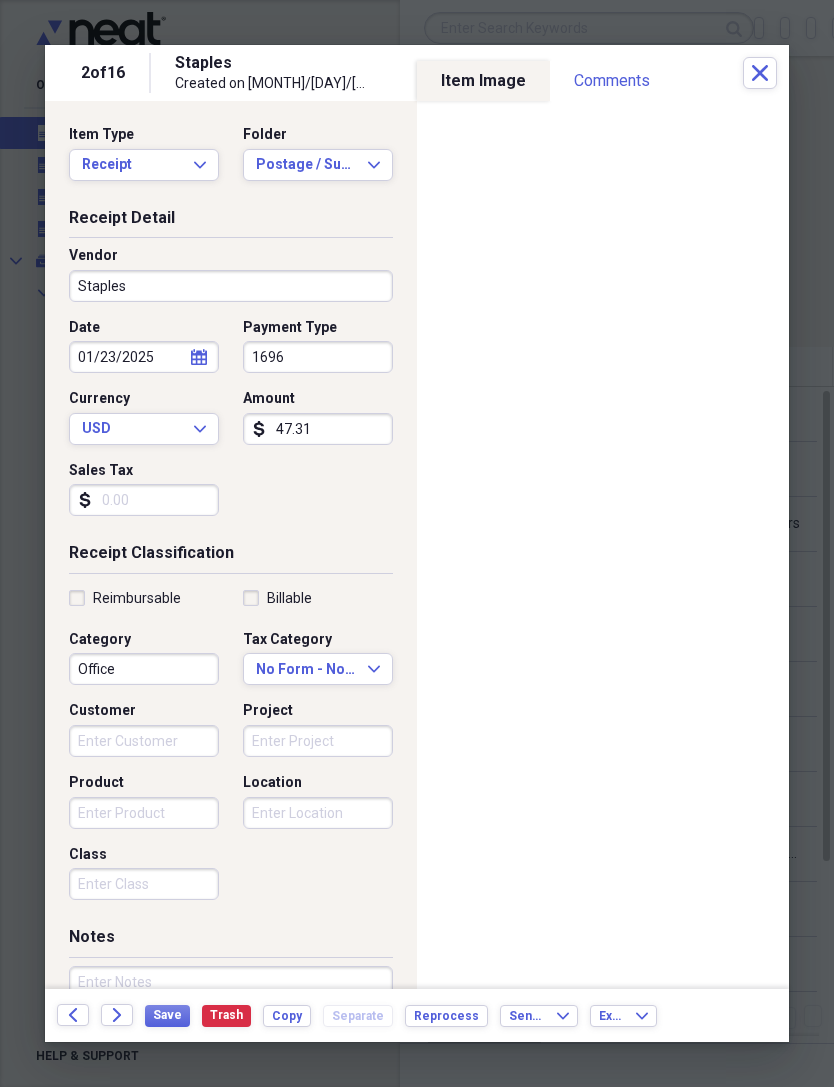 click on "Save" at bounding box center (167, 1015) 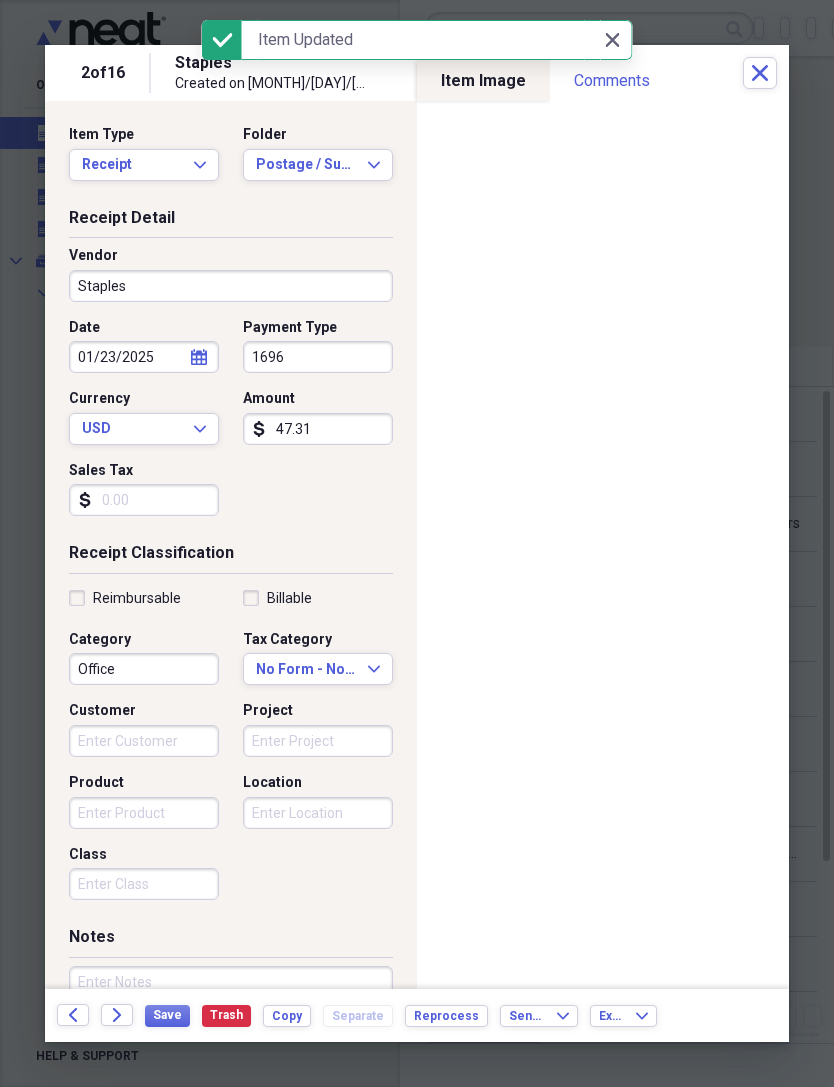 click on "Close" at bounding box center [760, 73] 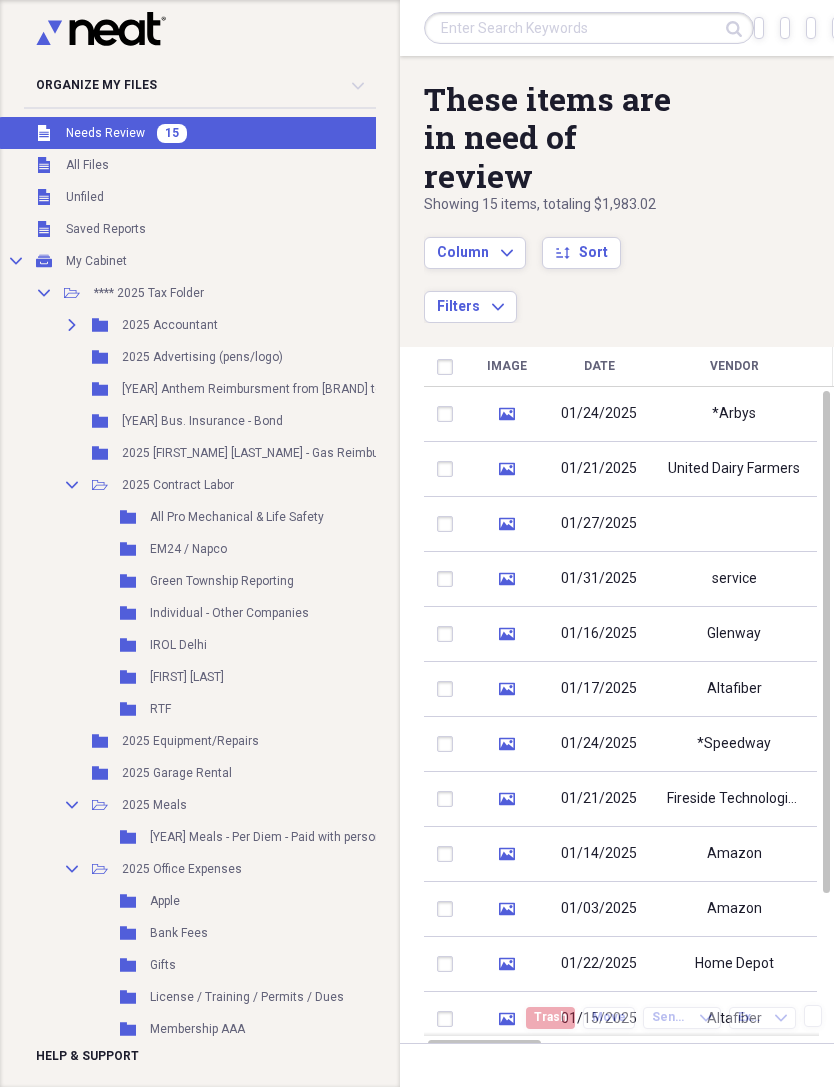 click at bounding box center (734, 524) 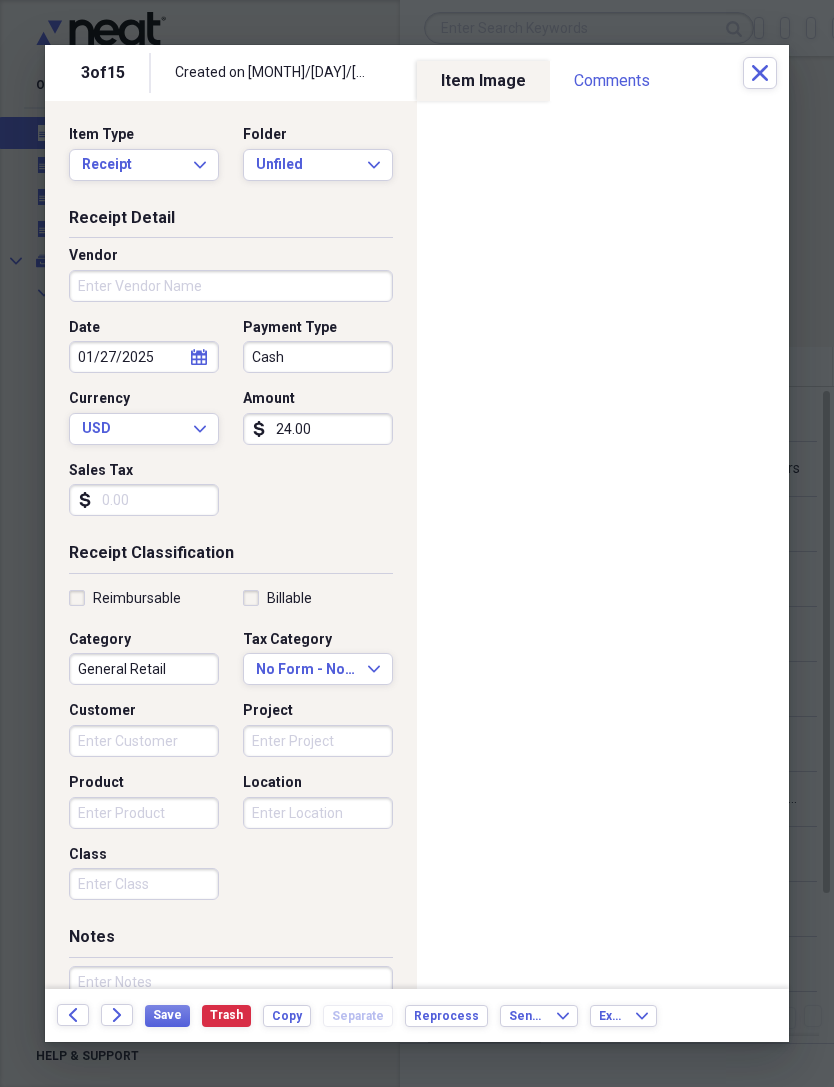 click on "Vendor" at bounding box center (231, 286) 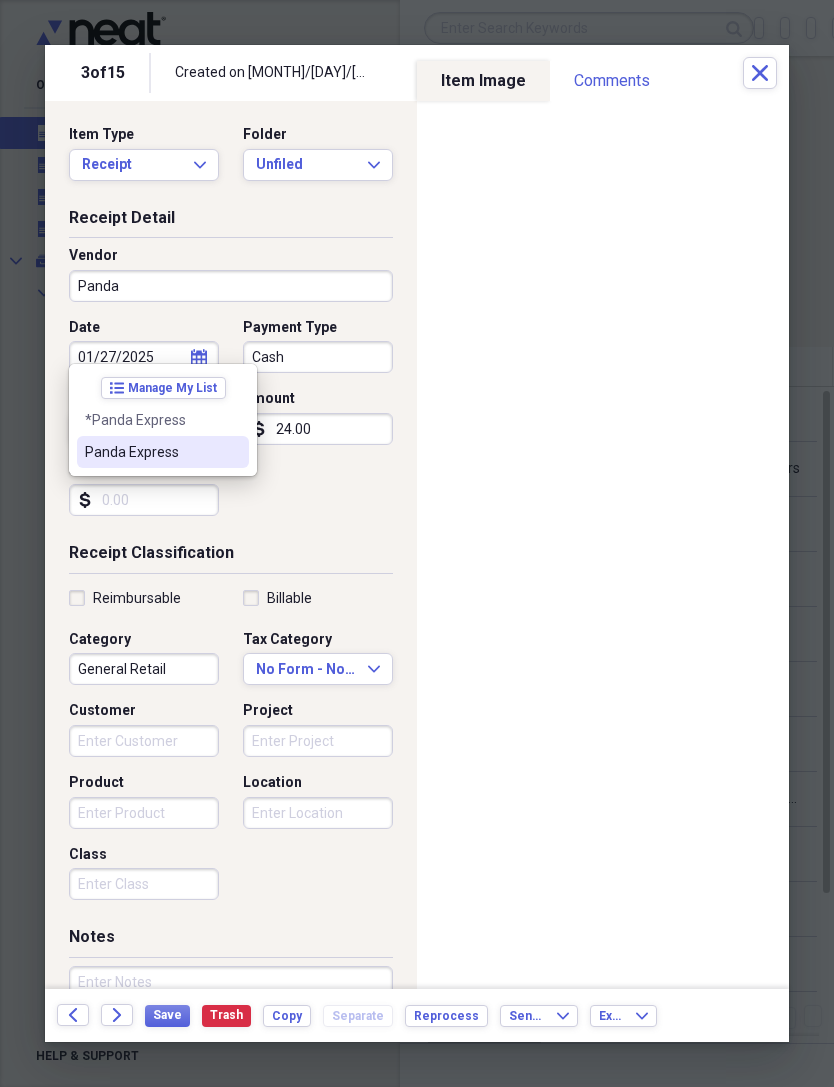 click on "Panda Express" at bounding box center (151, 452) 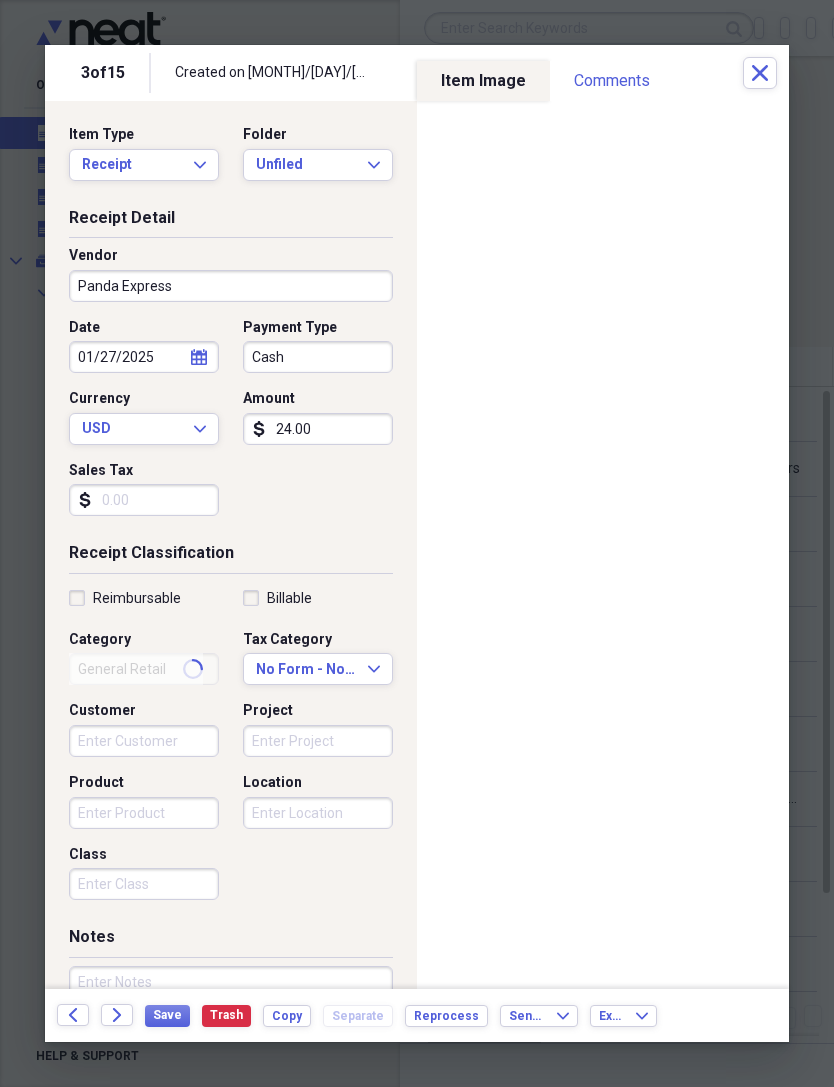 type on "Meals/Restaurants" 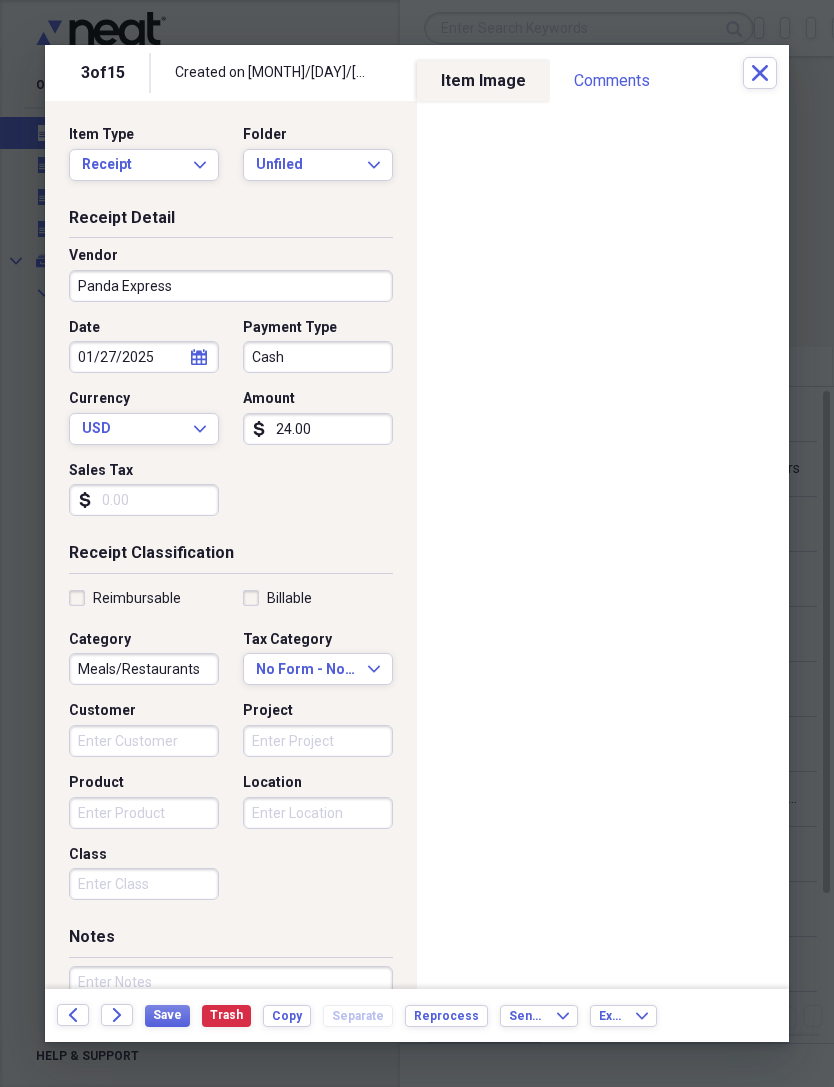 click on "Cash" at bounding box center [318, 357] 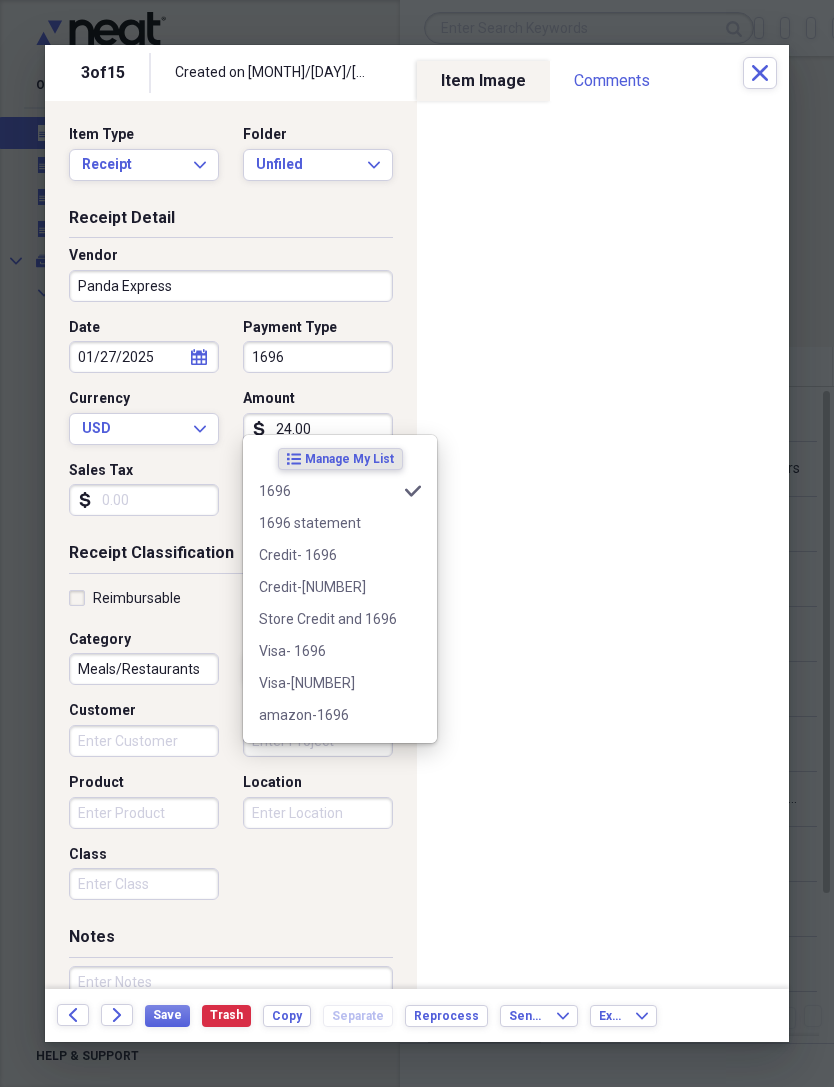 type on "1696" 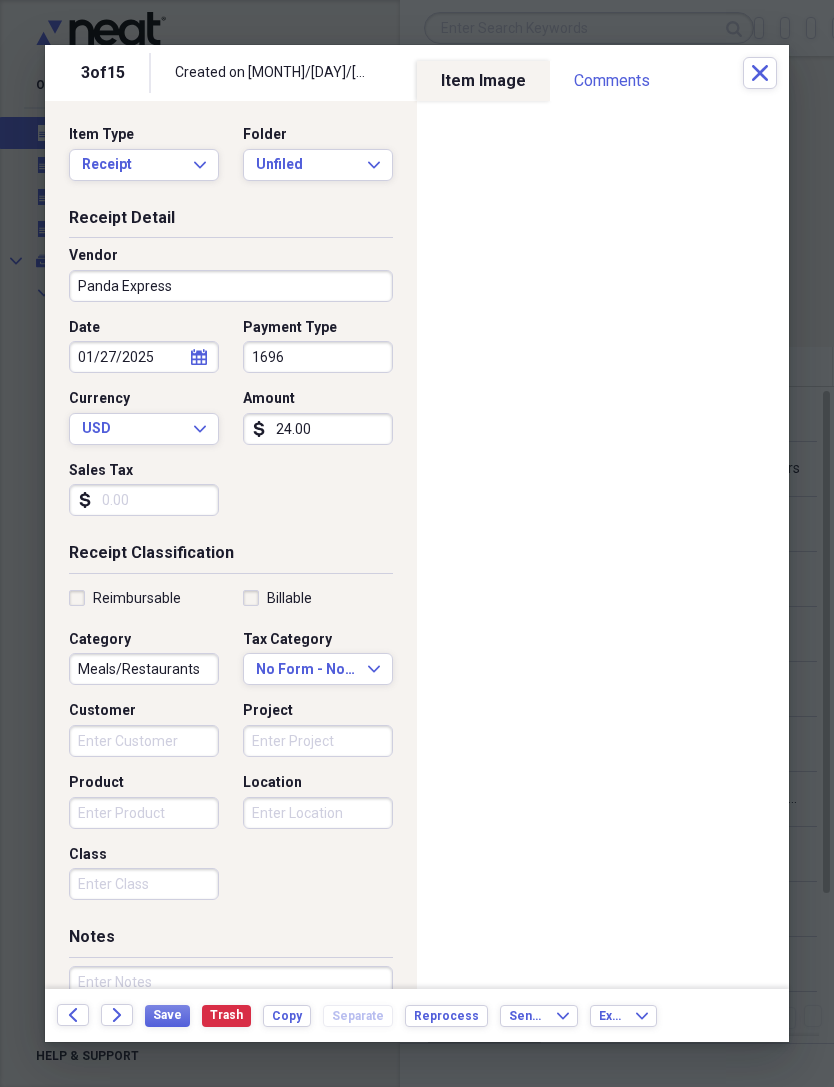 click on "Unfiled Expand" at bounding box center (318, 165) 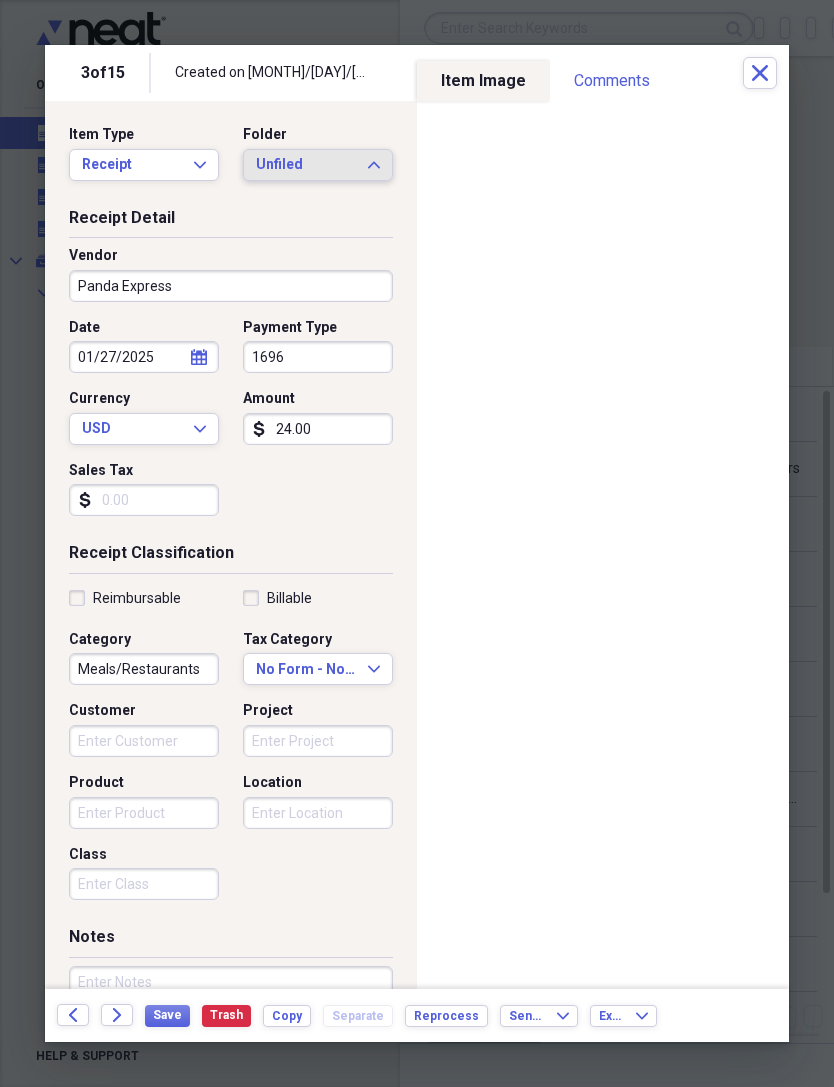 scroll, scrollTop: 0, scrollLeft: 0, axis: both 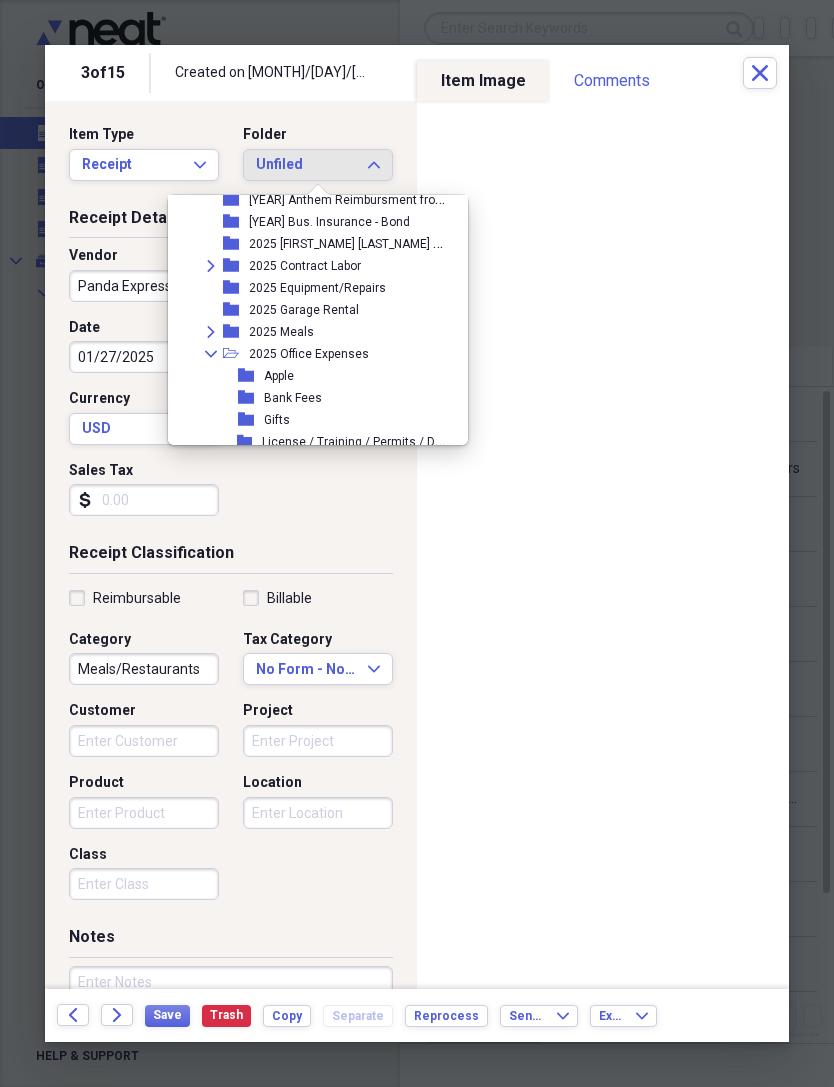 click on "folder" at bounding box center (236, 332) 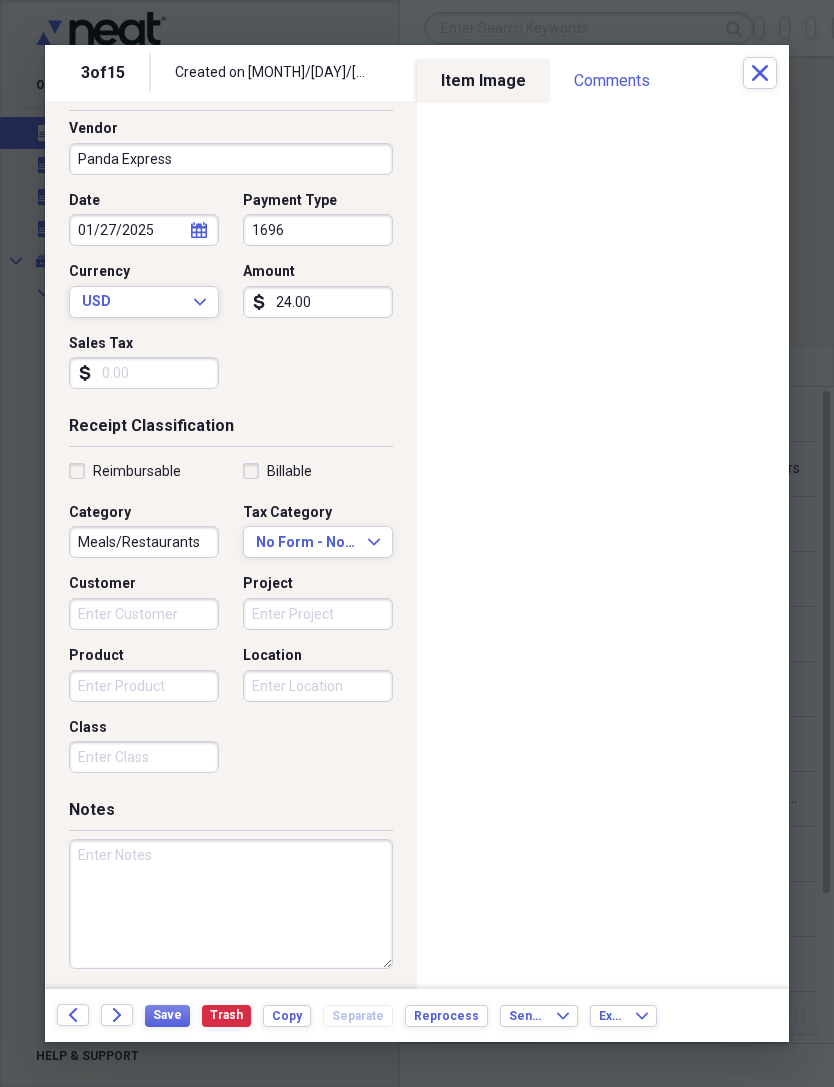 scroll, scrollTop: 126, scrollLeft: 0, axis: vertical 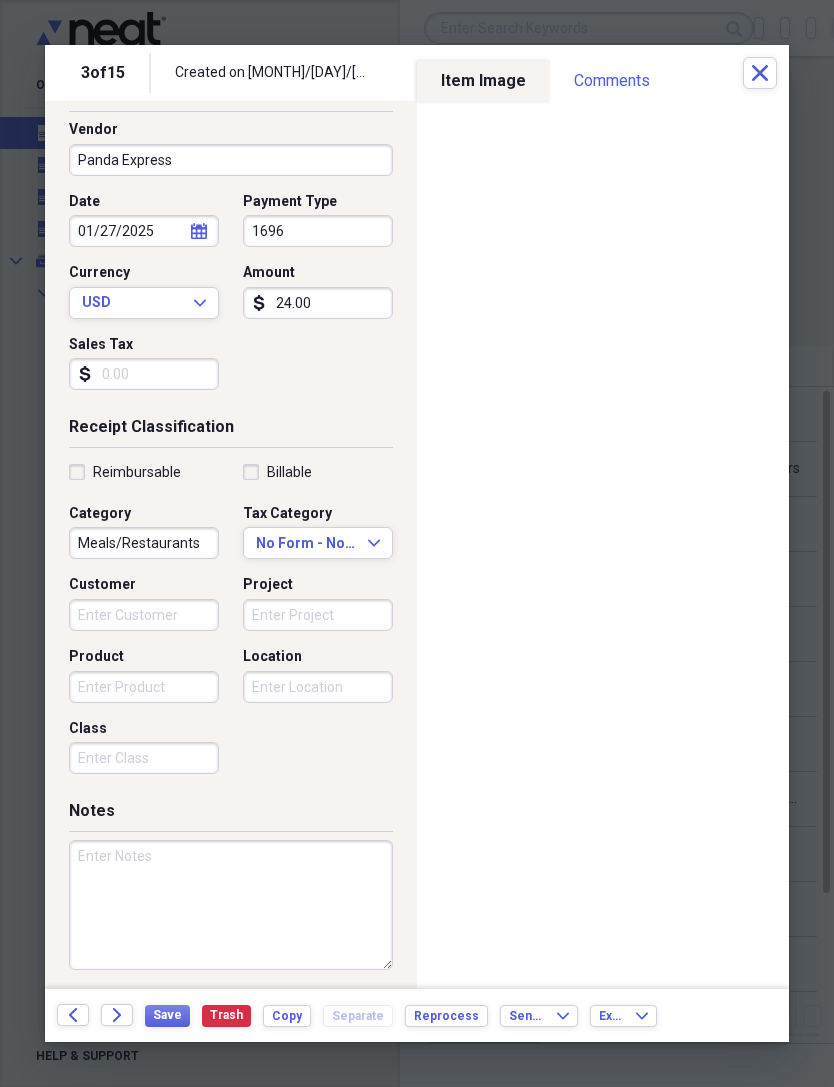 click at bounding box center (417, 543) 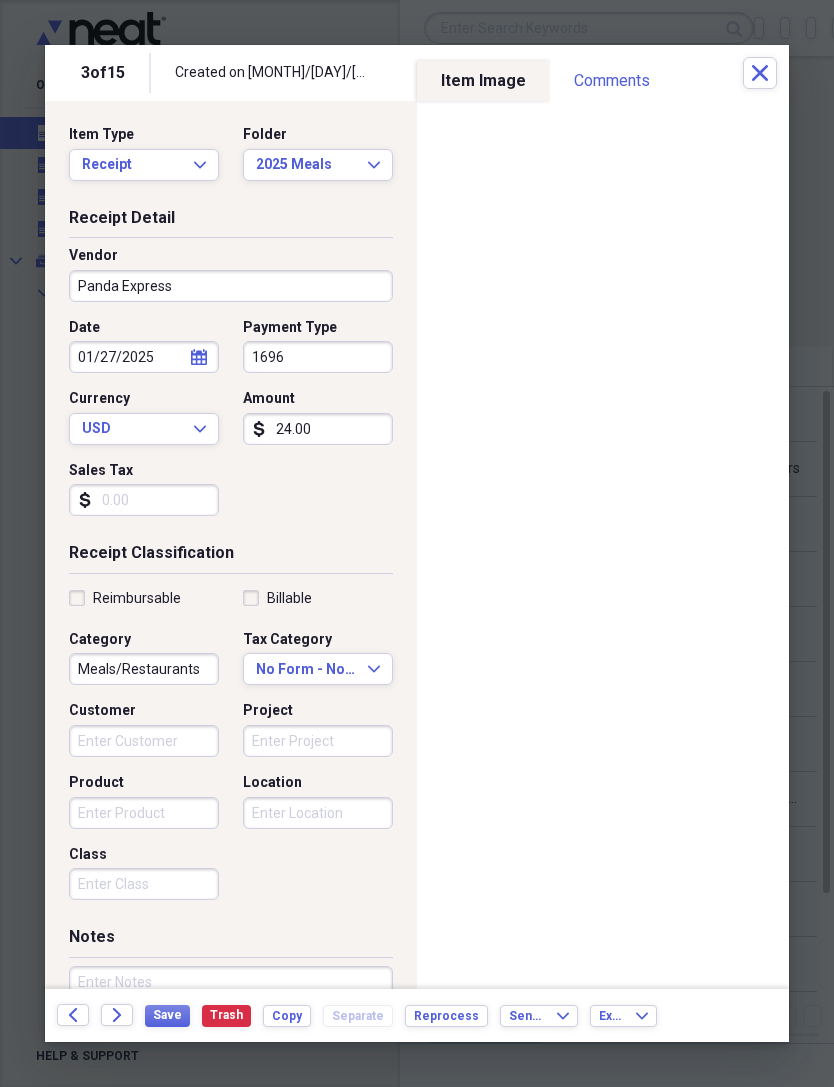 scroll, scrollTop: 0, scrollLeft: 0, axis: both 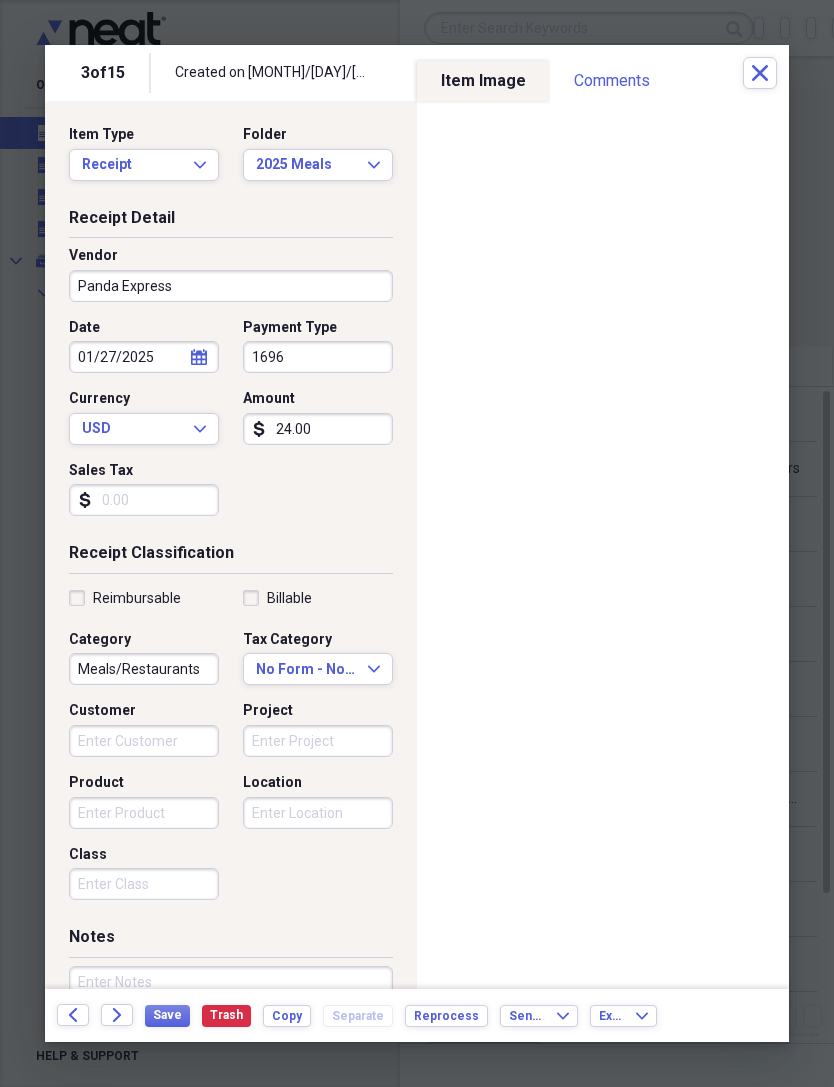 click at bounding box center [417, 543] 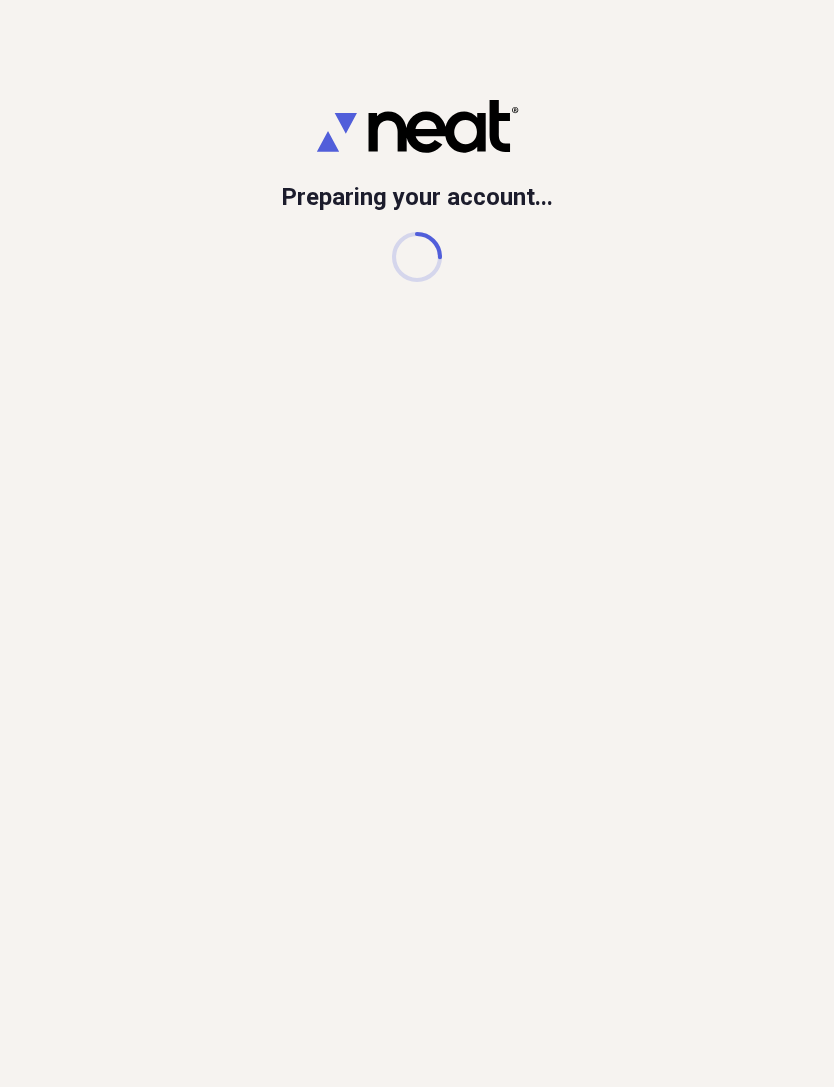 scroll, scrollTop: 0, scrollLeft: 0, axis: both 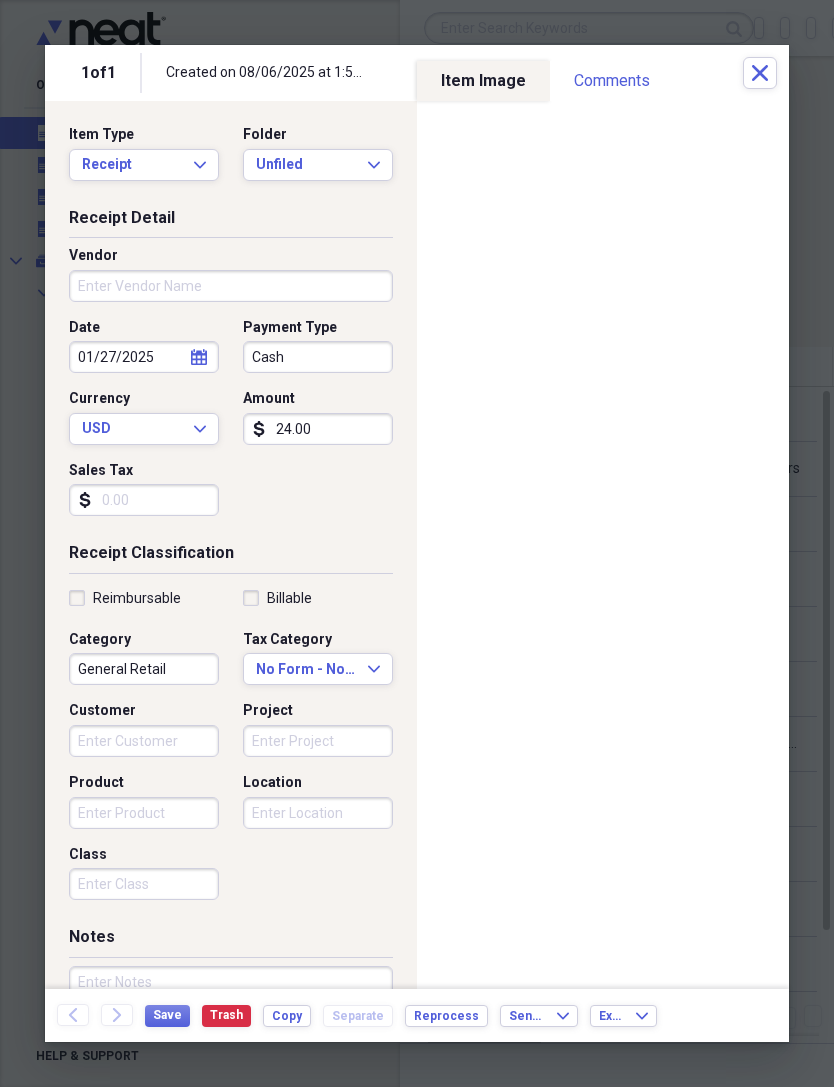 click on "Unfiled" at bounding box center (306, 165) 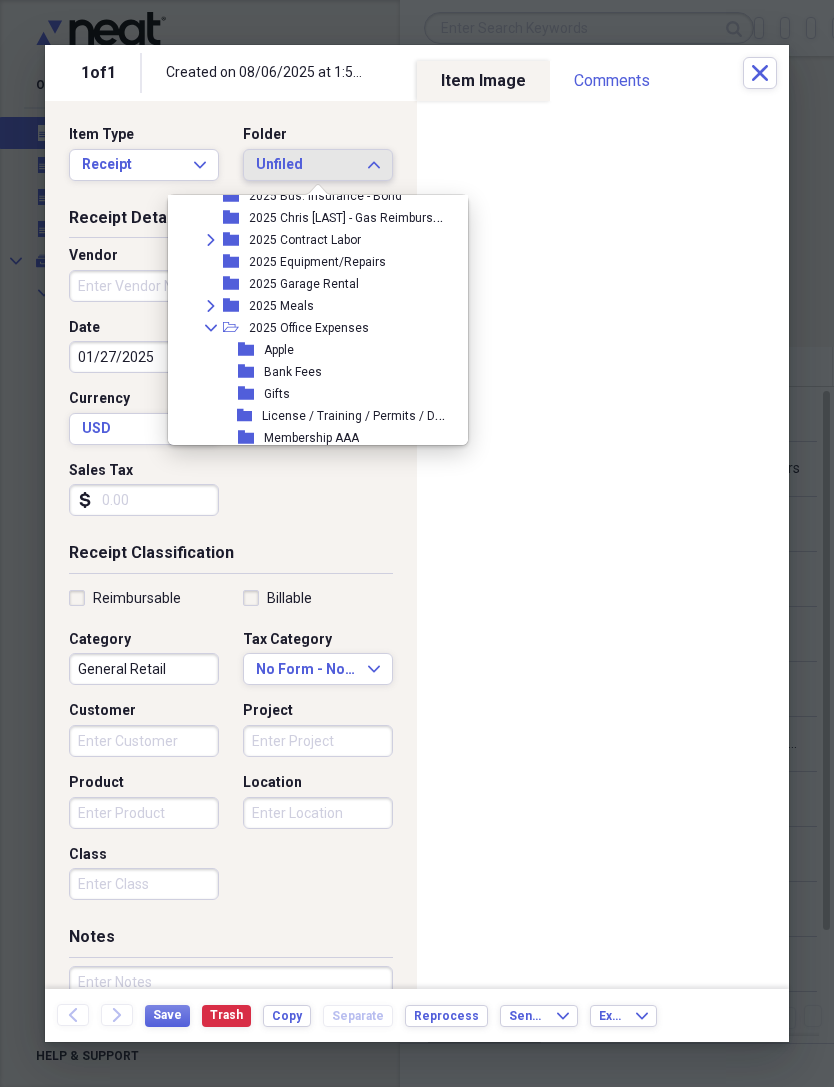 scroll, scrollTop: 204, scrollLeft: 0, axis: vertical 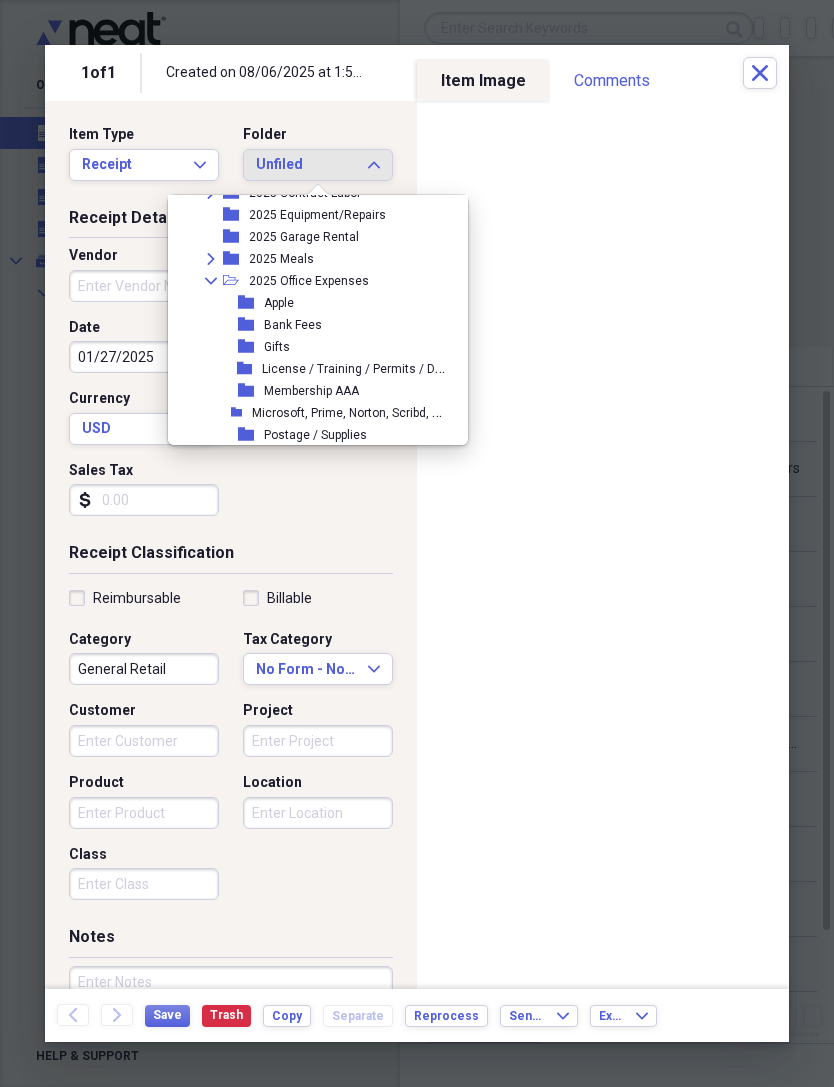 click on "folder" at bounding box center (236, 259) 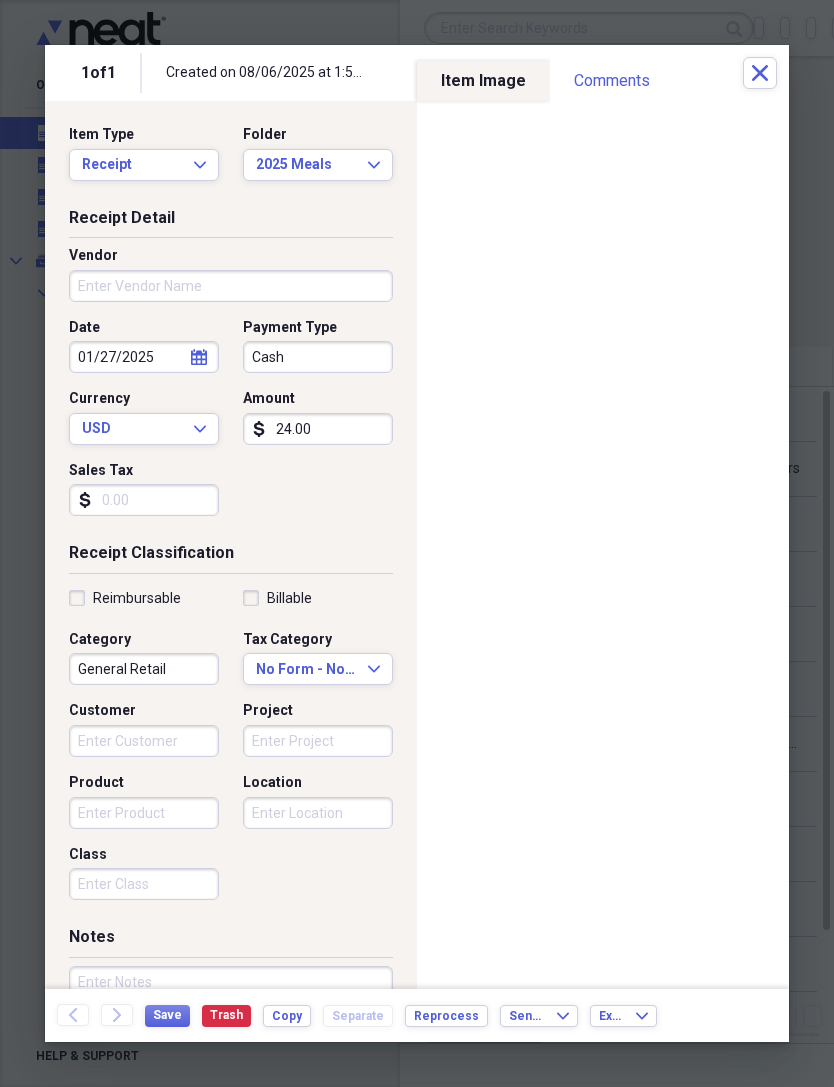 click on "Vendor" at bounding box center [231, 286] 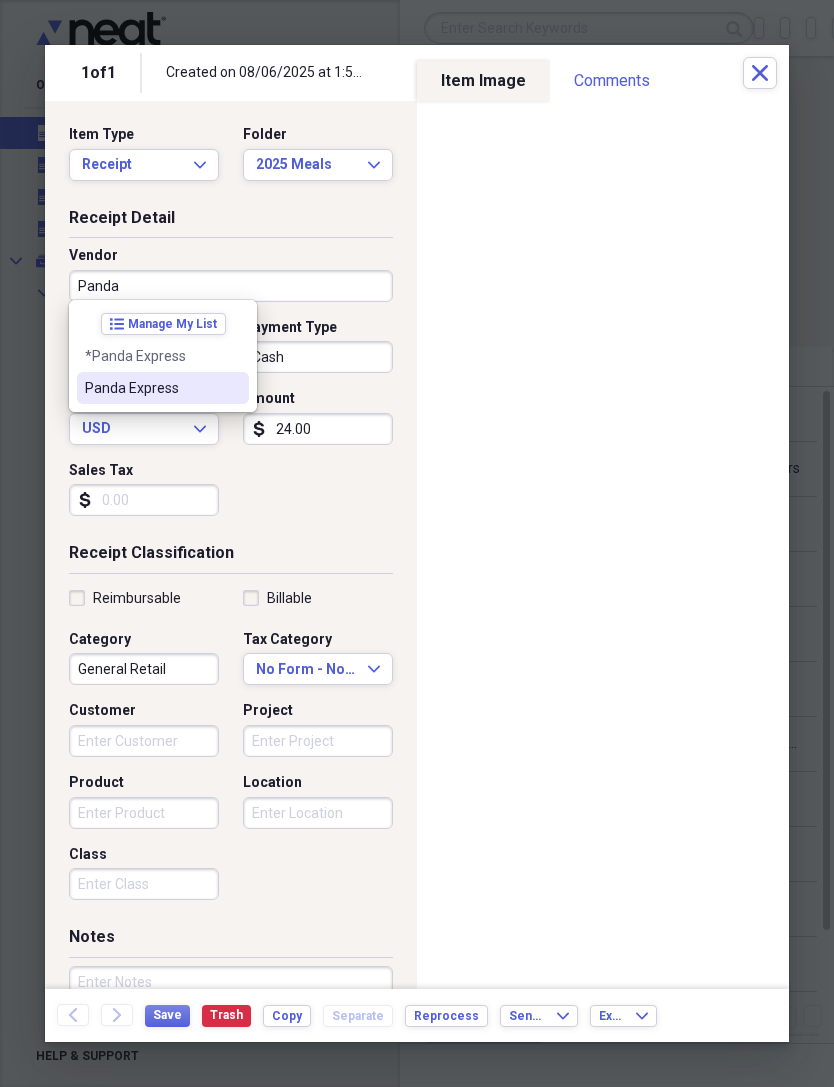 click on "Panda Express" at bounding box center [151, 388] 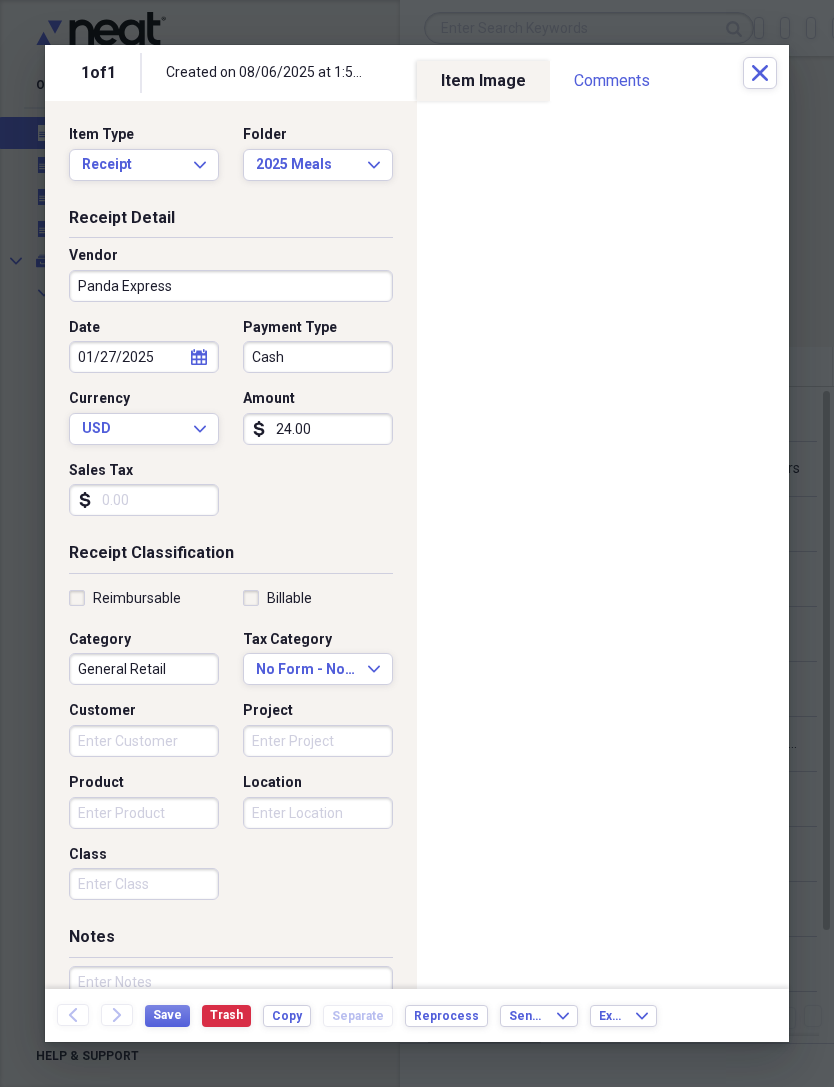 type on "Meals/Restaurants" 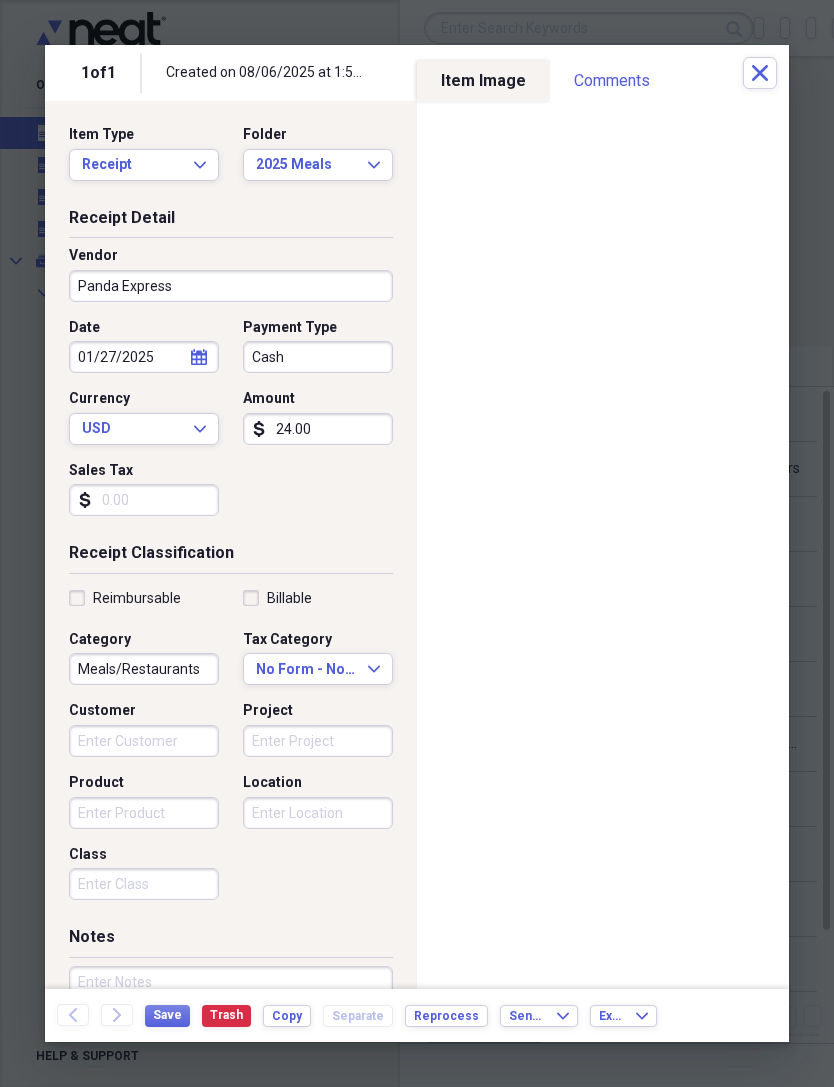 click on "Cash" at bounding box center [318, 357] 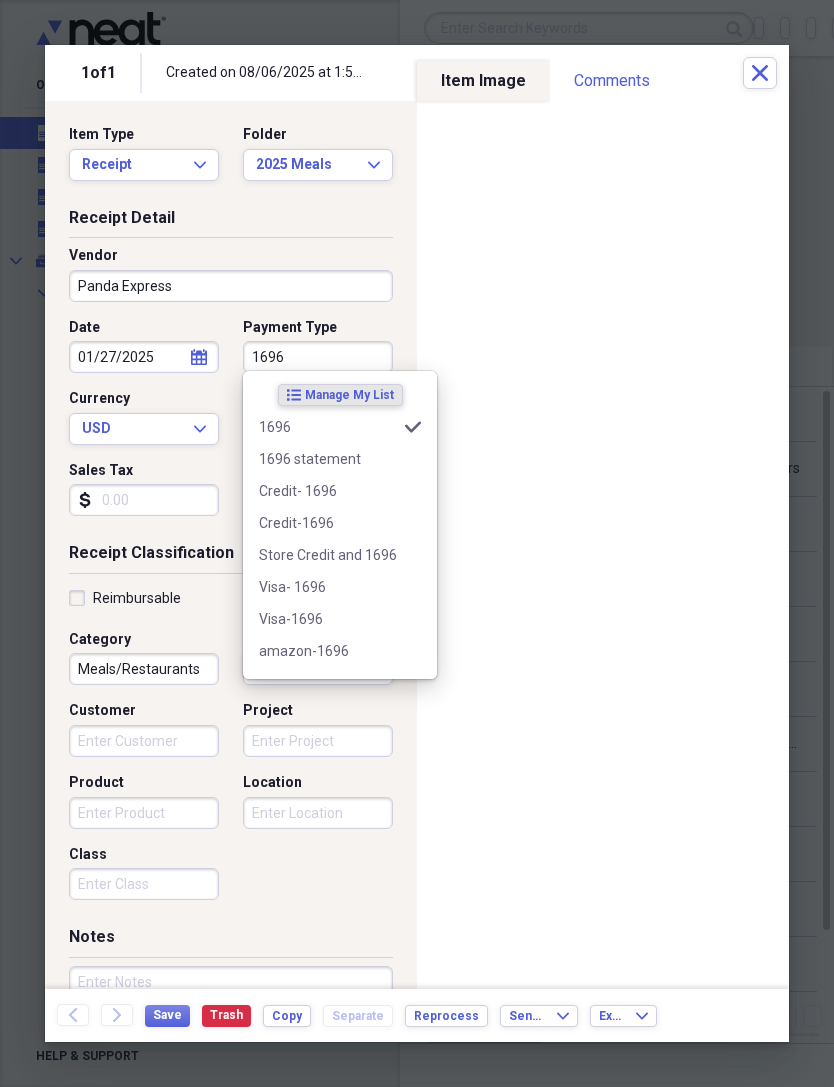 type on "1696" 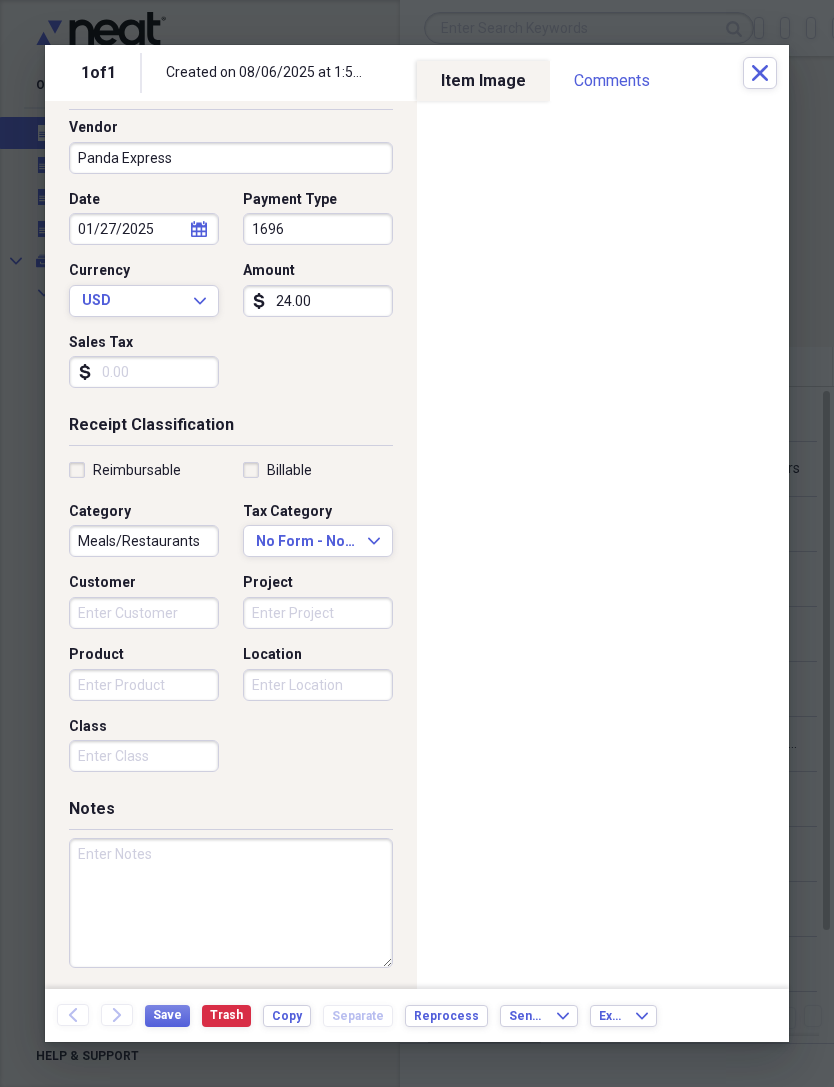 scroll, scrollTop: 126, scrollLeft: 0, axis: vertical 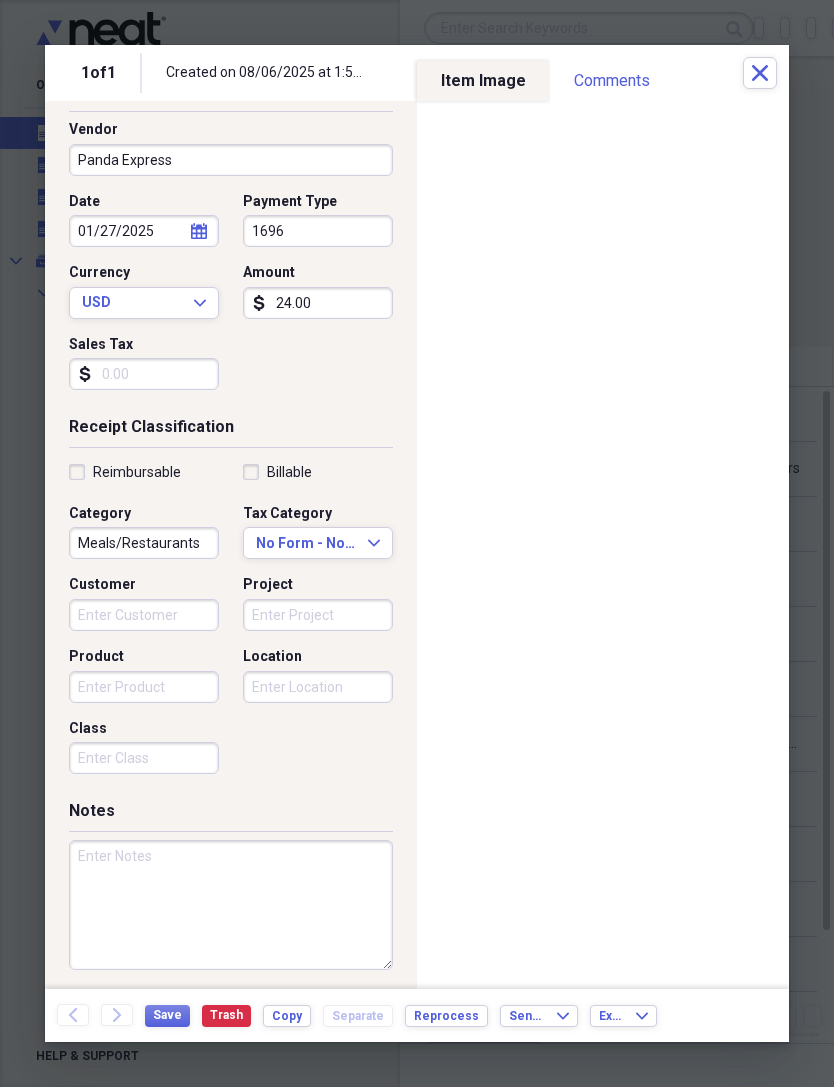 click on "Save" at bounding box center (167, 1015) 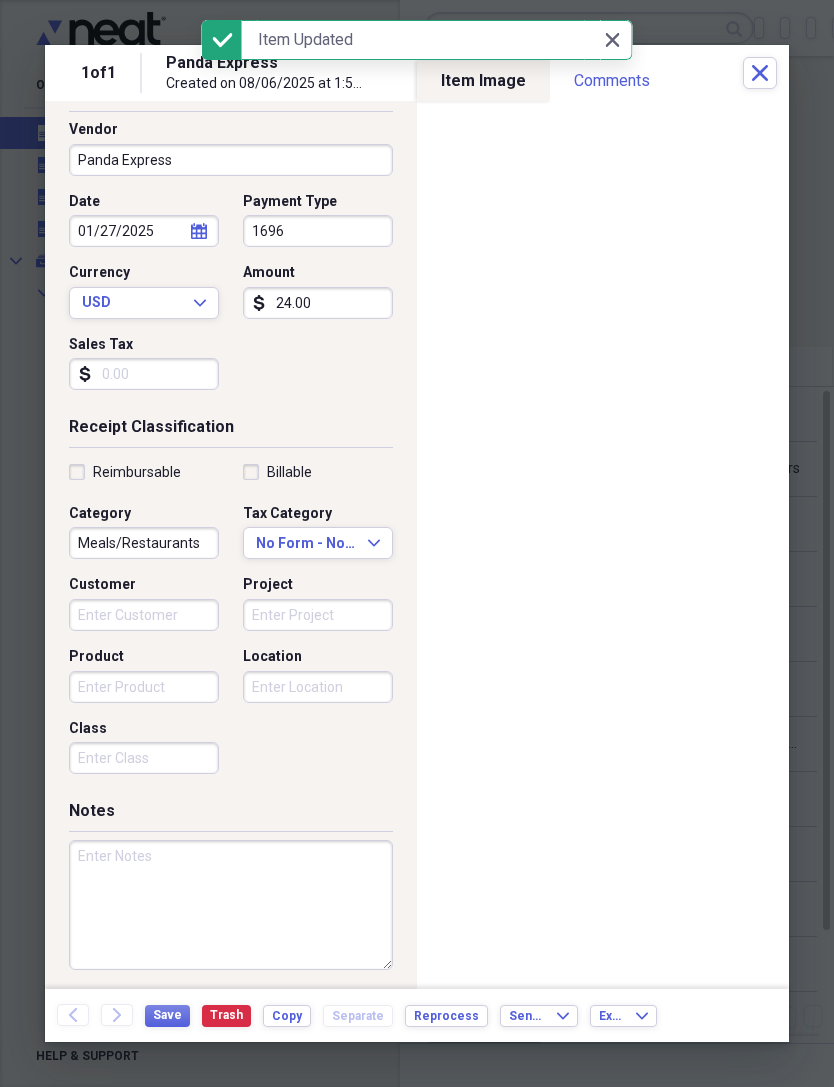 click on "Close" 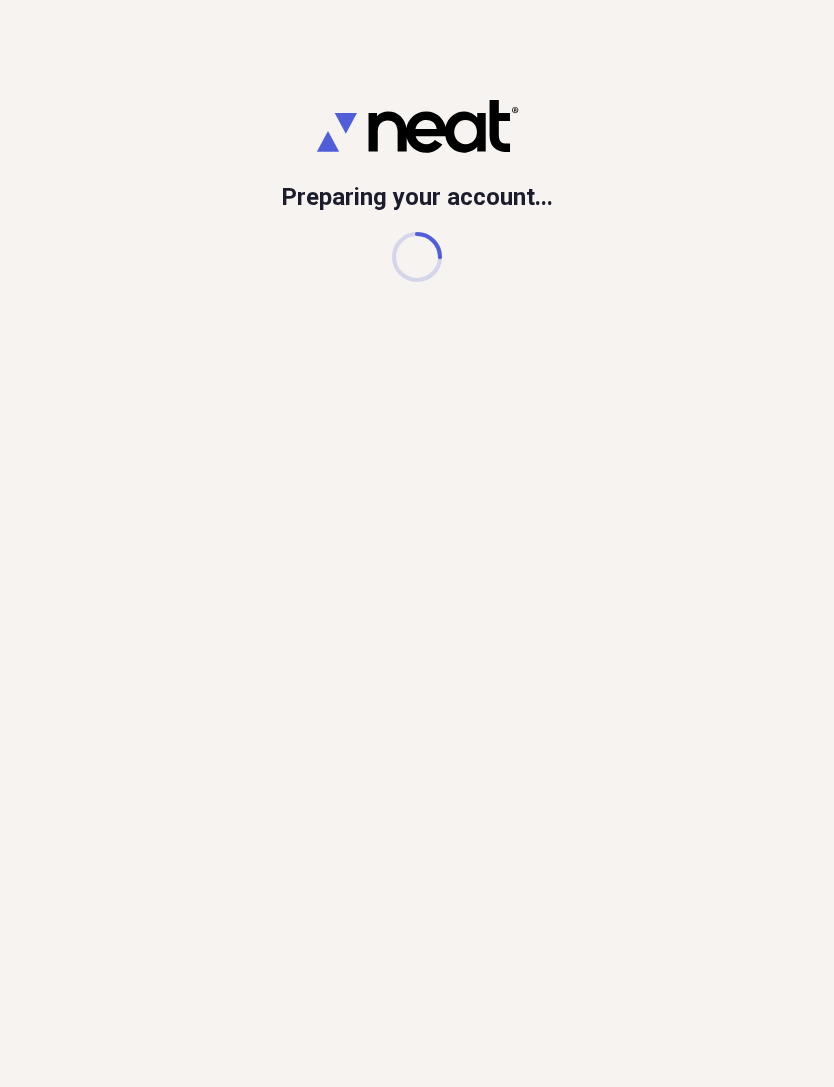 scroll, scrollTop: 0, scrollLeft: 0, axis: both 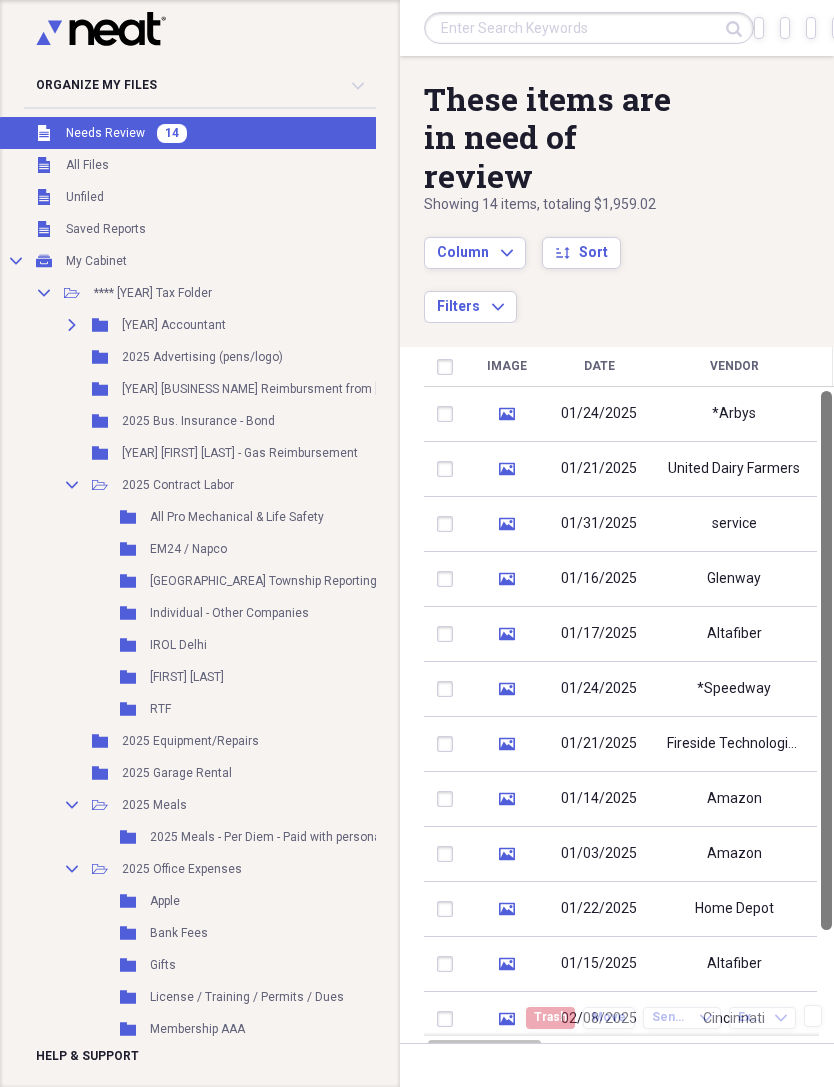 click on "*Arbys" at bounding box center (734, 414) 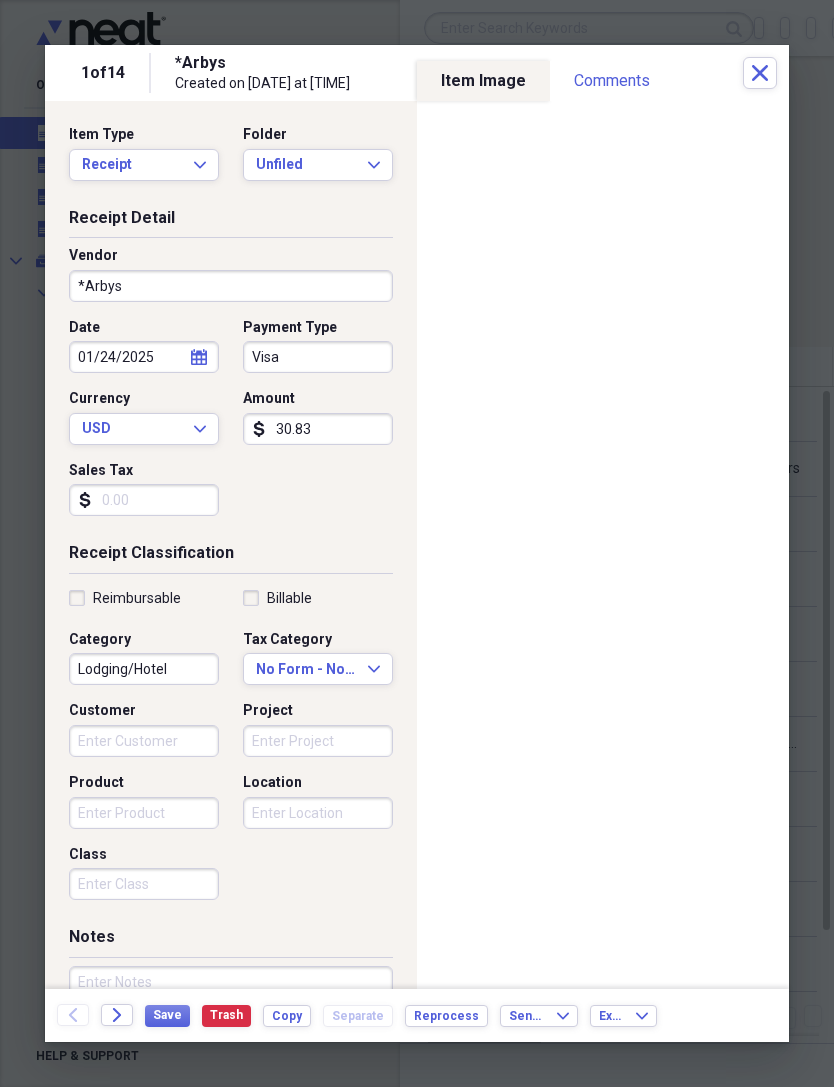 click on "*Arbys" at bounding box center (231, 286) 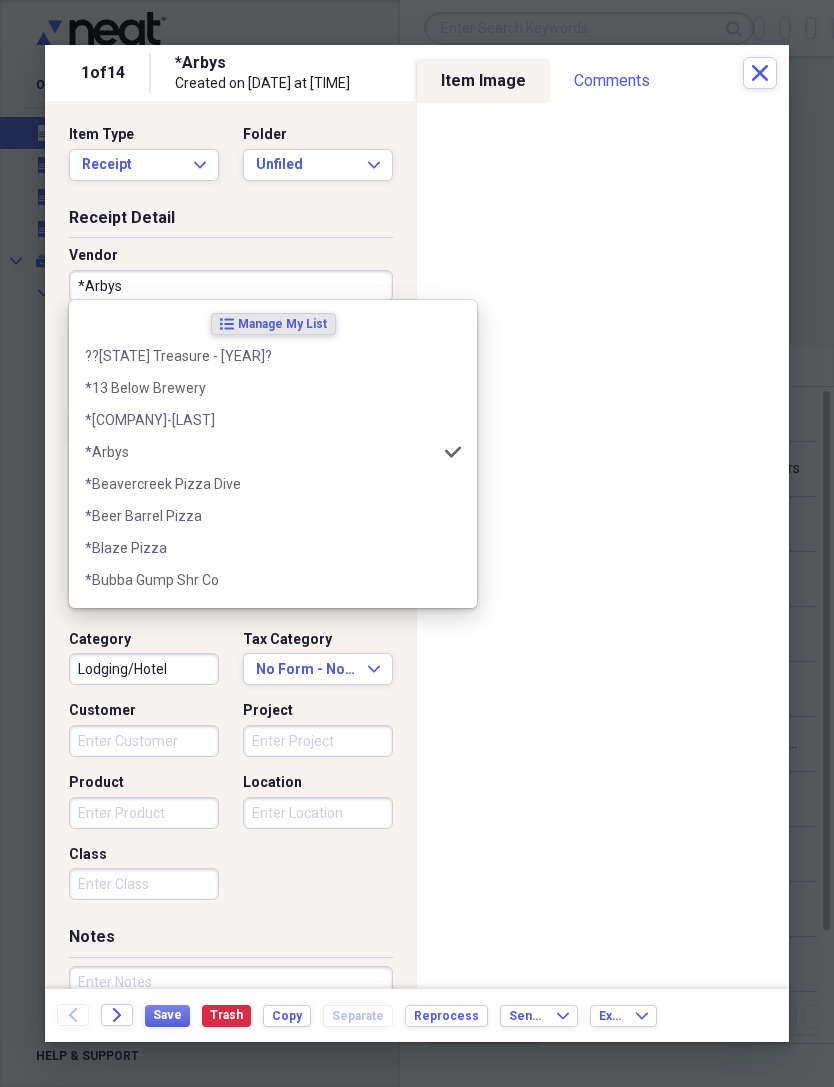 click on "Receipt Detail Vendor *[COMPANY] Date [DATE] calendar Calendar Payment Type [CARD_TYPE] Currency [CURRENCY] Expand Amount dollar-sign [NUMBER] Sales Tax dollar-sign" at bounding box center [231, 375] 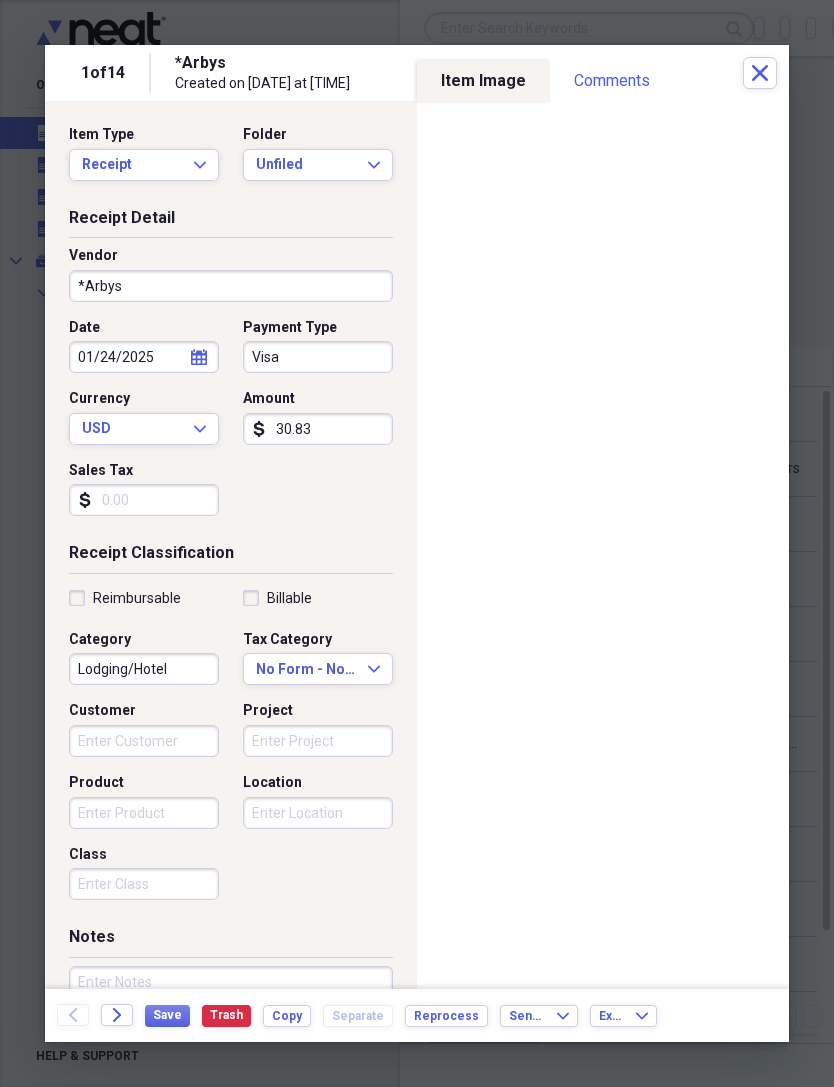 click on "*Arbys" at bounding box center [231, 286] 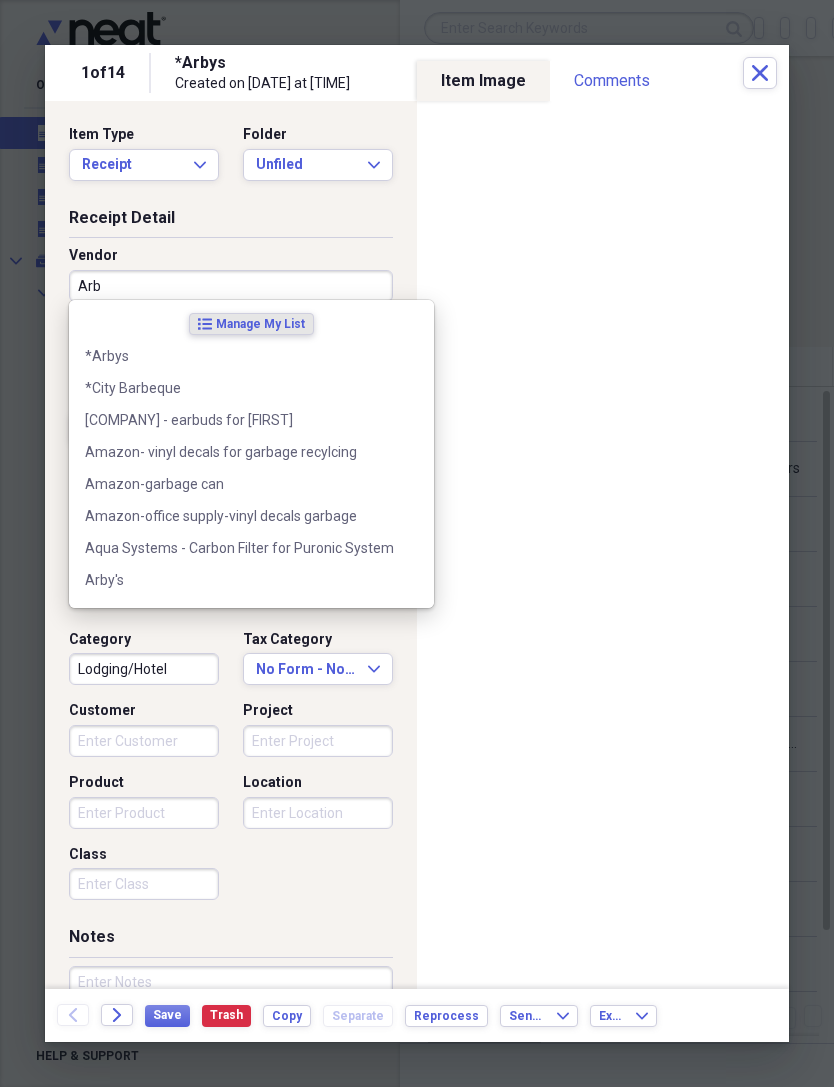 click on "Arby's" at bounding box center [239, 580] 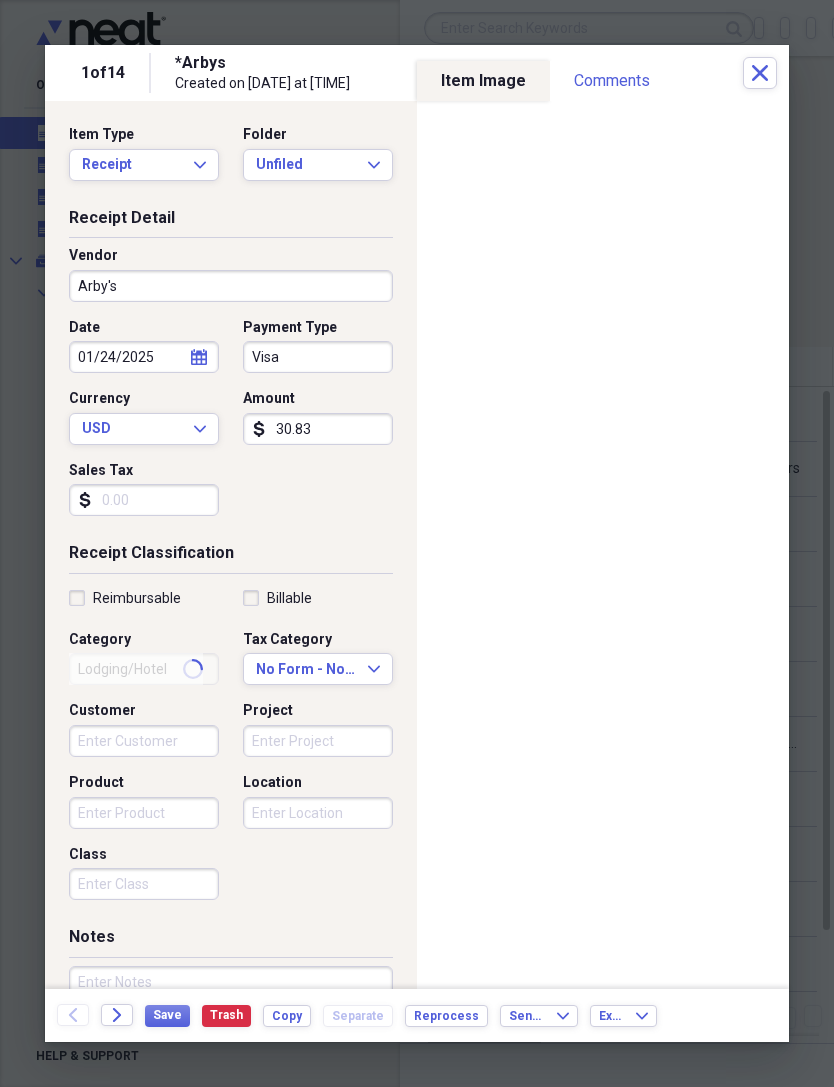 type on "Meals/Restaurants" 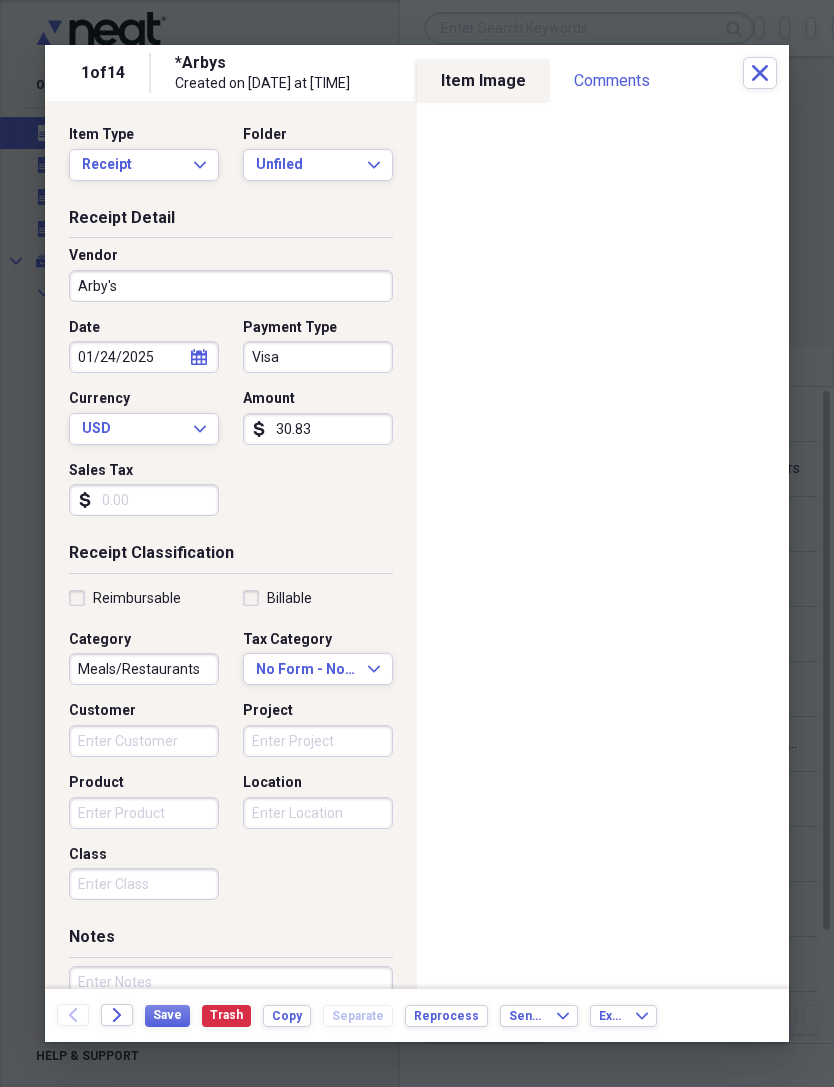 click on "Unfiled" at bounding box center (306, 165) 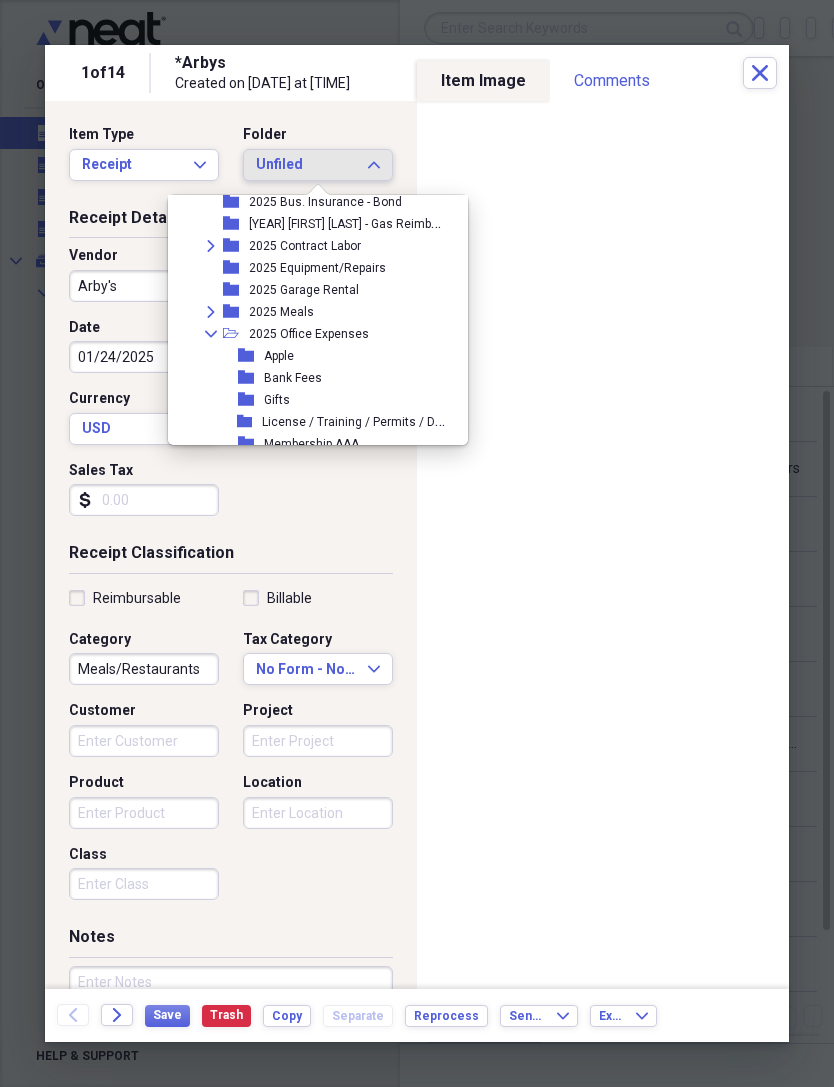 scroll, scrollTop: 165, scrollLeft: 0, axis: vertical 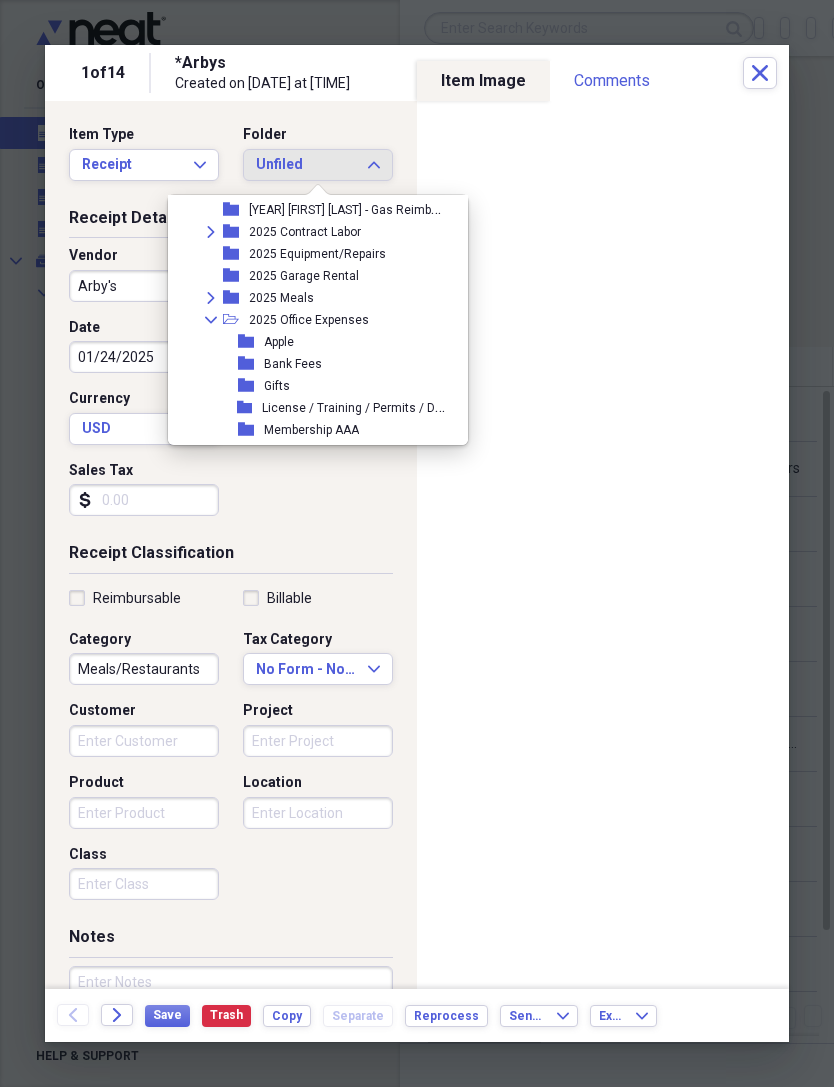 click on "Expand folder [YEAR] Meals" at bounding box center [310, 298] 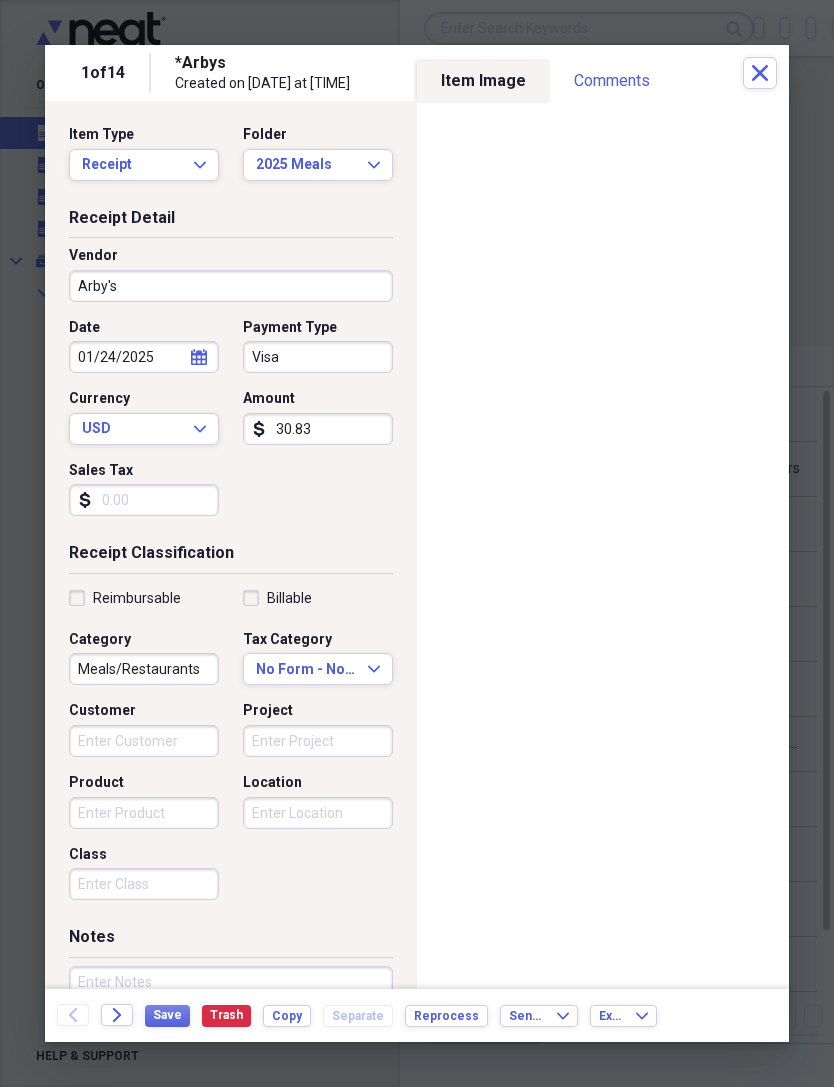 click on "Visa" at bounding box center (318, 357) 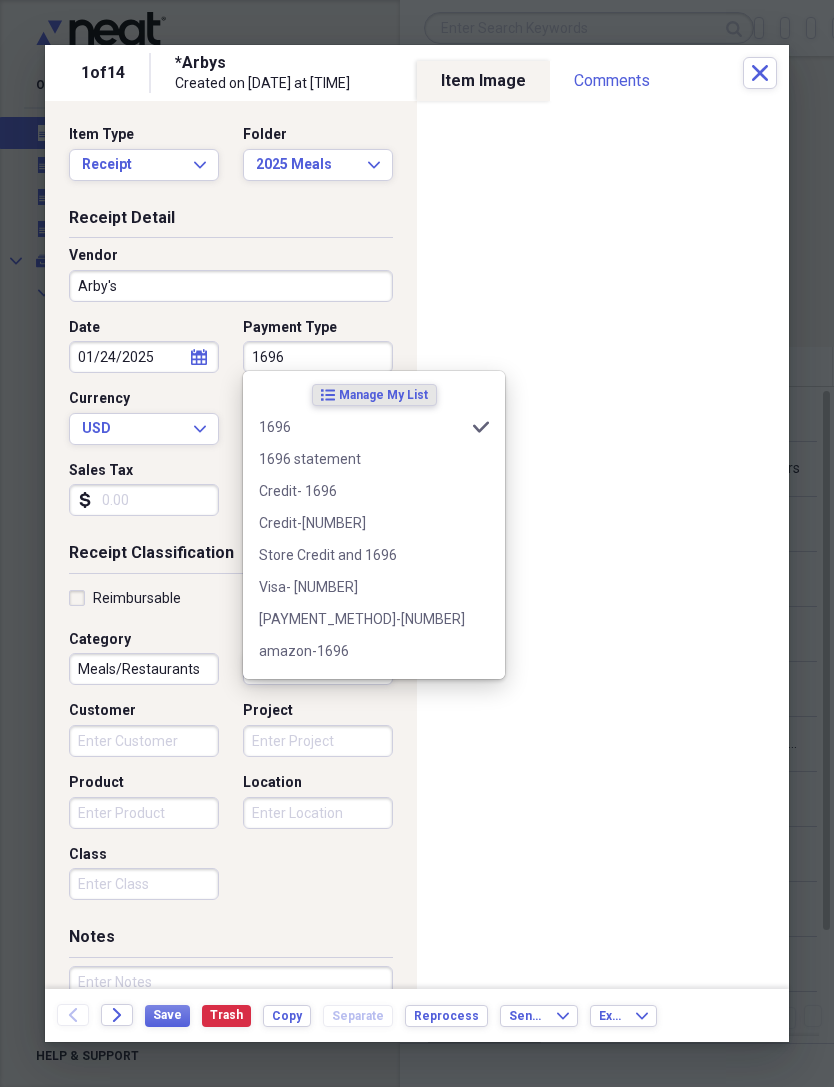 type on "1696" 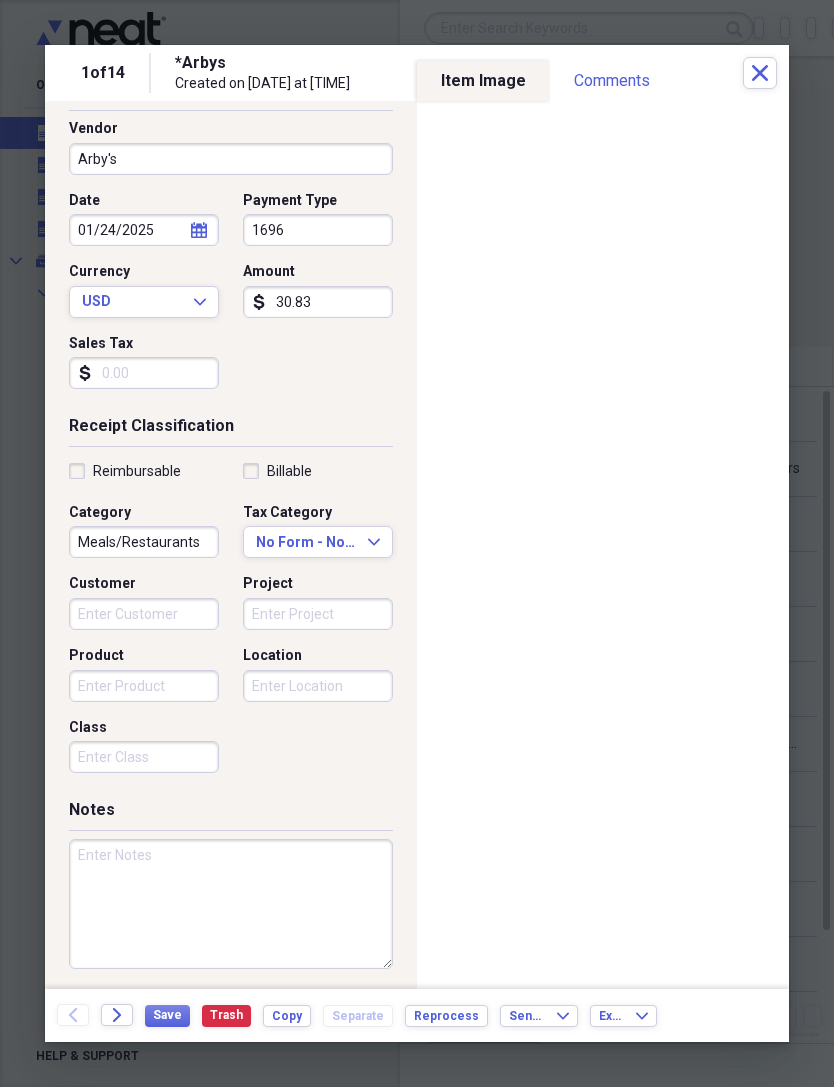 scroll, scrollTop: 126, scrollLeft: 0, axis: vertical 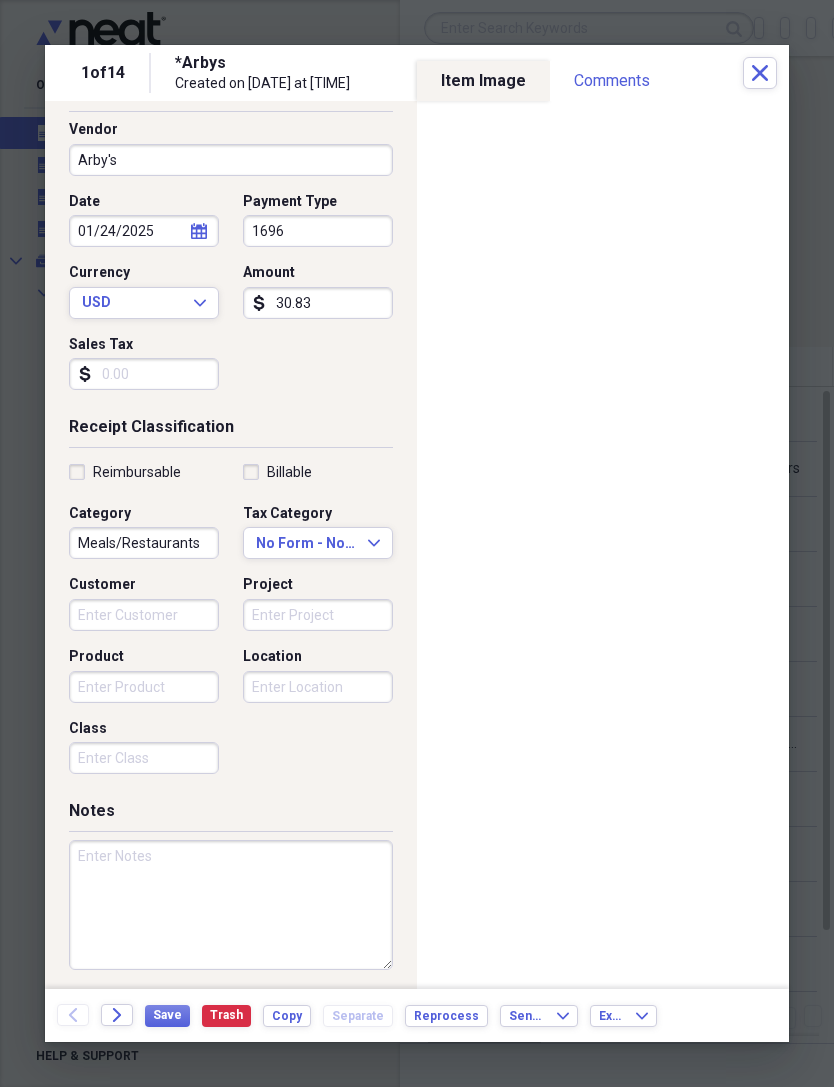 click on "Save" at bounding box center [167, 1015] 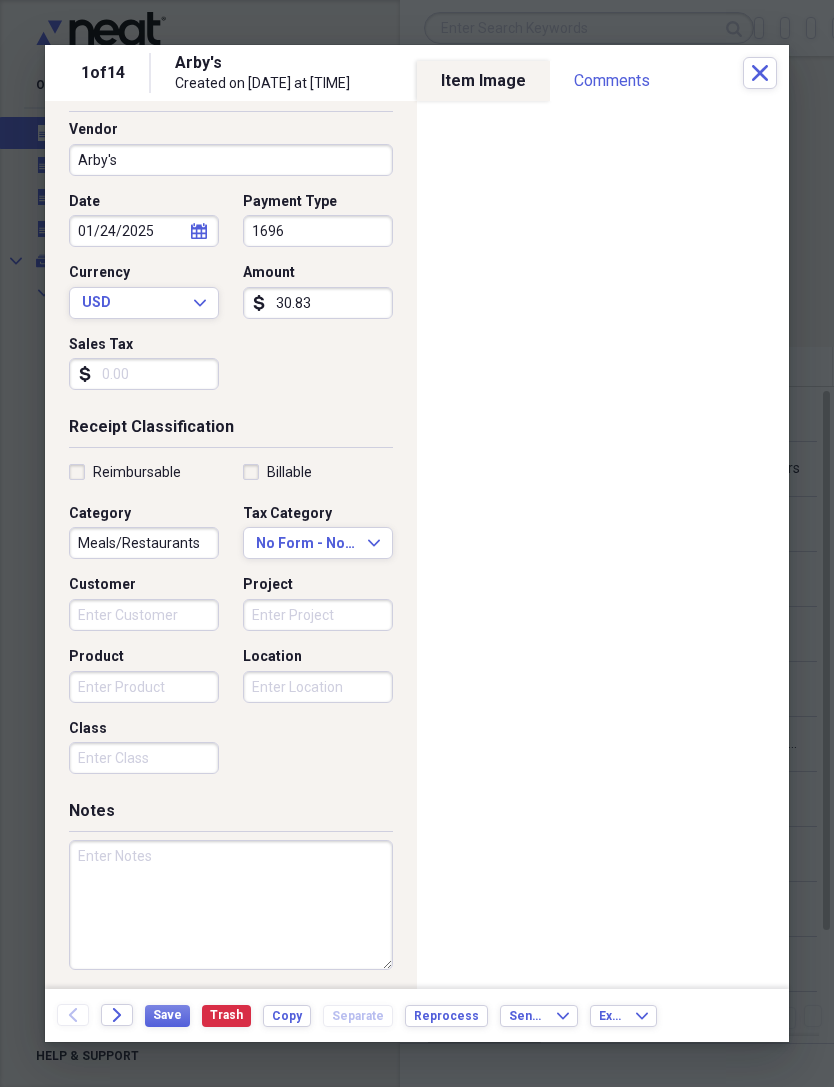 click on "Close" at bounding box center (760, 73) 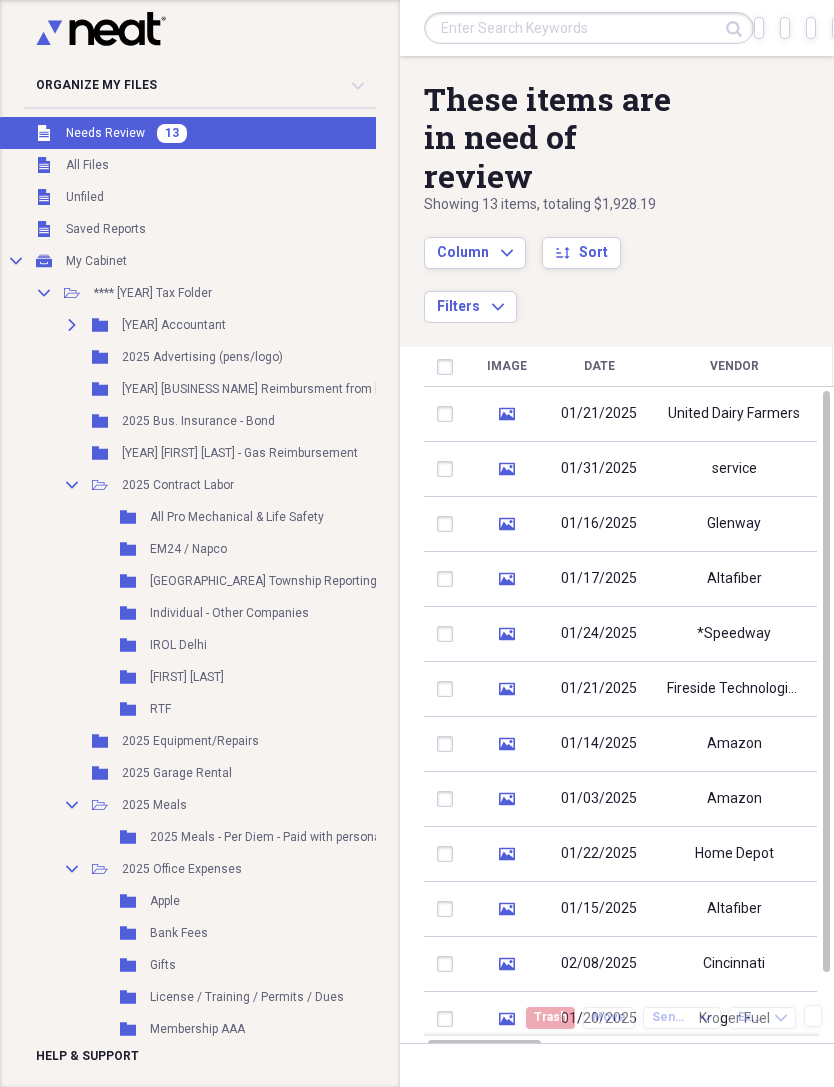 click on "01/21/2025" at bounding box center [599, 414] 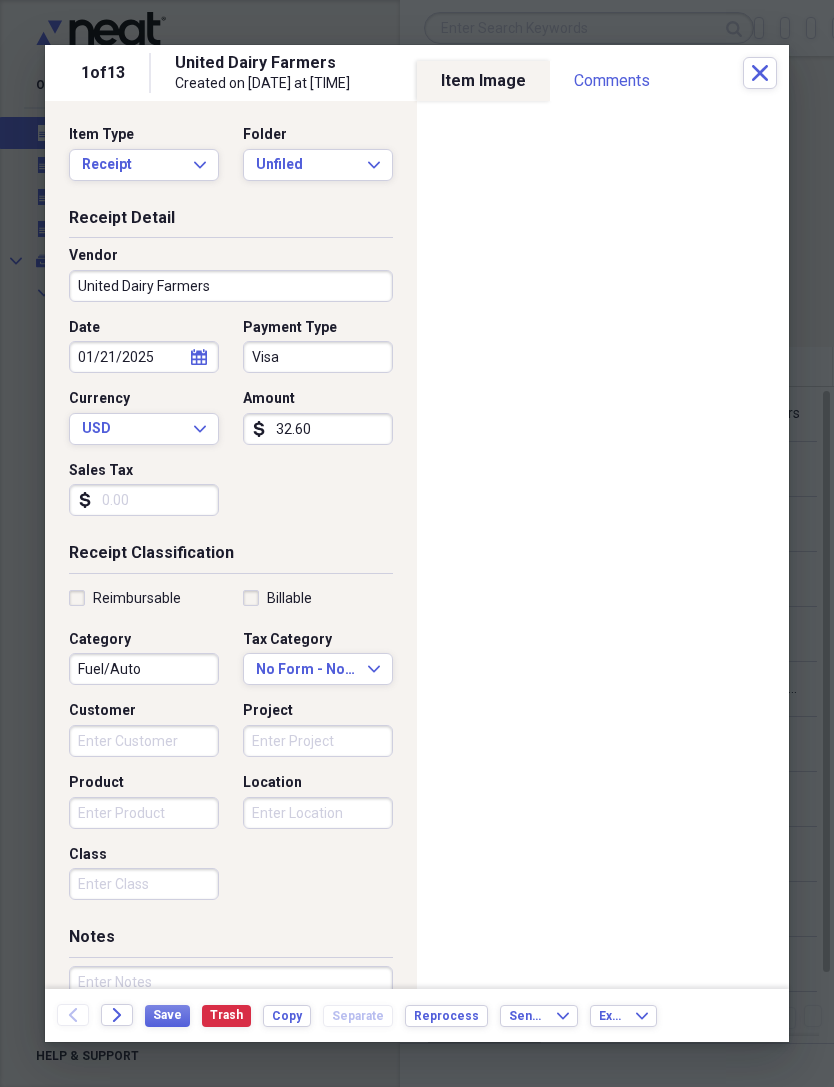 click on "Unfiled" at bounding box center (306, 165) 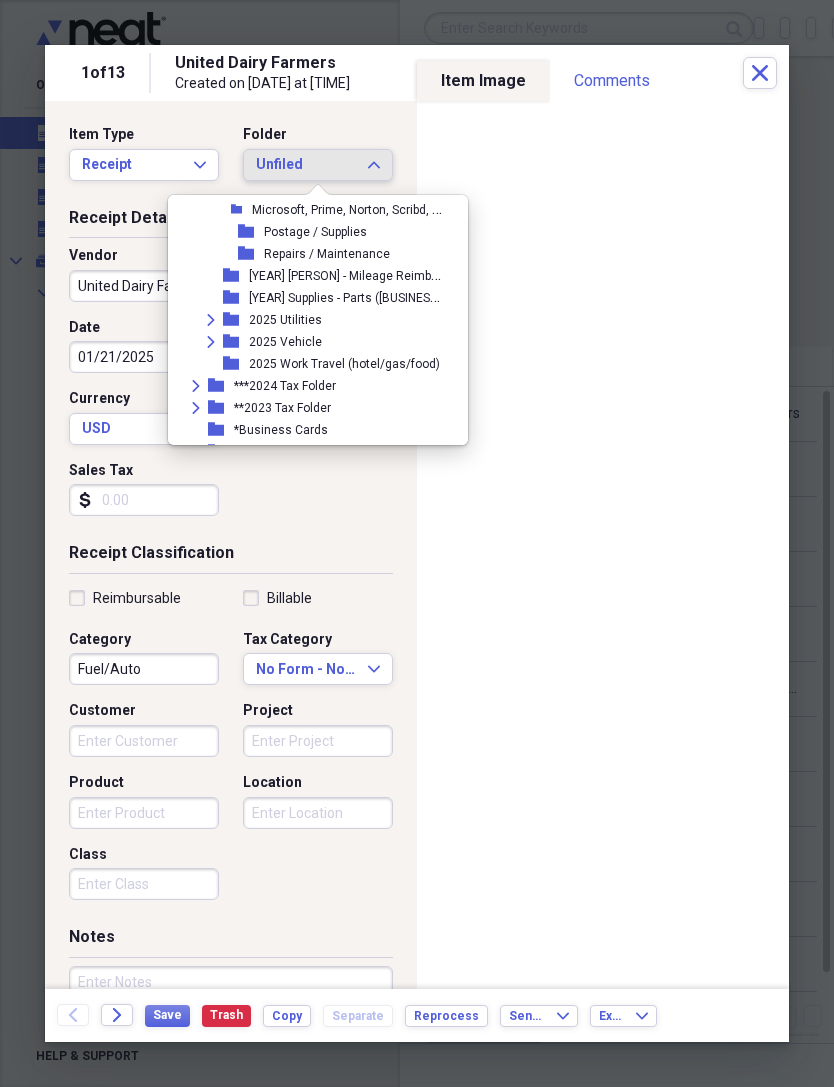 scroll, scrollTop: 363, scrollLeft: 0, axis: vertical 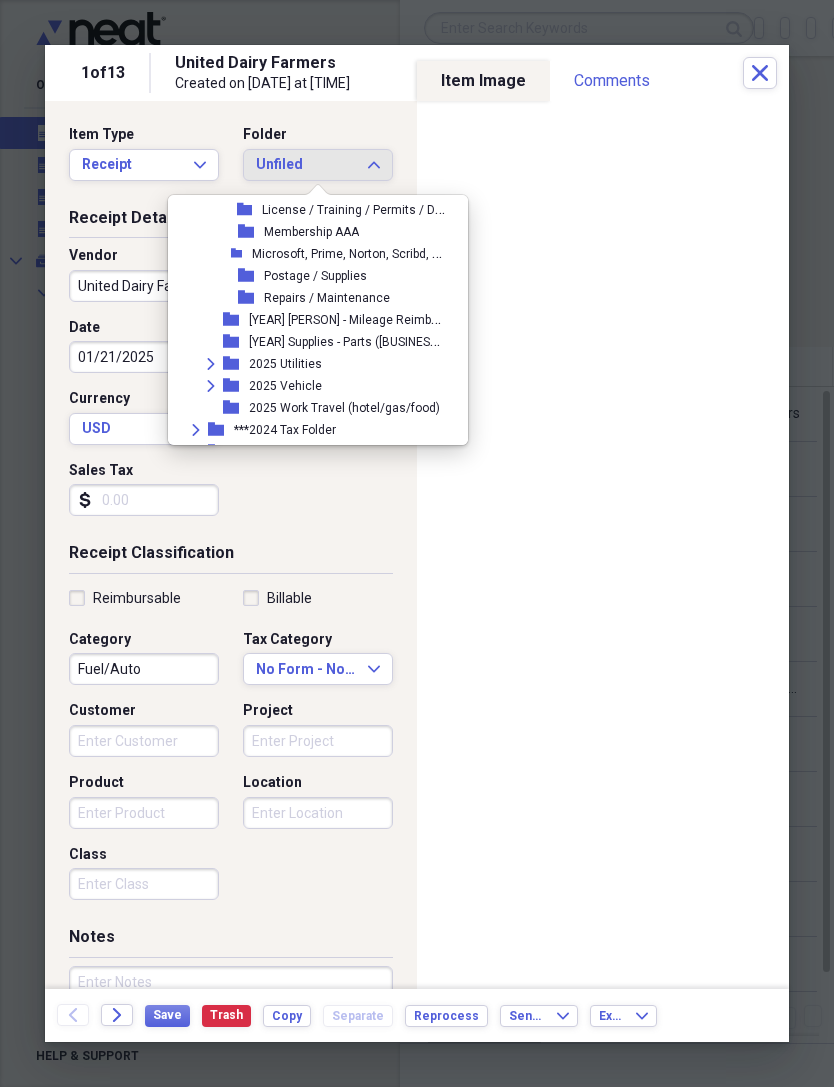 click on "Expand" 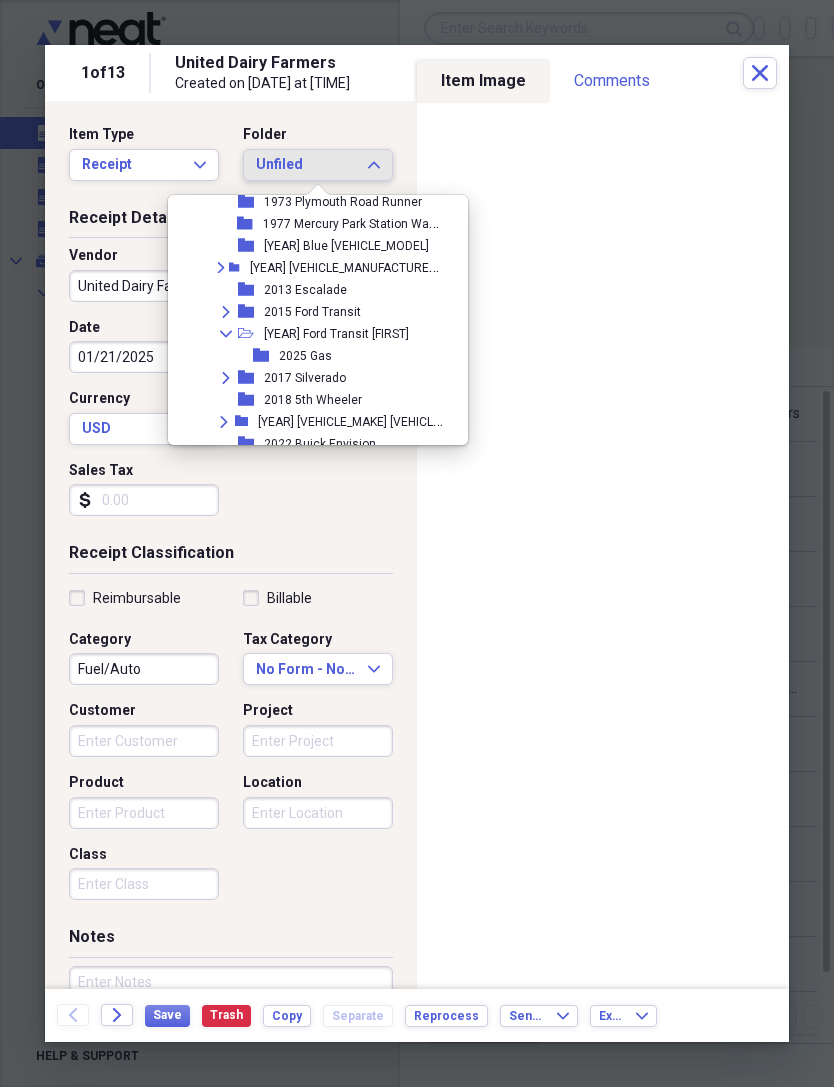 scroll, scrollTop: 615, scrollLeft: 0, axis: vertical 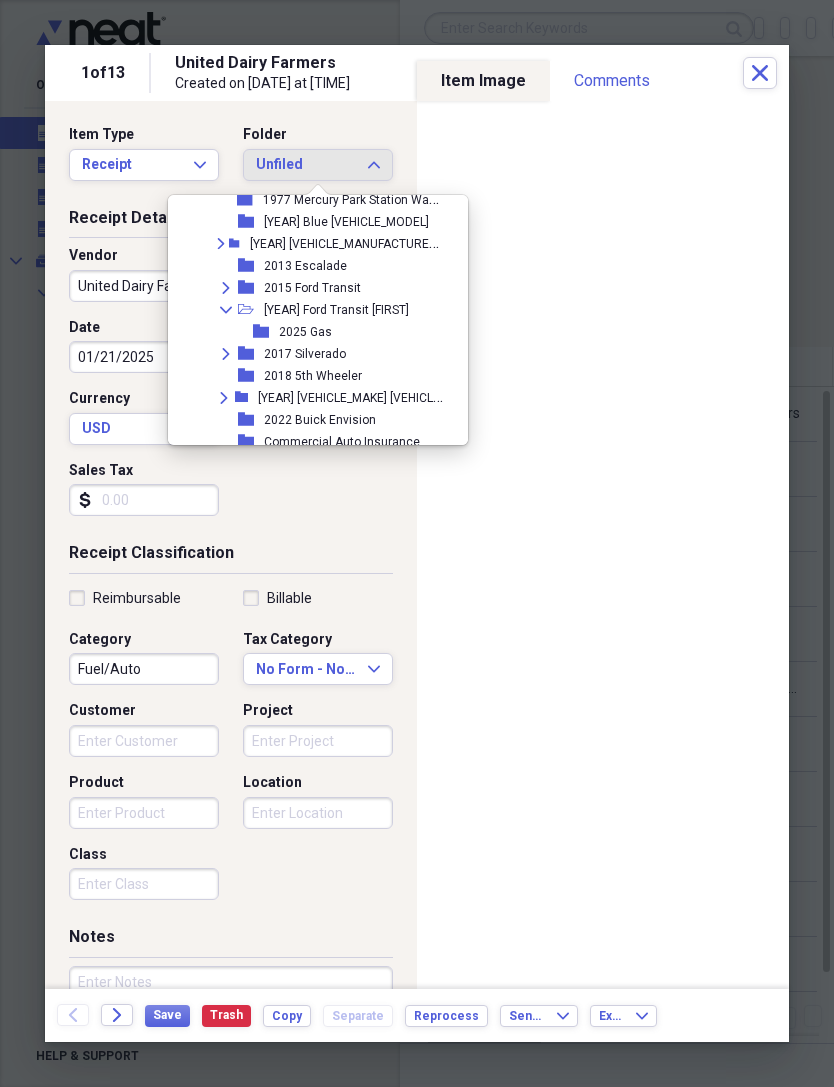 click on "Expand" at bounding box center [226, 288] 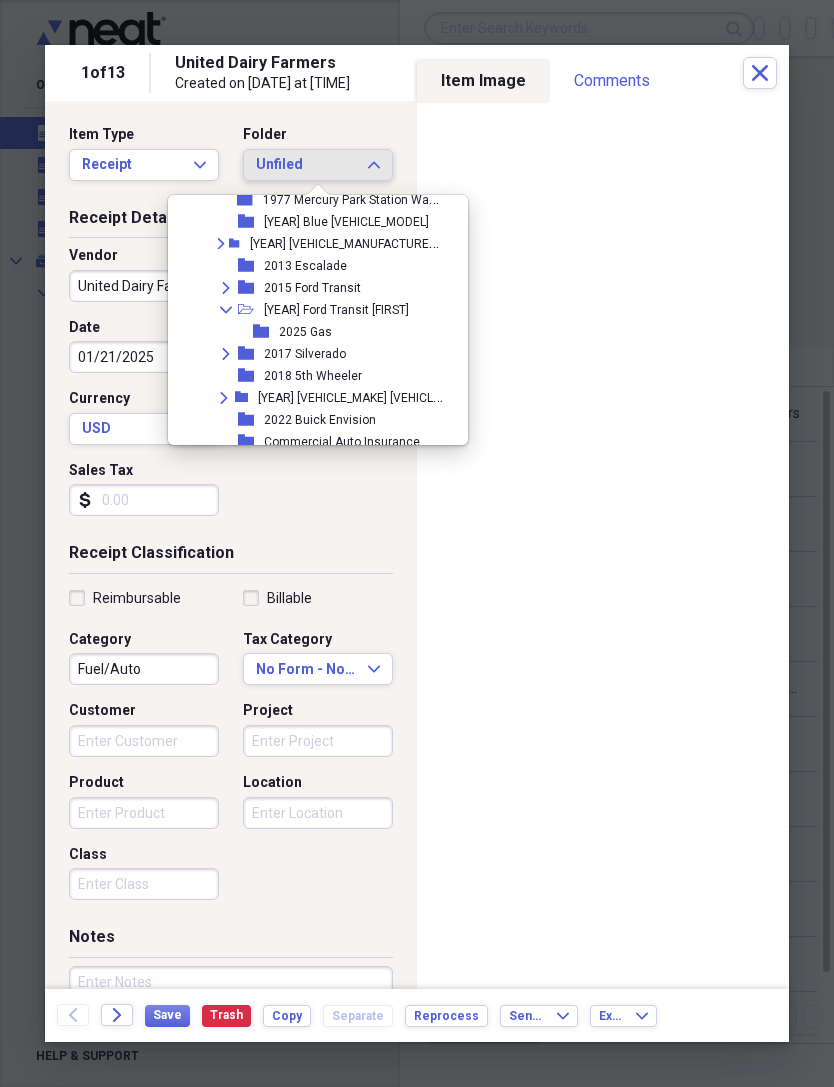 scroll, scrollTop: 583, scrollLeft: 0, axis: vertical 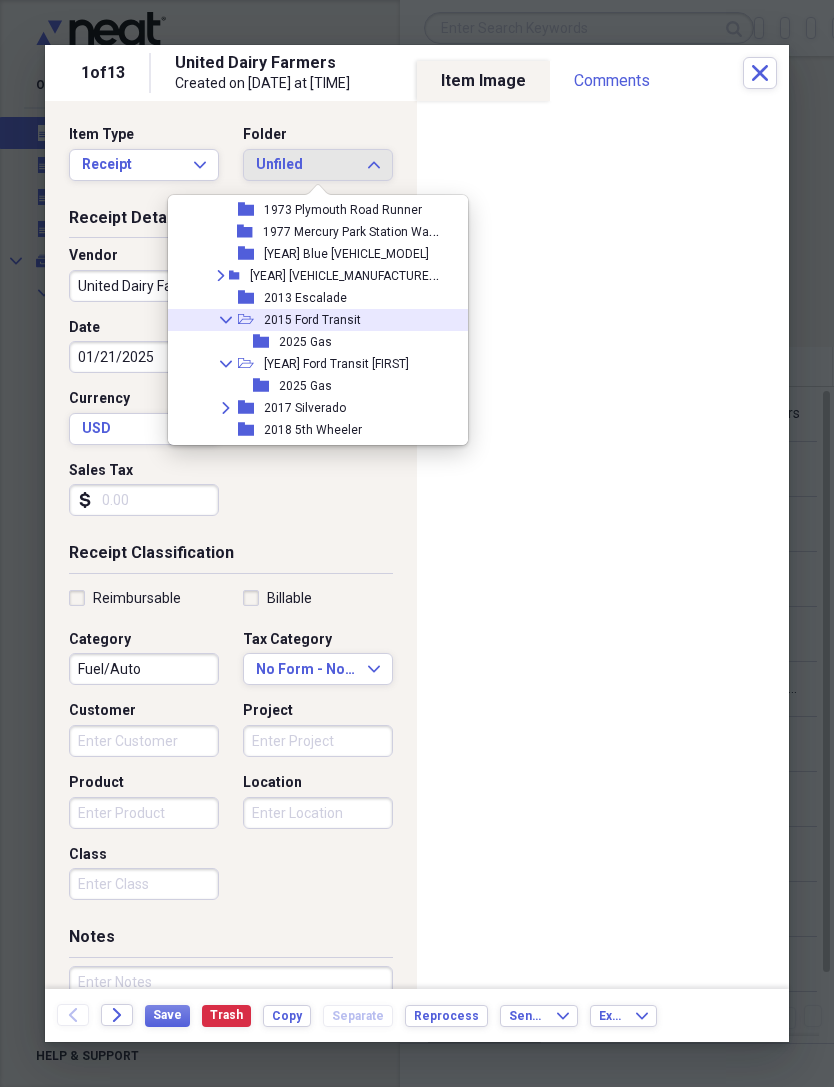 click on "folder 2025 Gas" at bounding box center (310, 342) 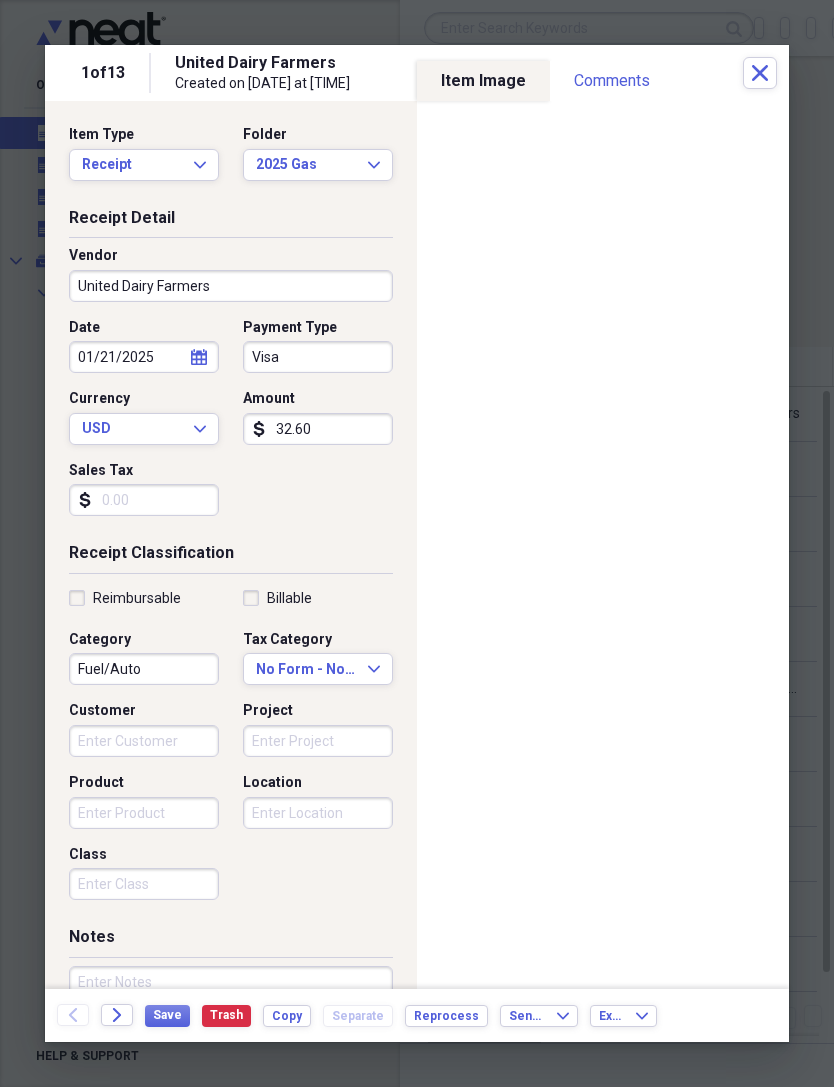 click on "Visa" at bounding box center [318, 357] 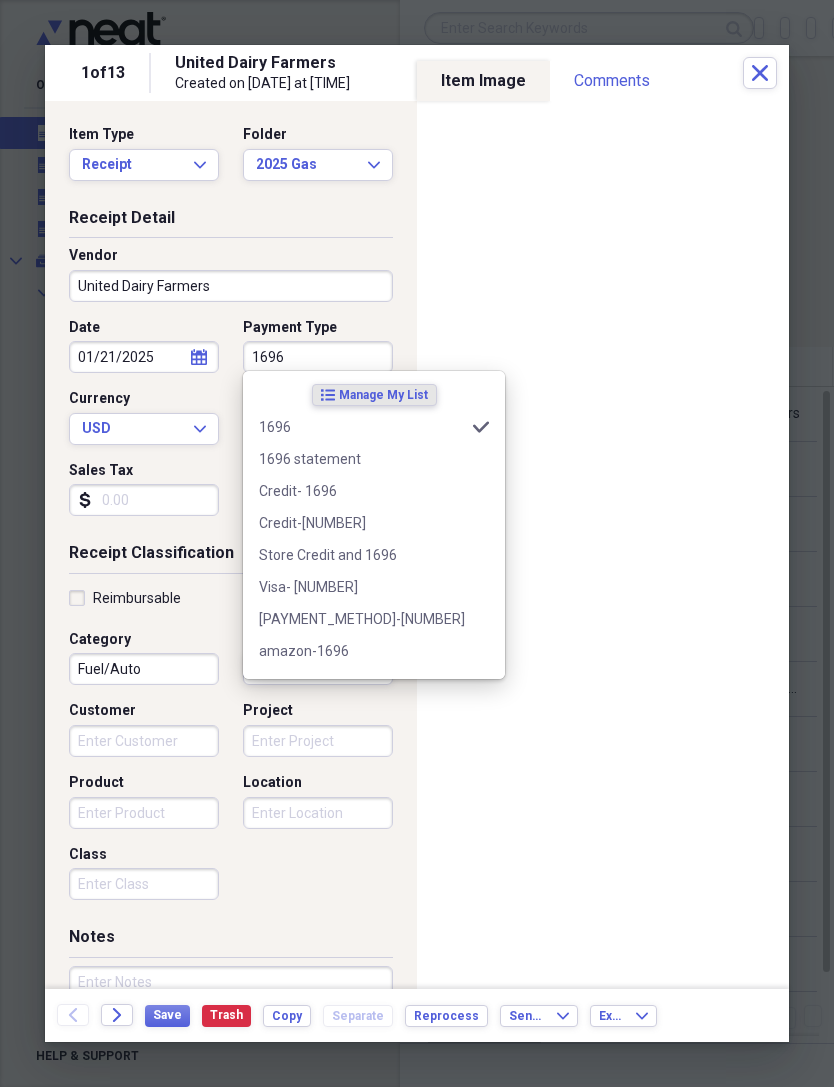 type on "1696" 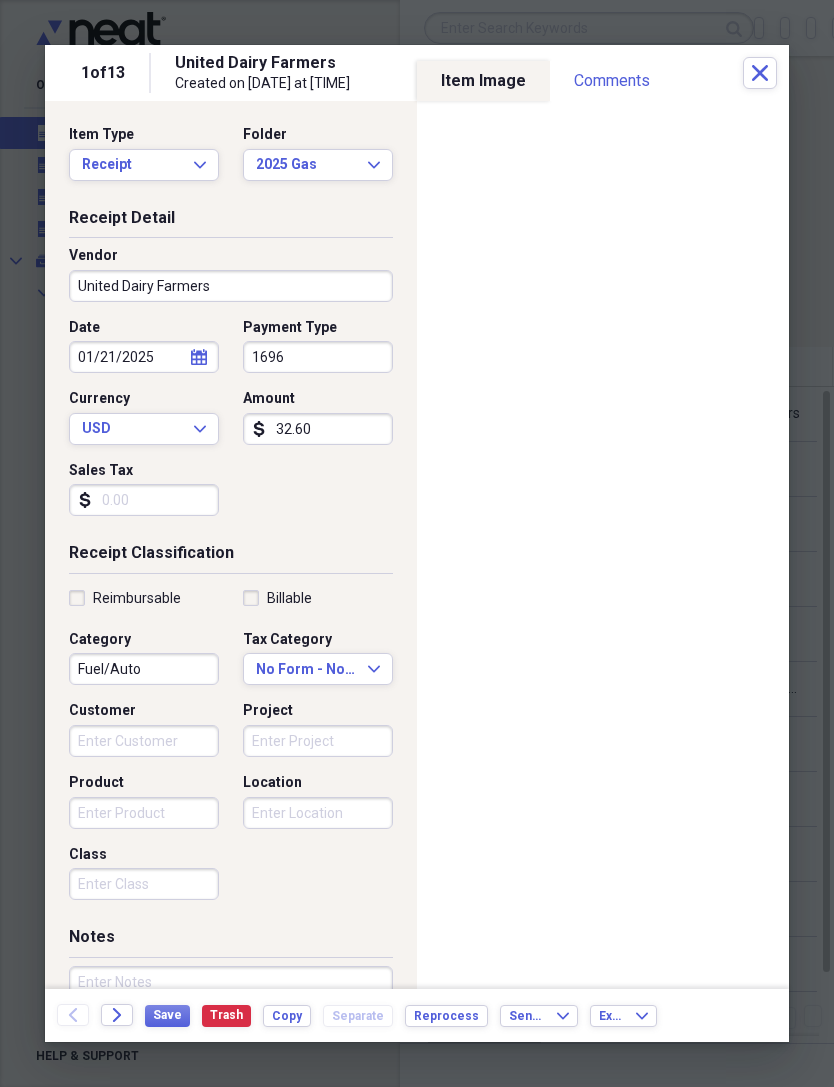 click on "Save" at bounding box center (167, 1015) 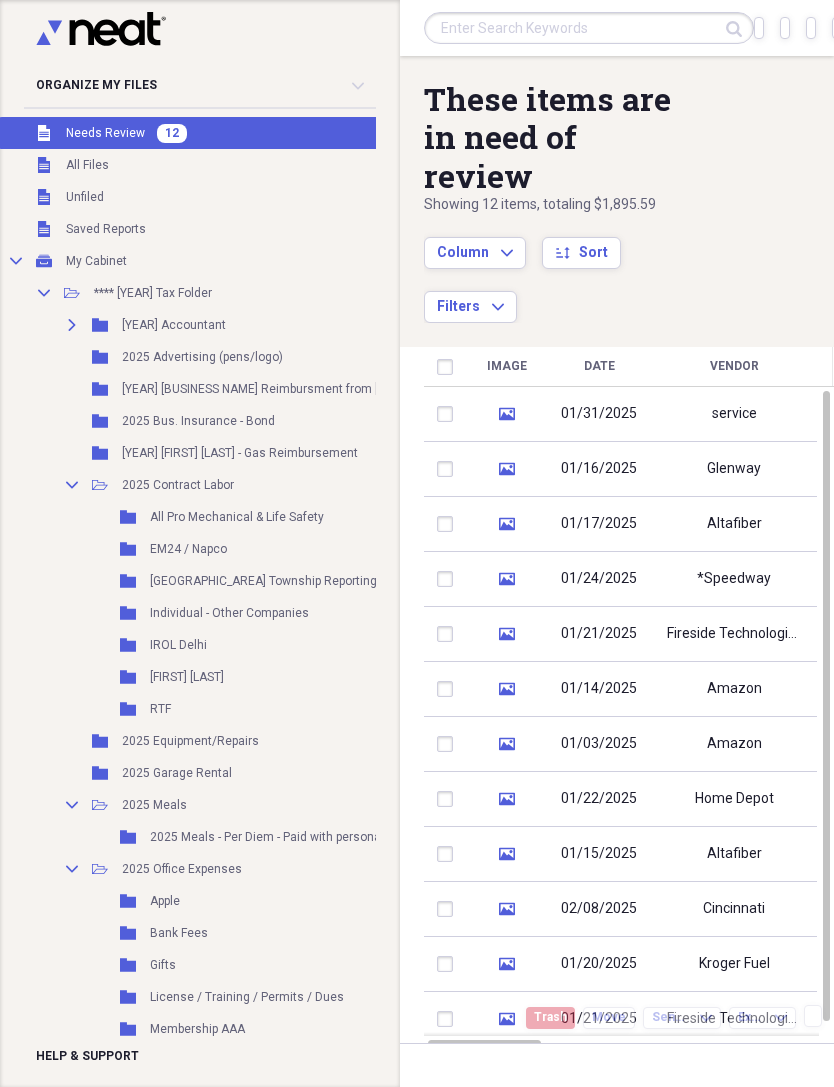 click on "Kroger Fuel" at bounding box center (734, 964) 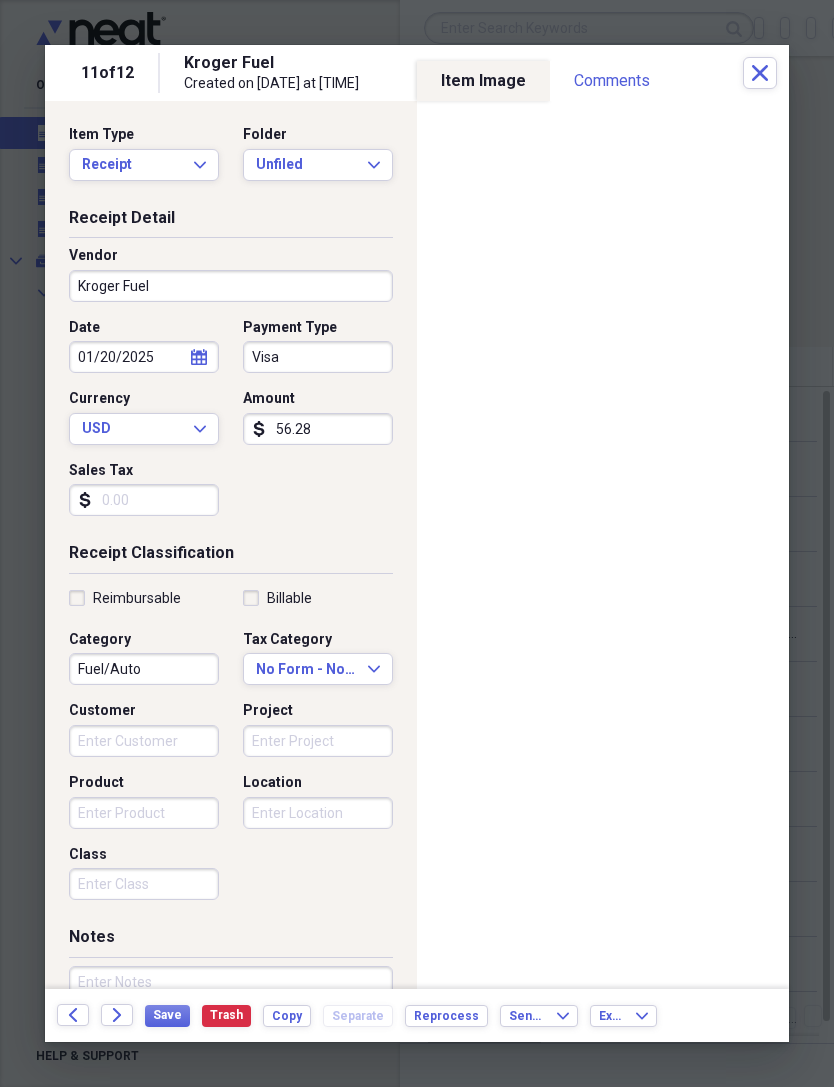 click on "Unfiled" at bounding box center (306, 165) 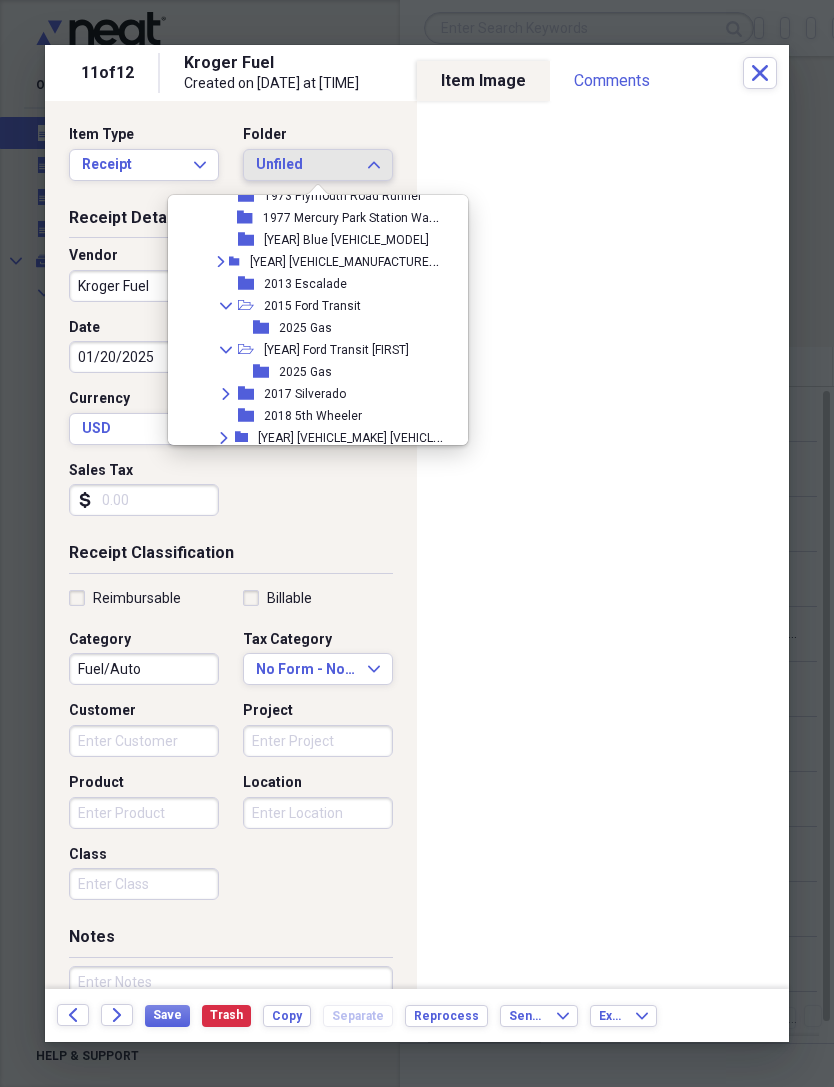 scroll, scrollTop: 609, scrollLeft: 0, axis: vertical 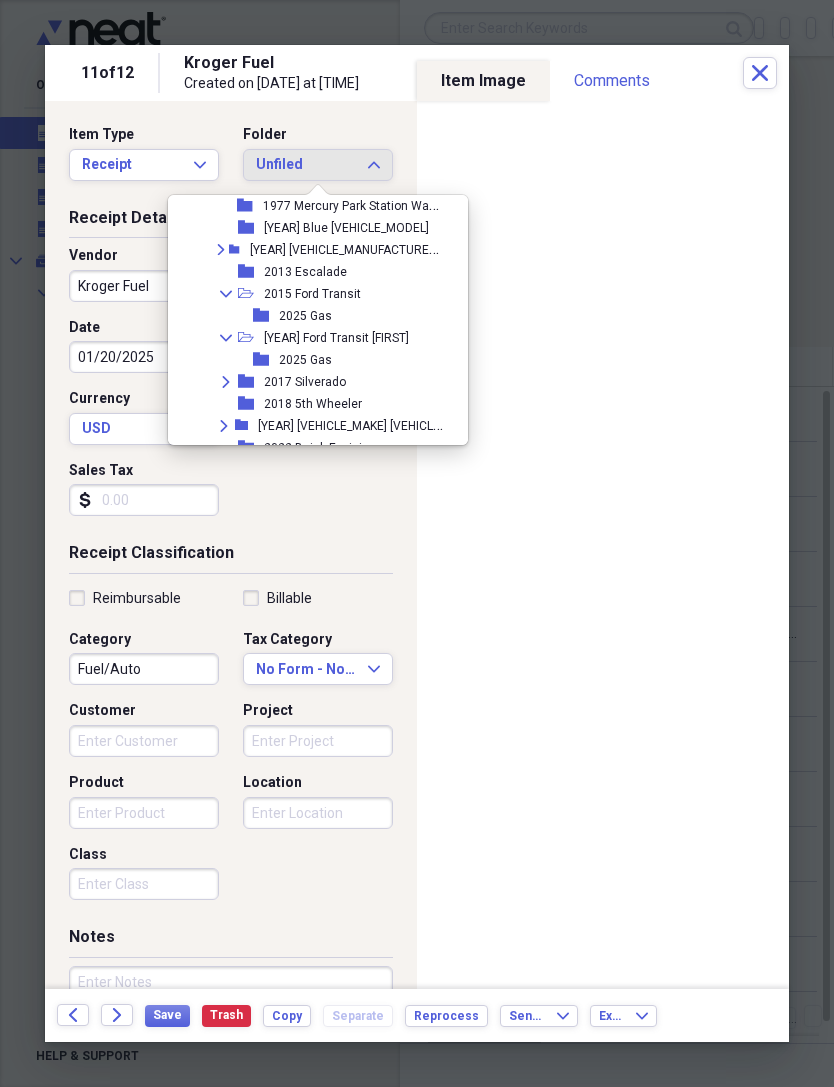 click on "folder 2025 Gas" at bounding box center (310, 360) 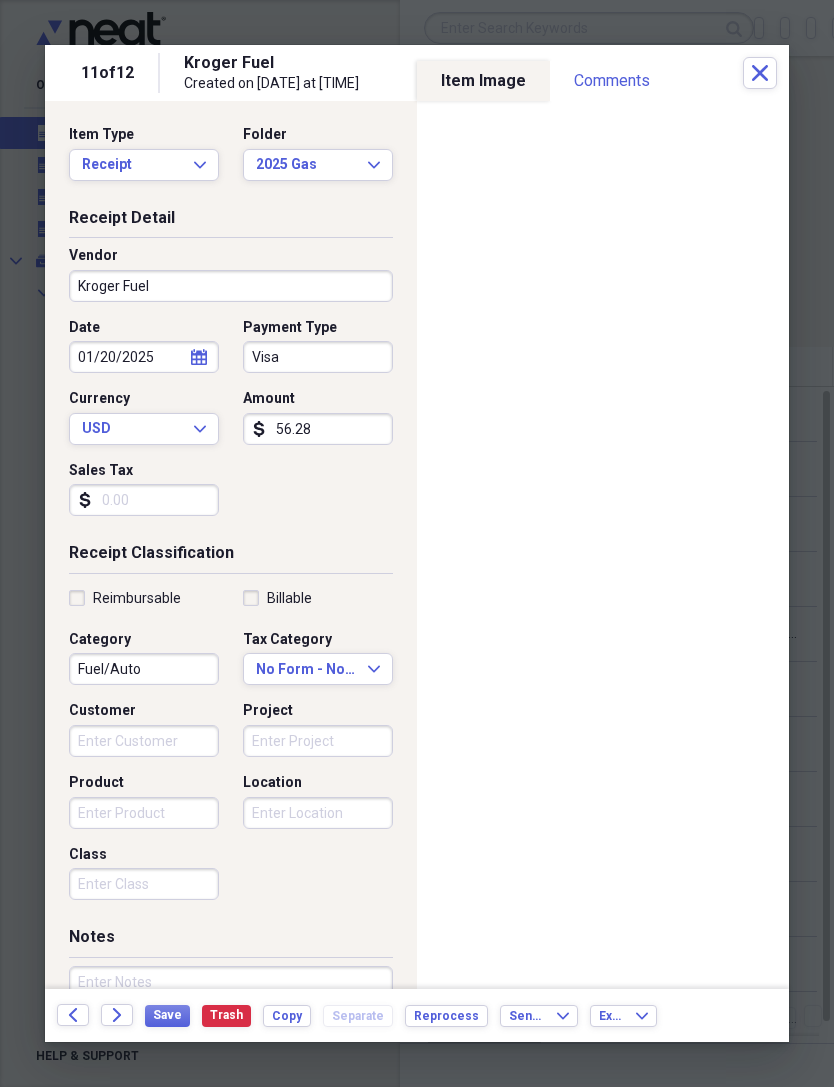 click on "Visa" at bounding box center (318, 357) 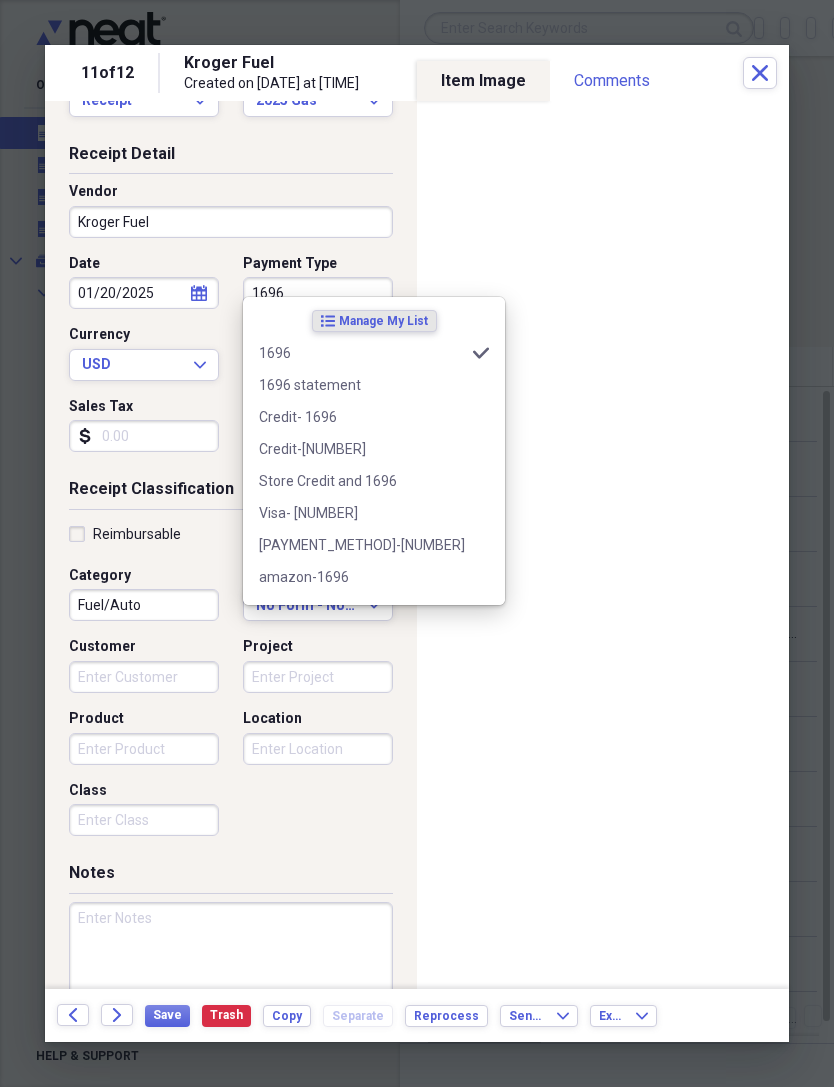 scroll, scrollTop: 74, scrollLeft: 0, axis: vertical 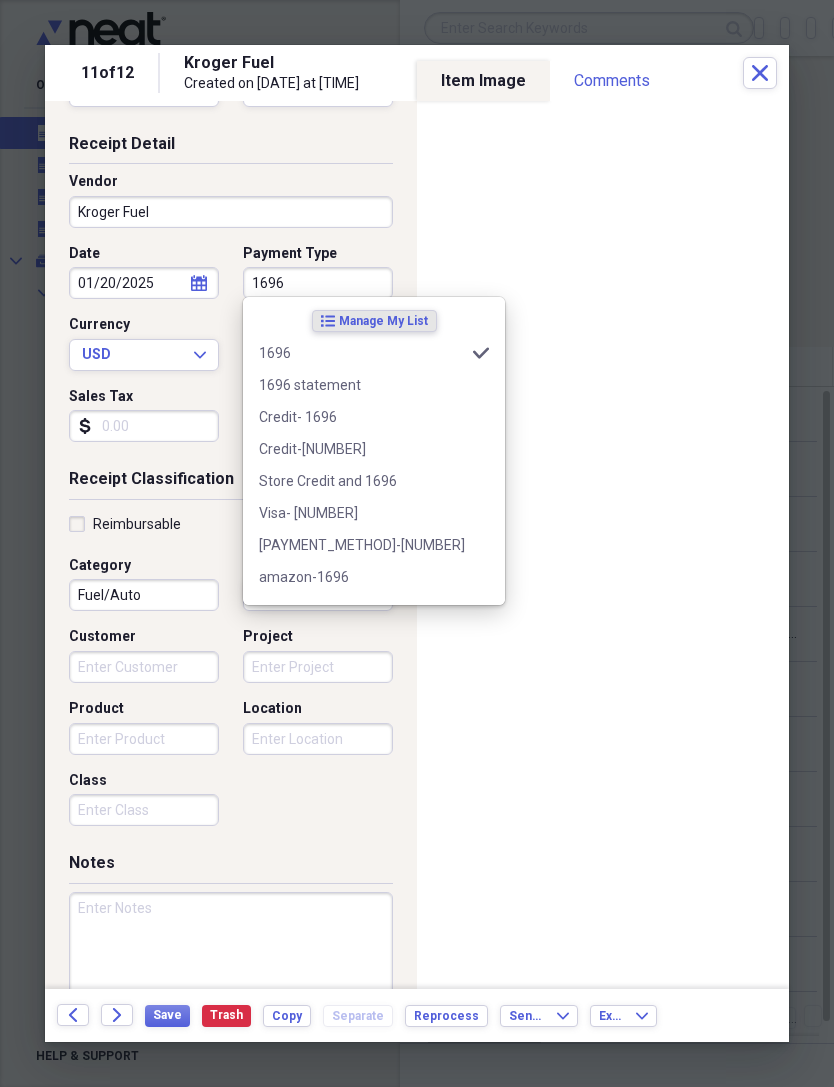 type on "1696" 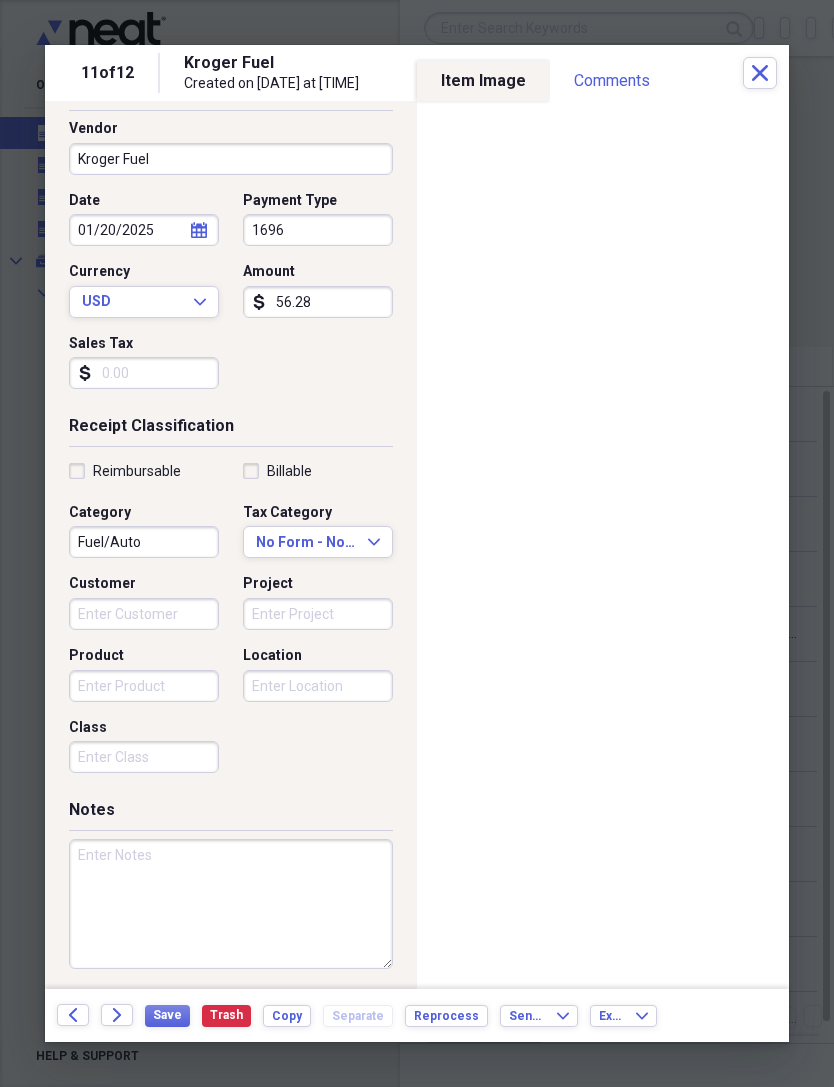 scroll, scrollTop: 126, scrollLeft: 0, axis: vertical 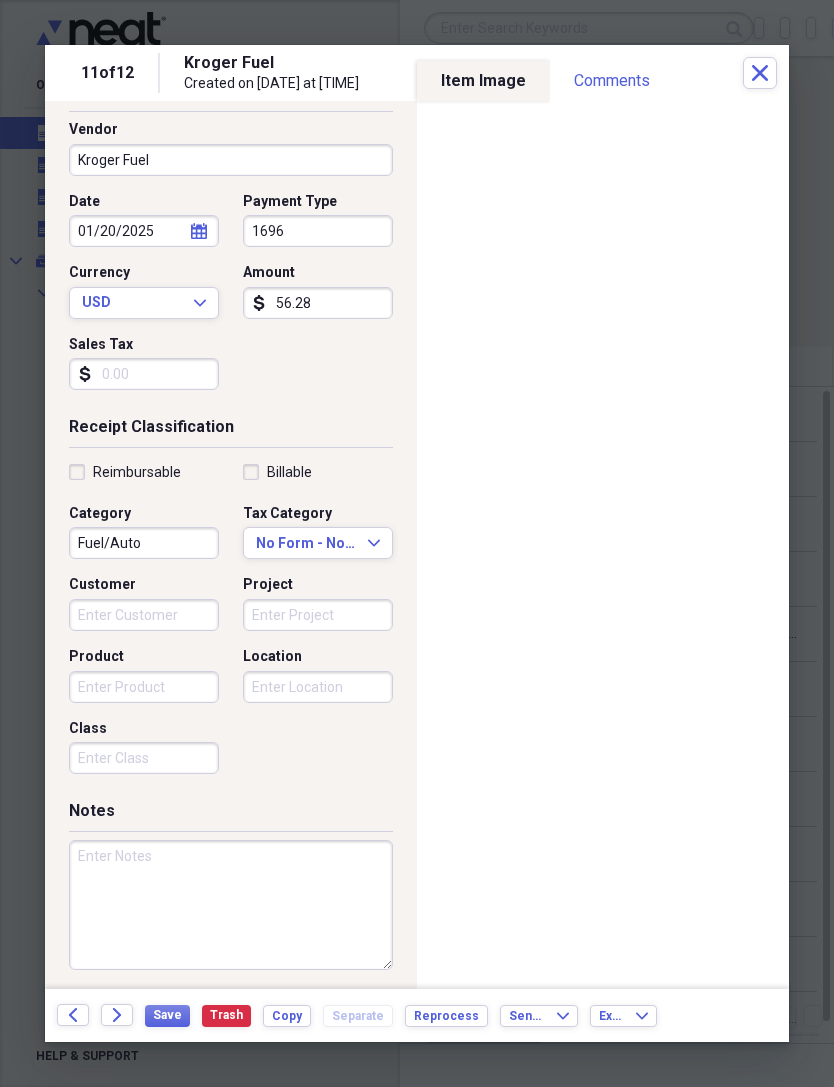 click on "Save" at bounding box center (167, 1015) 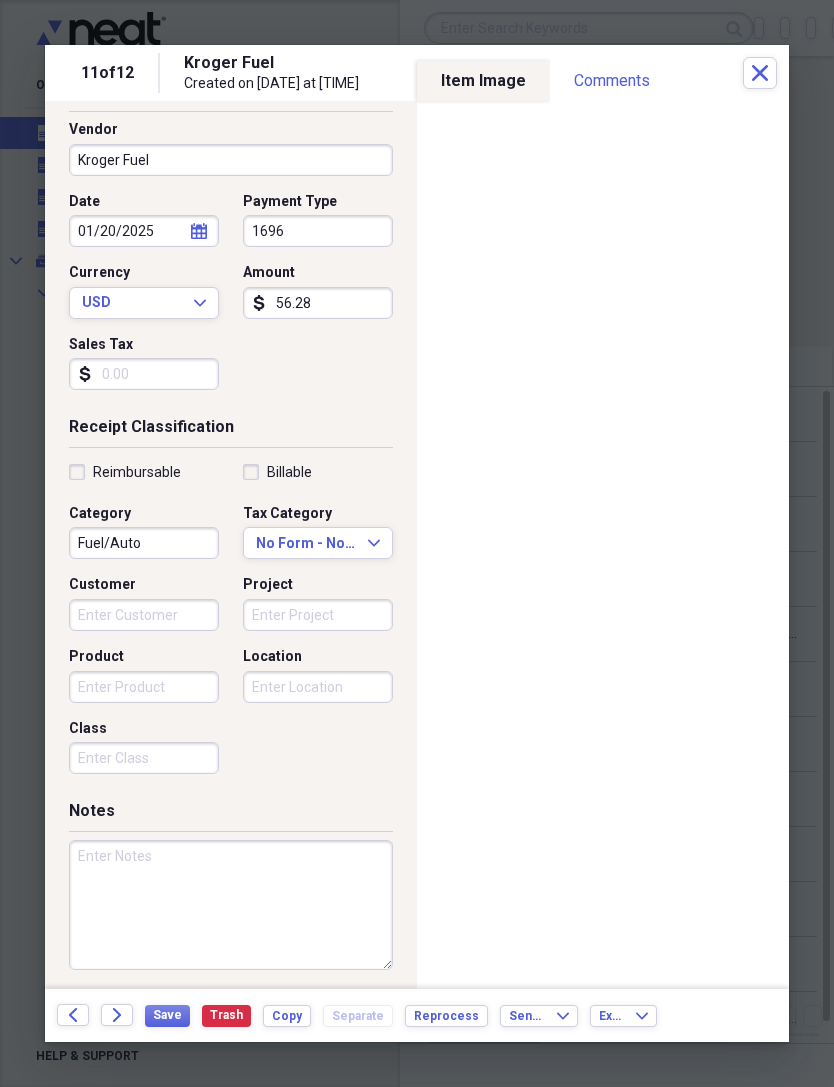 click on "Close" at bounding box center [760, 73] 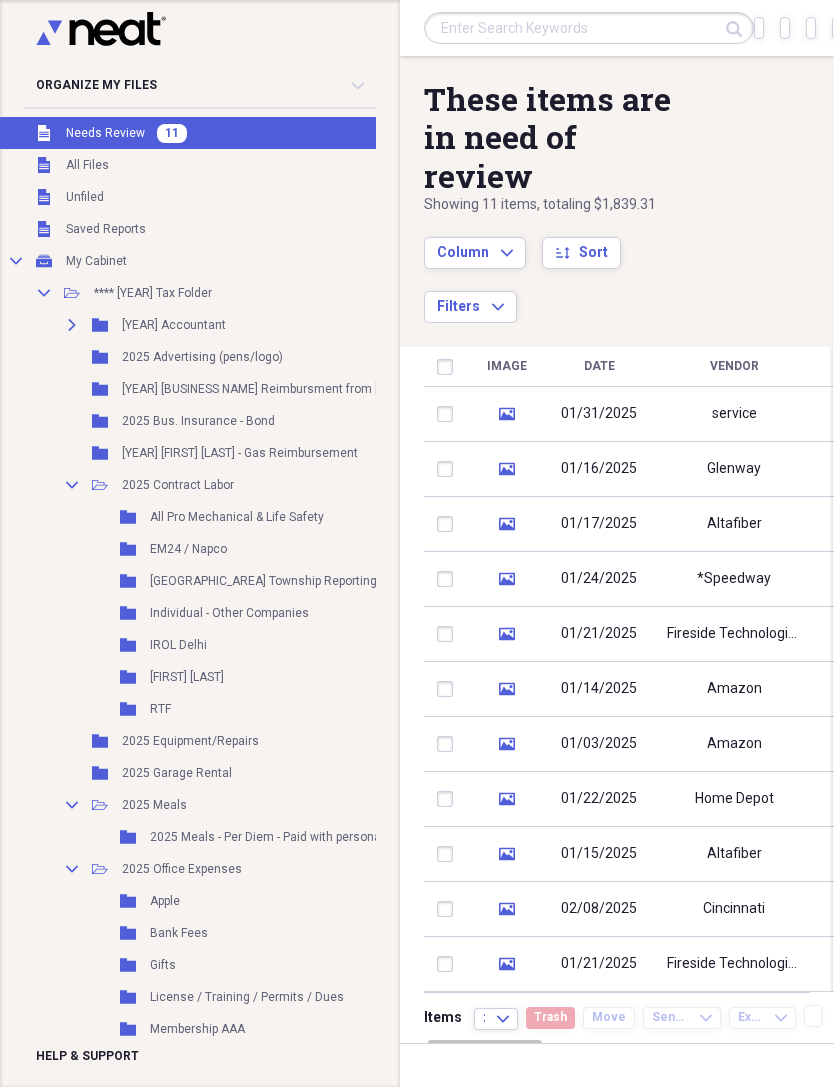 click on "*Speedway" at bounding box center (734, 579) 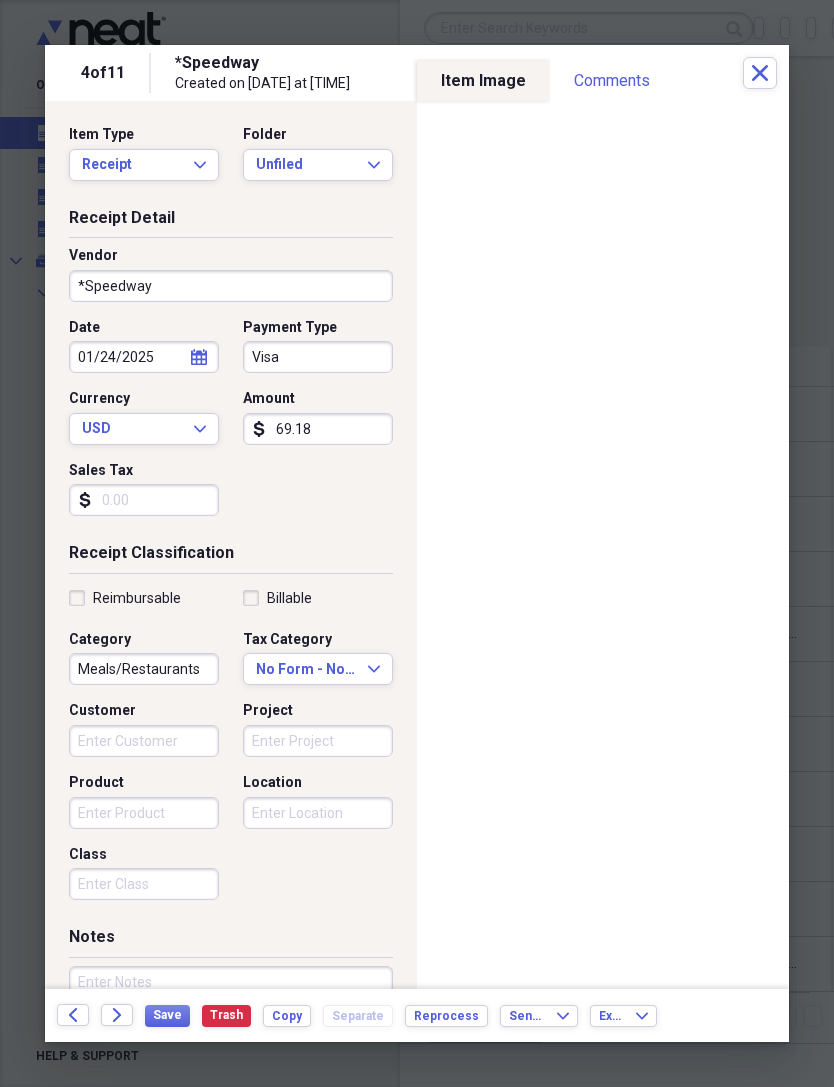 click on "Unfiled" at bounding box center [306, 165] 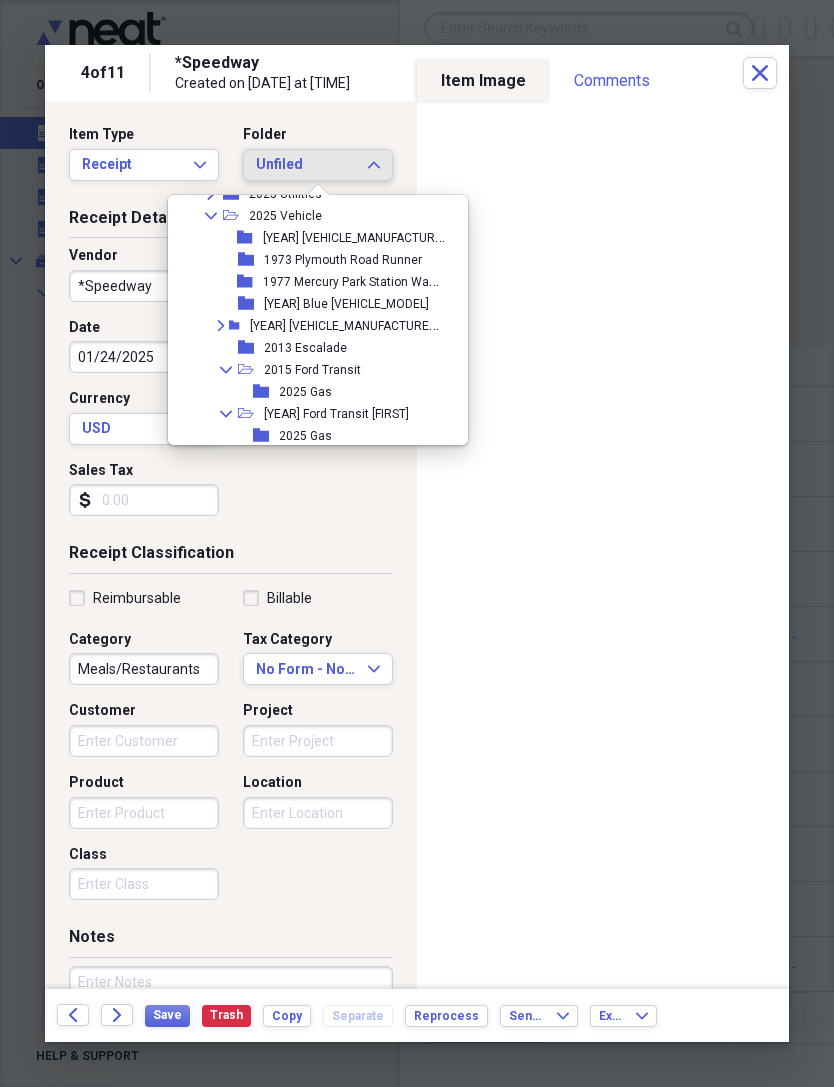 scroll, scrollTop: 555, scrollLeft: 0, axis: vertical 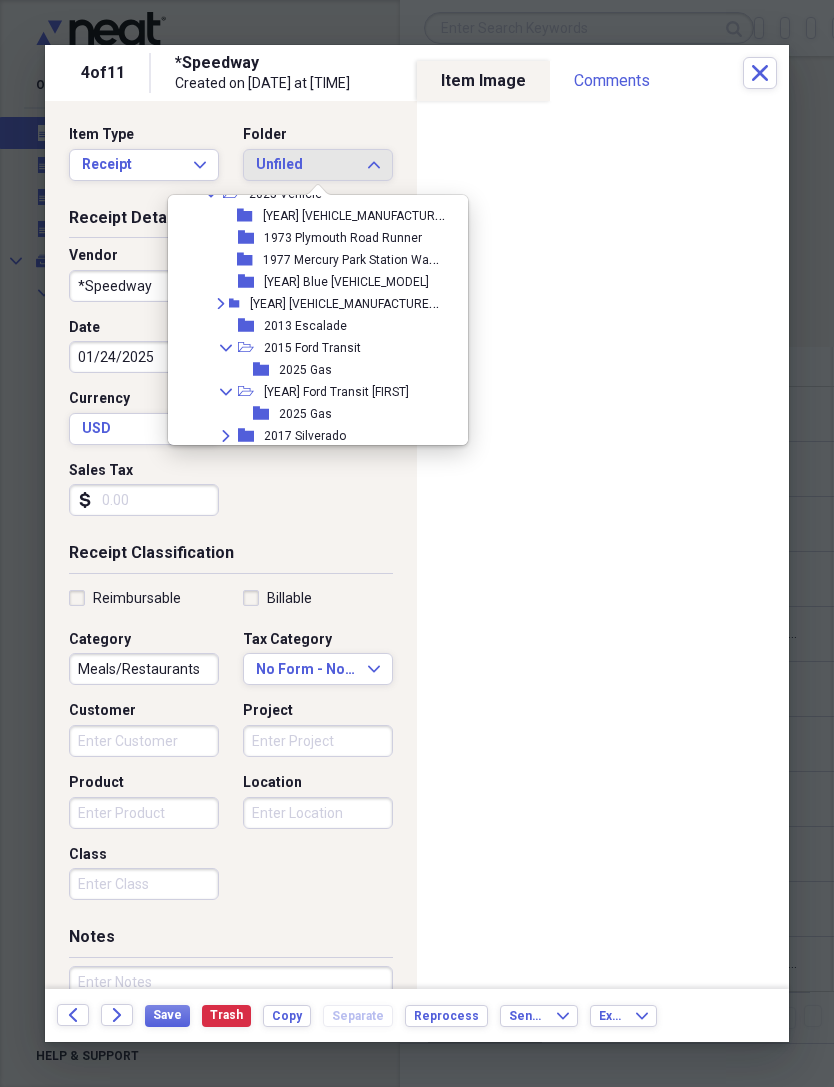 click on "Expand" 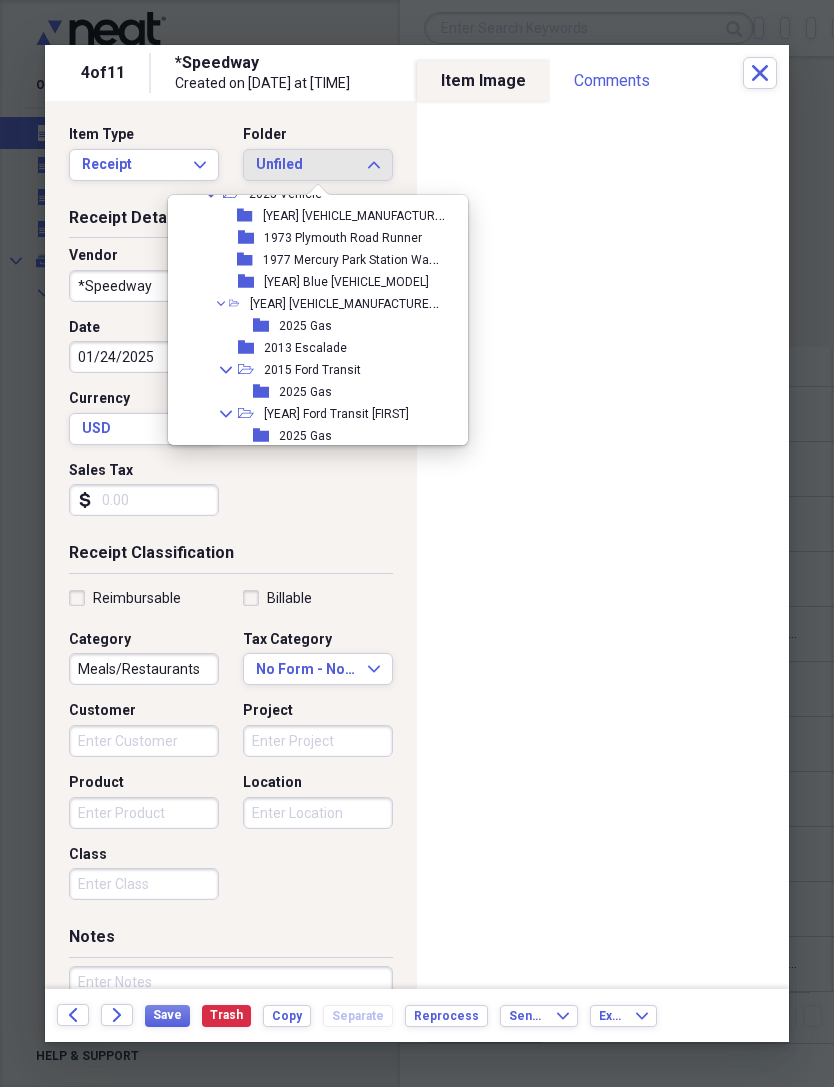 click on "2025 Gas" at bounding box center (305, 326) 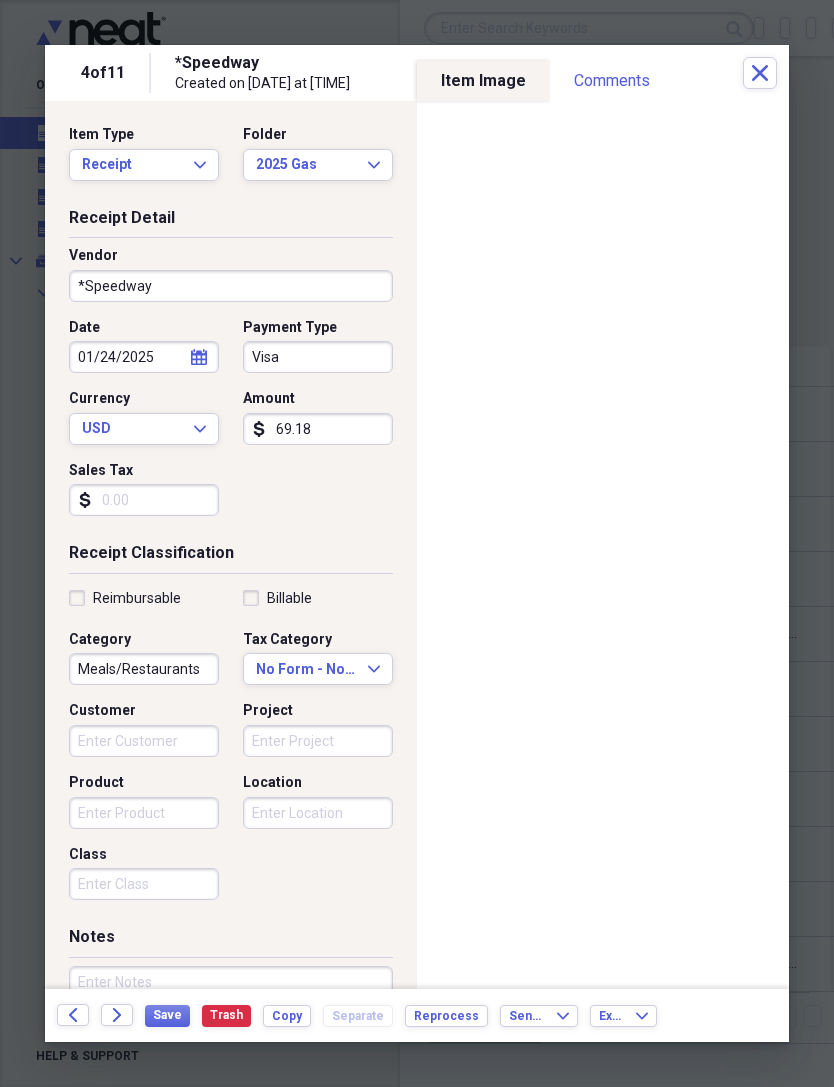 click on "*Speedway" at bounding box center [231, 286] 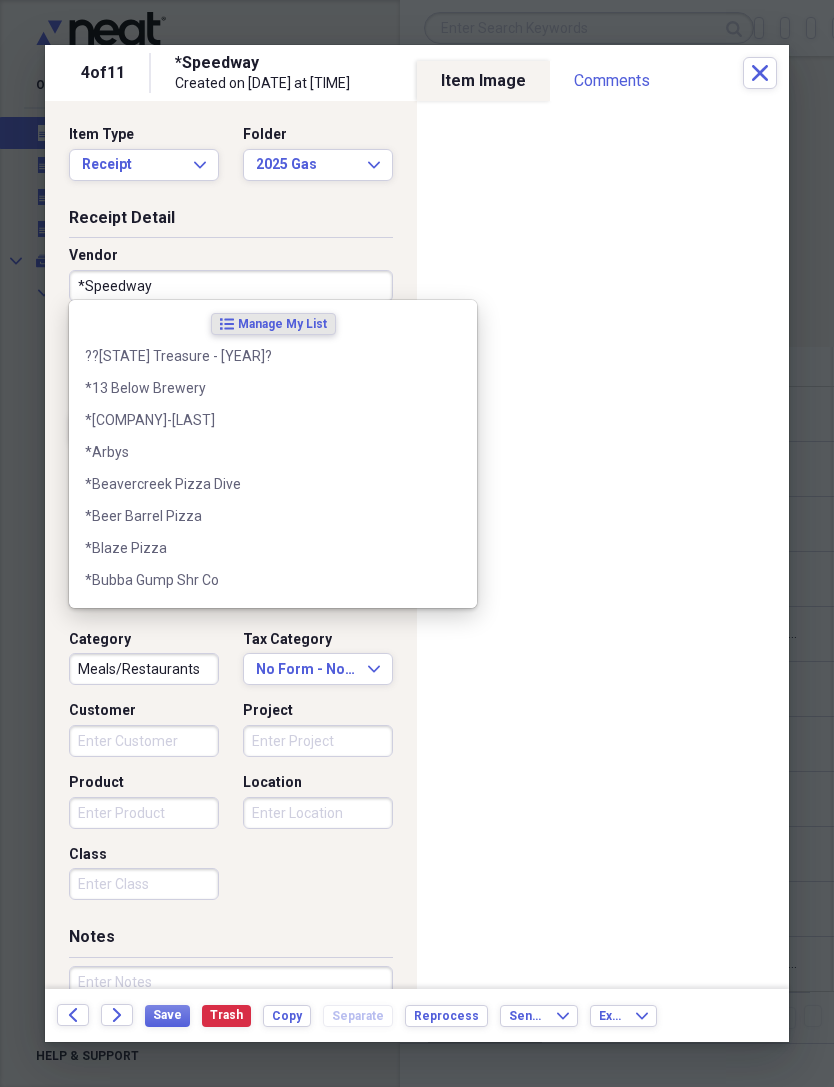type on "Speedway" 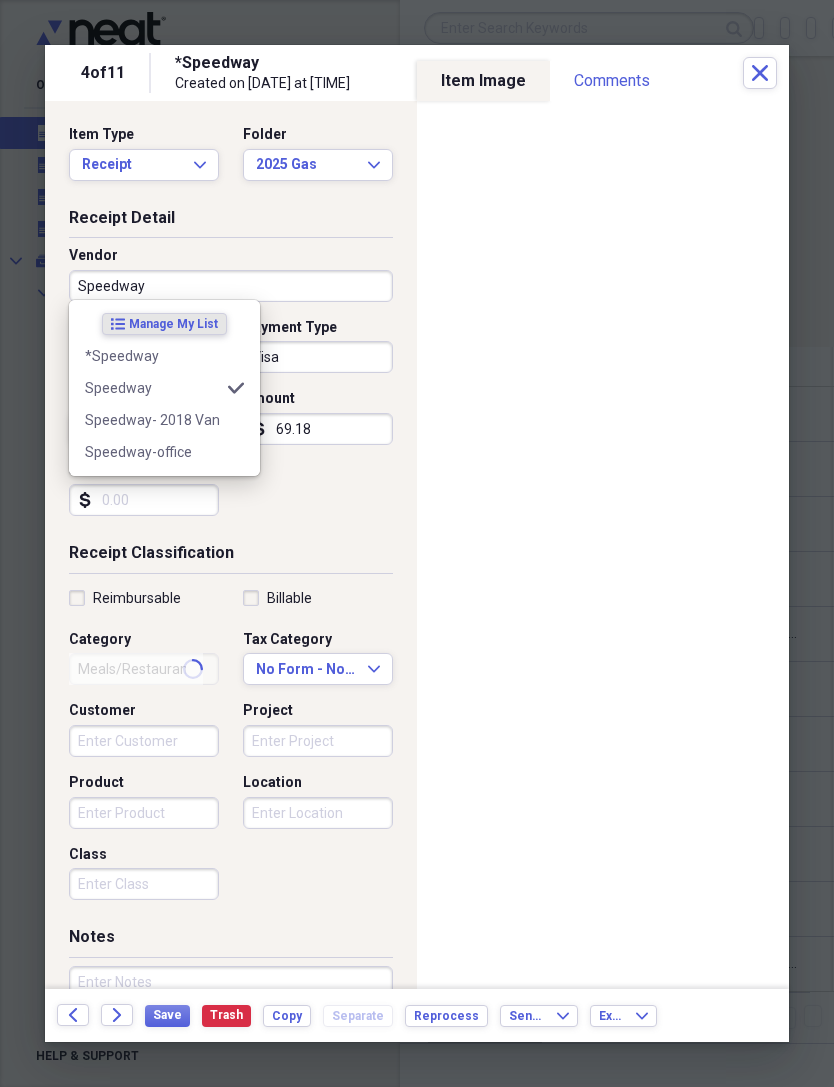 type on "Fuel/Auto" 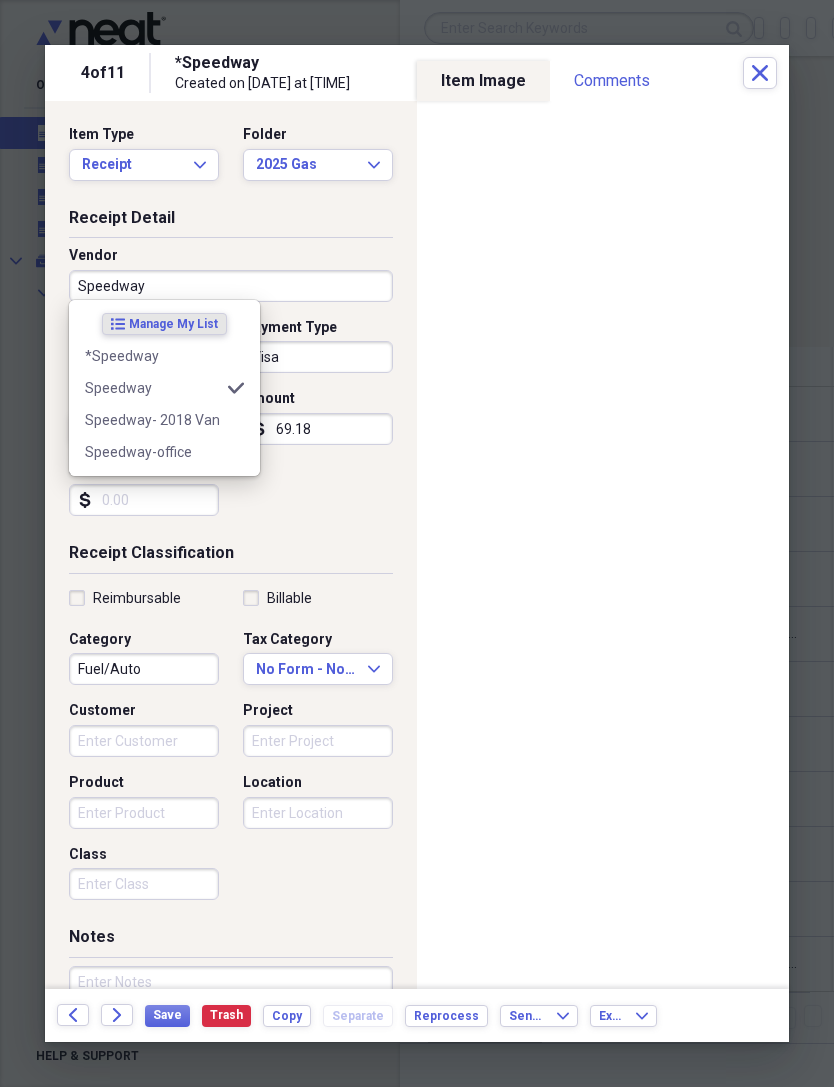 type on "Speedway" 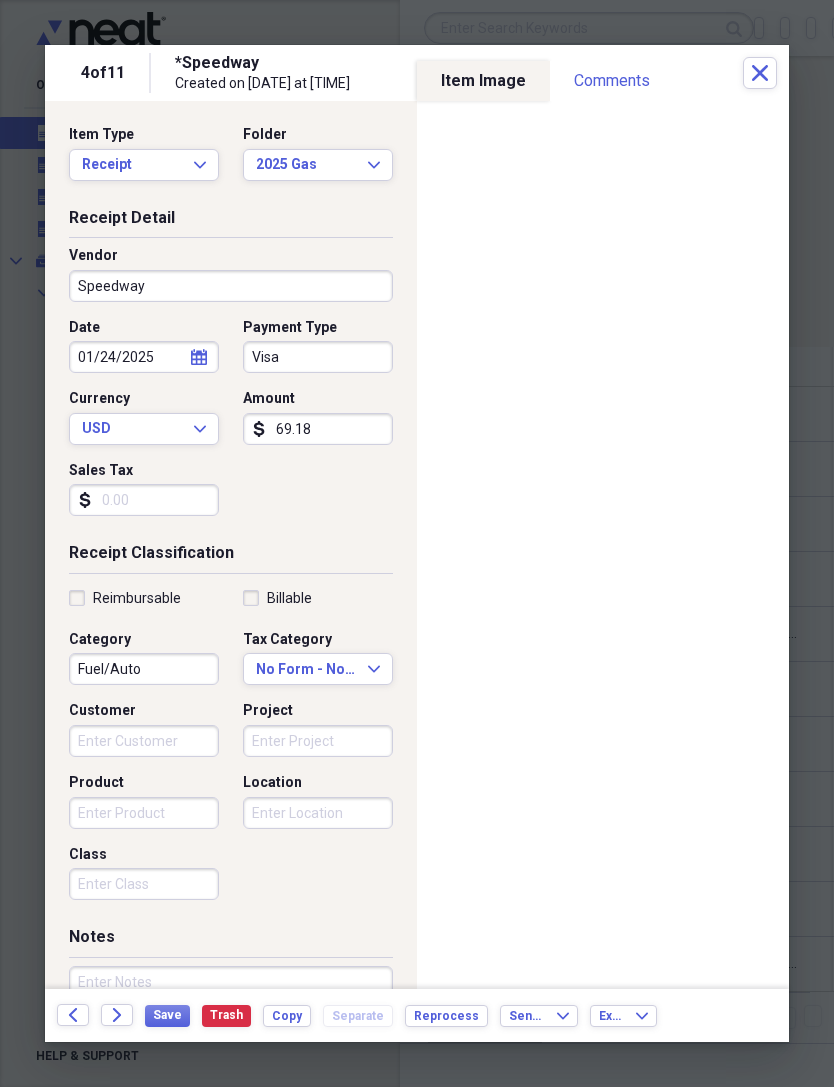 click on "Visa" at bounding box center (318, 357) 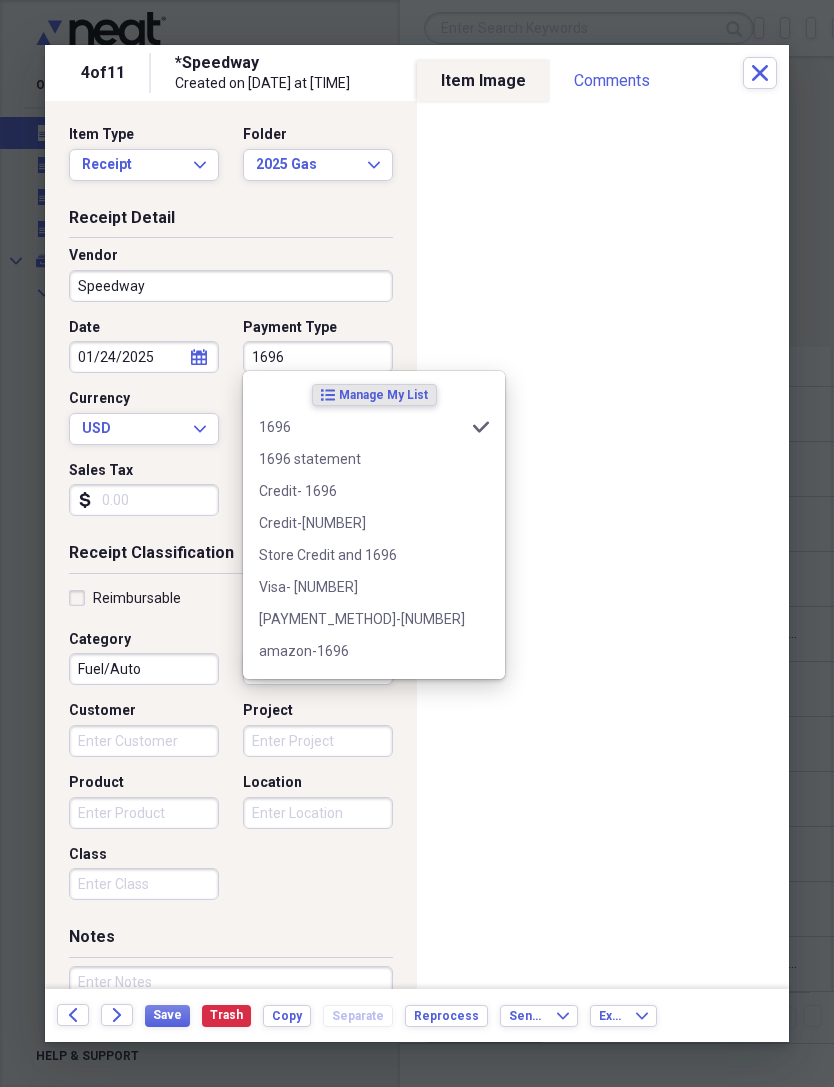 type on "1696" 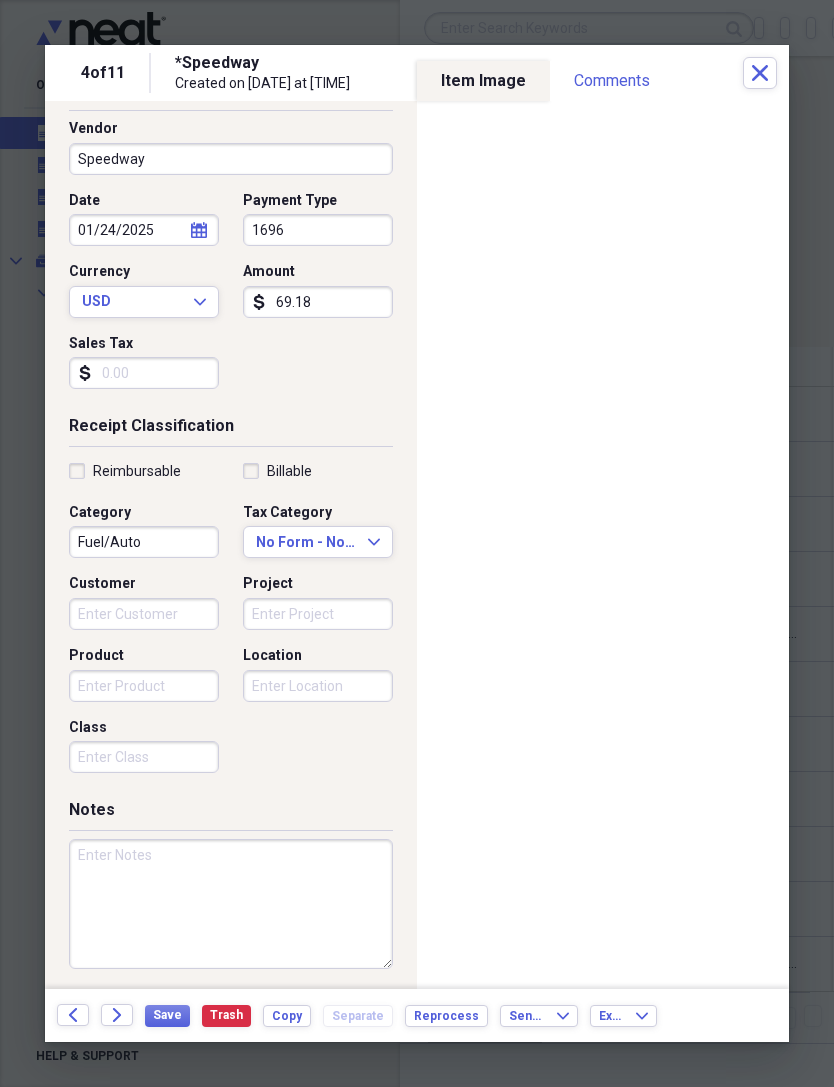 scroll, scrollTop: 126, scrollLeft: 0, axis: vertical 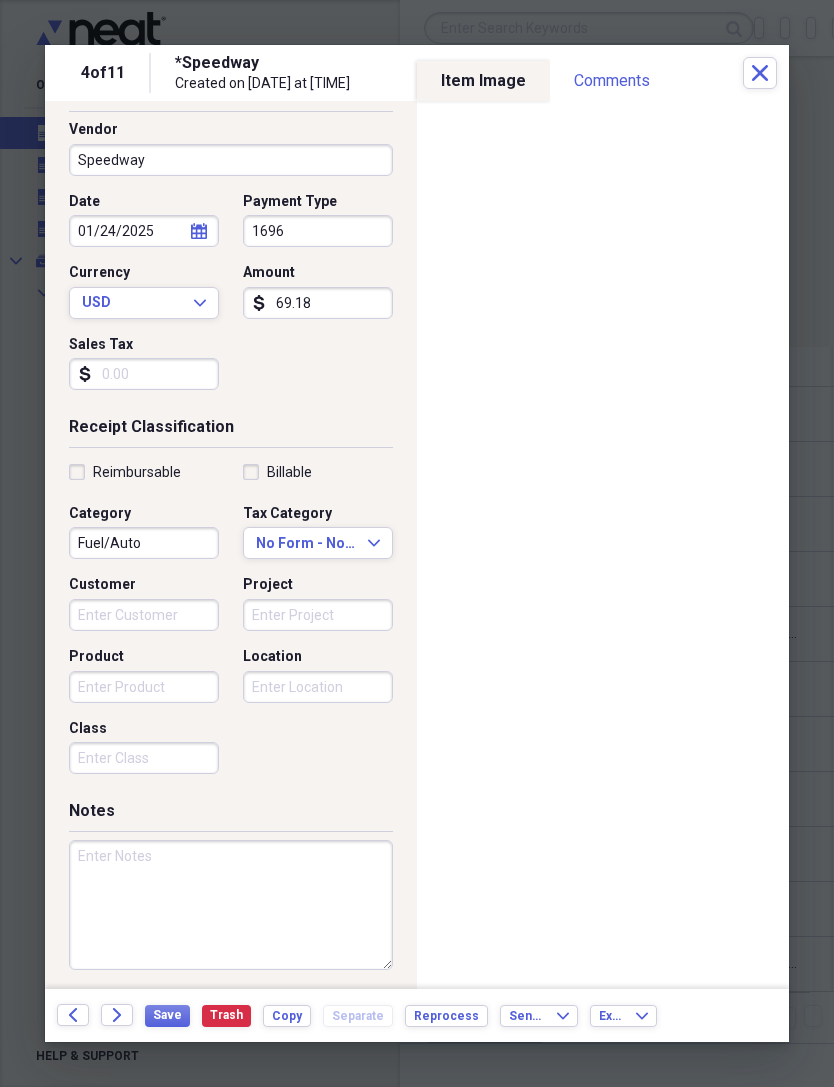 click on "Save" at bounding box center [167, 1015] 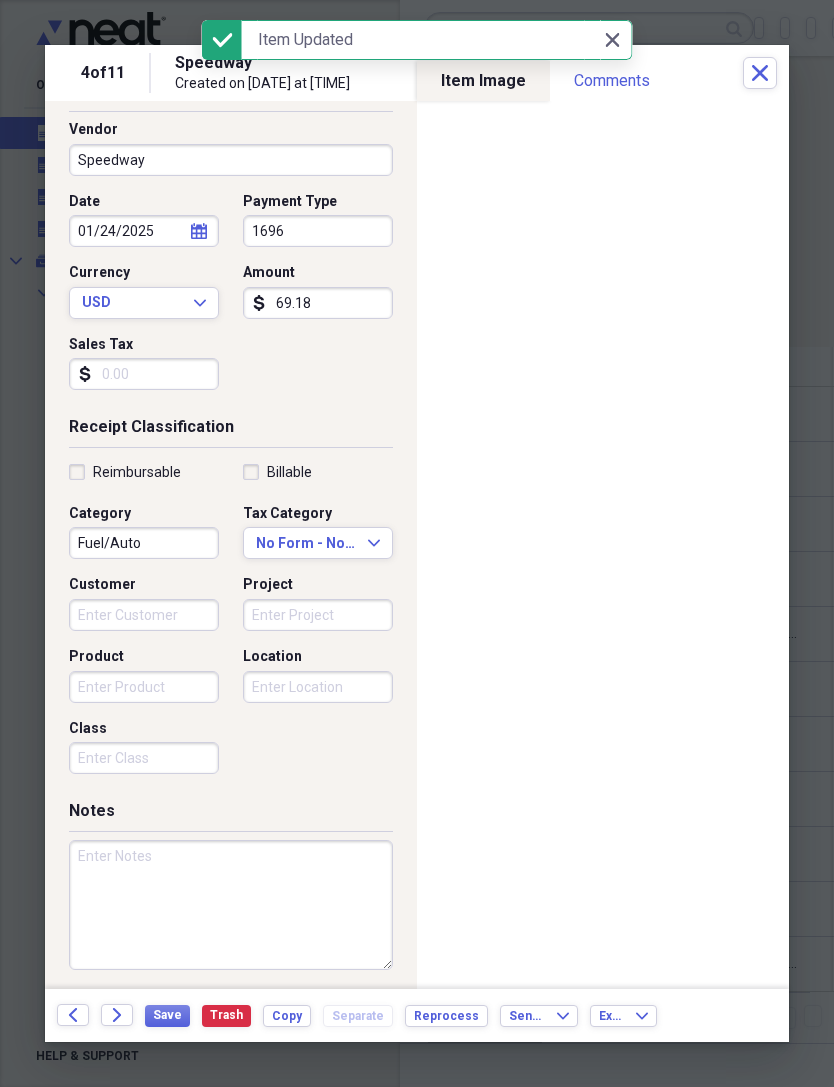 click on "Close" at bounding box center [760, 73] 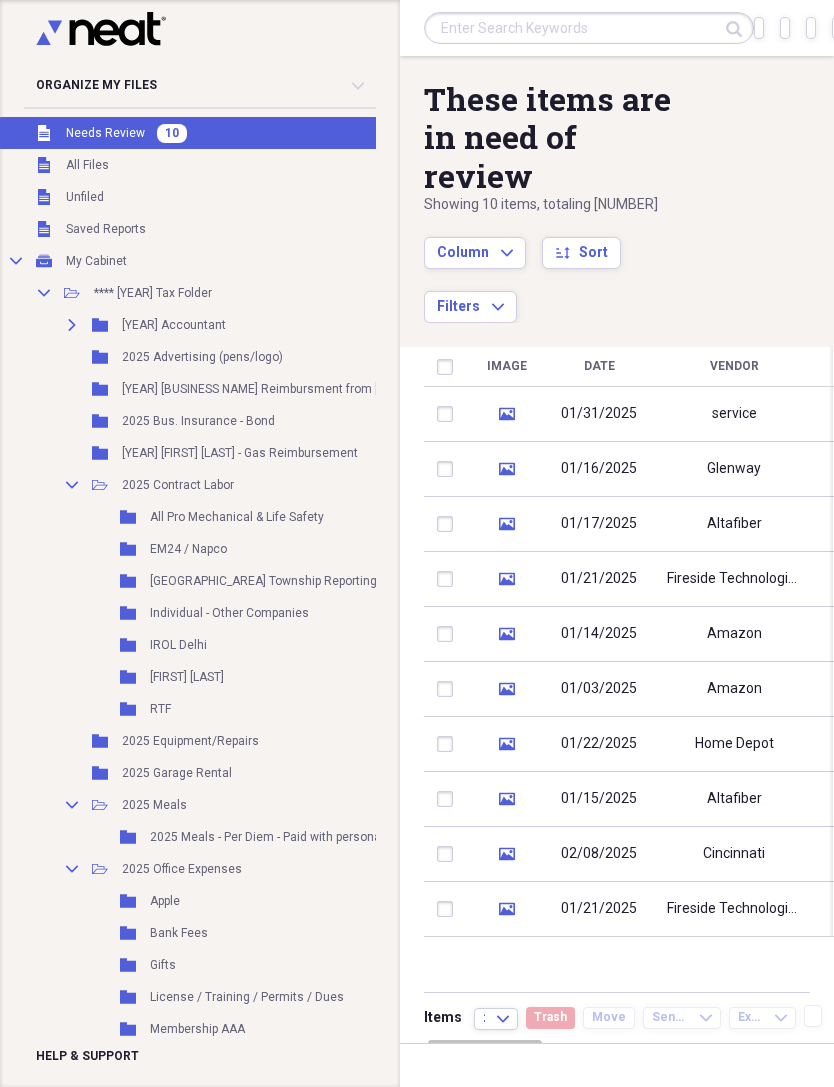 click on "service" at bounding box center [734, 414] 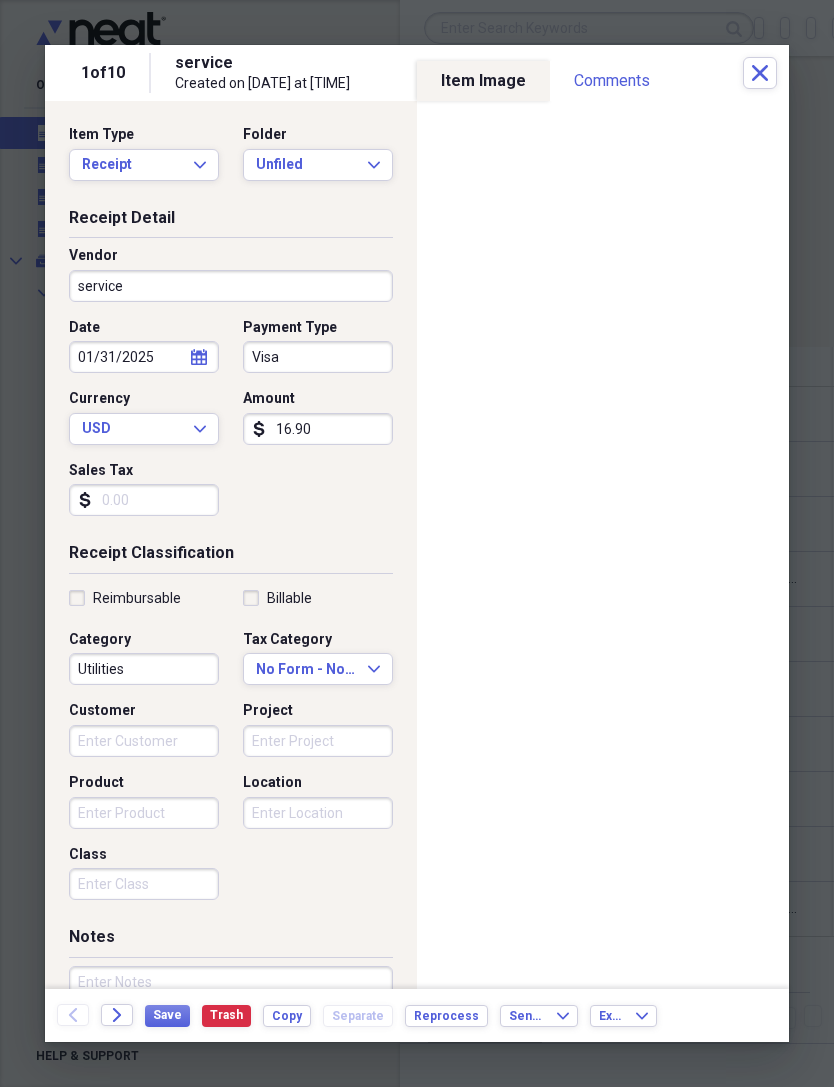 click on "service" at bounding box center (231, 286) 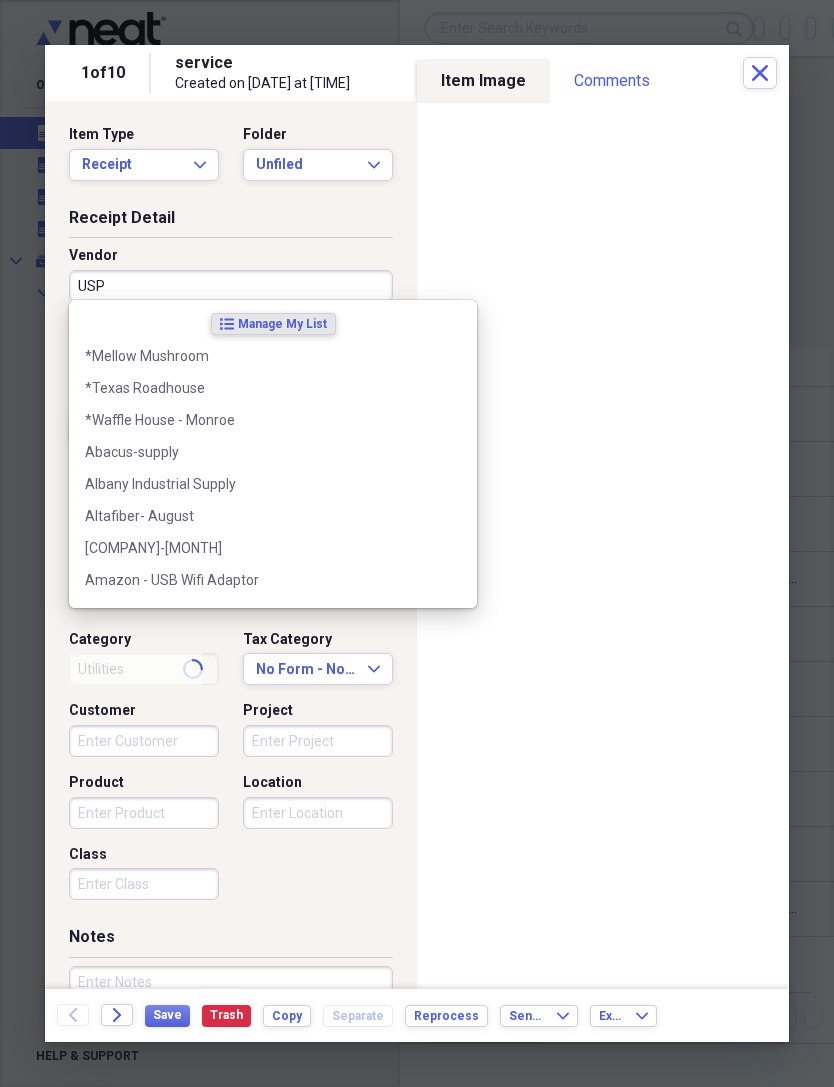 type on "USPS" 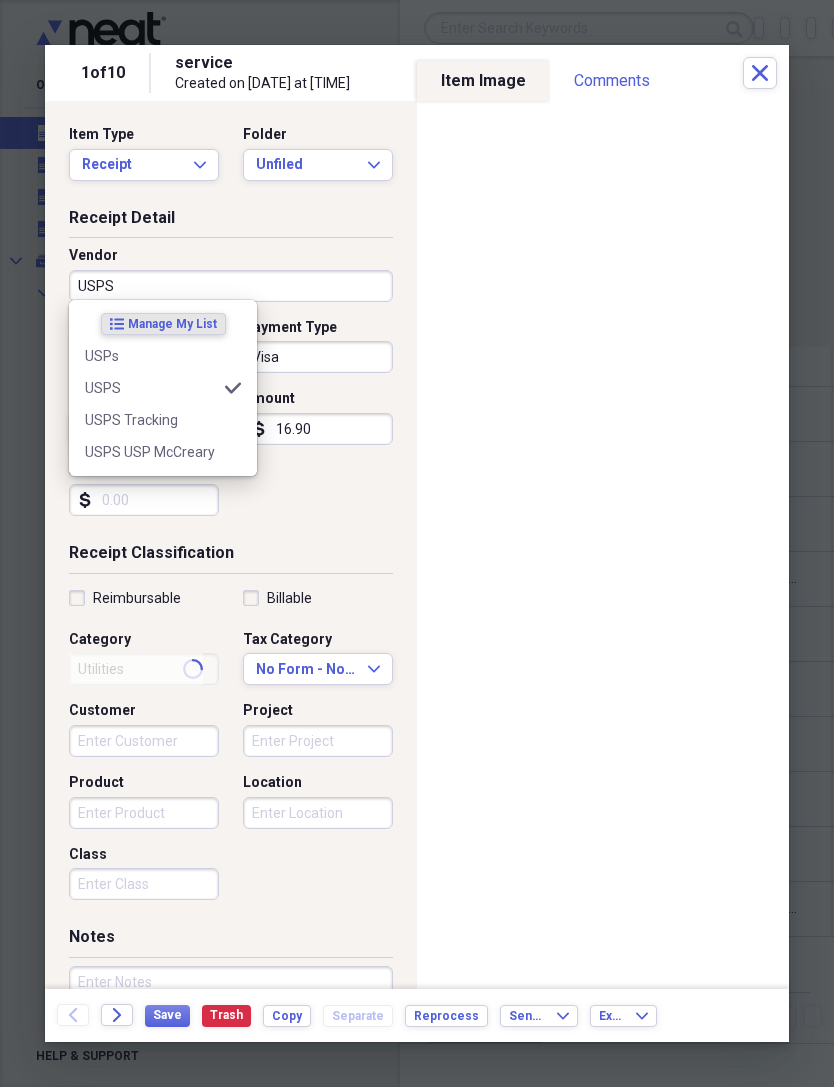 type on "Postal/Shipping" 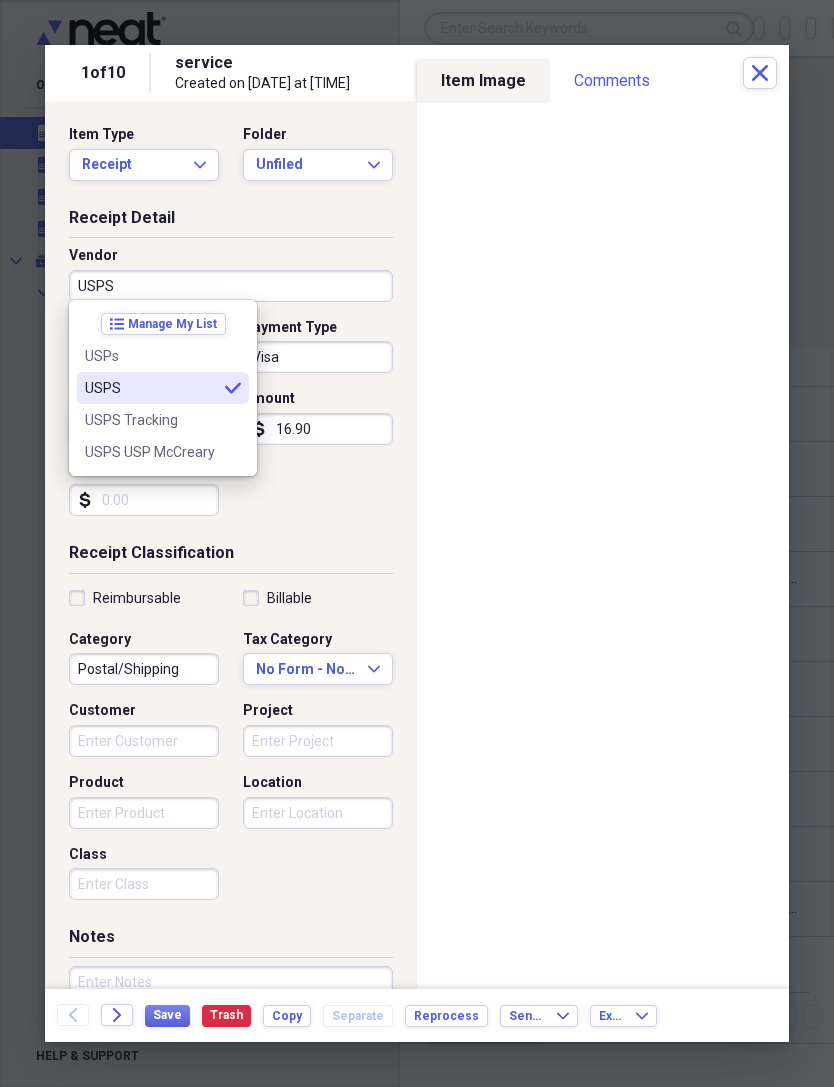 type on "USPS" 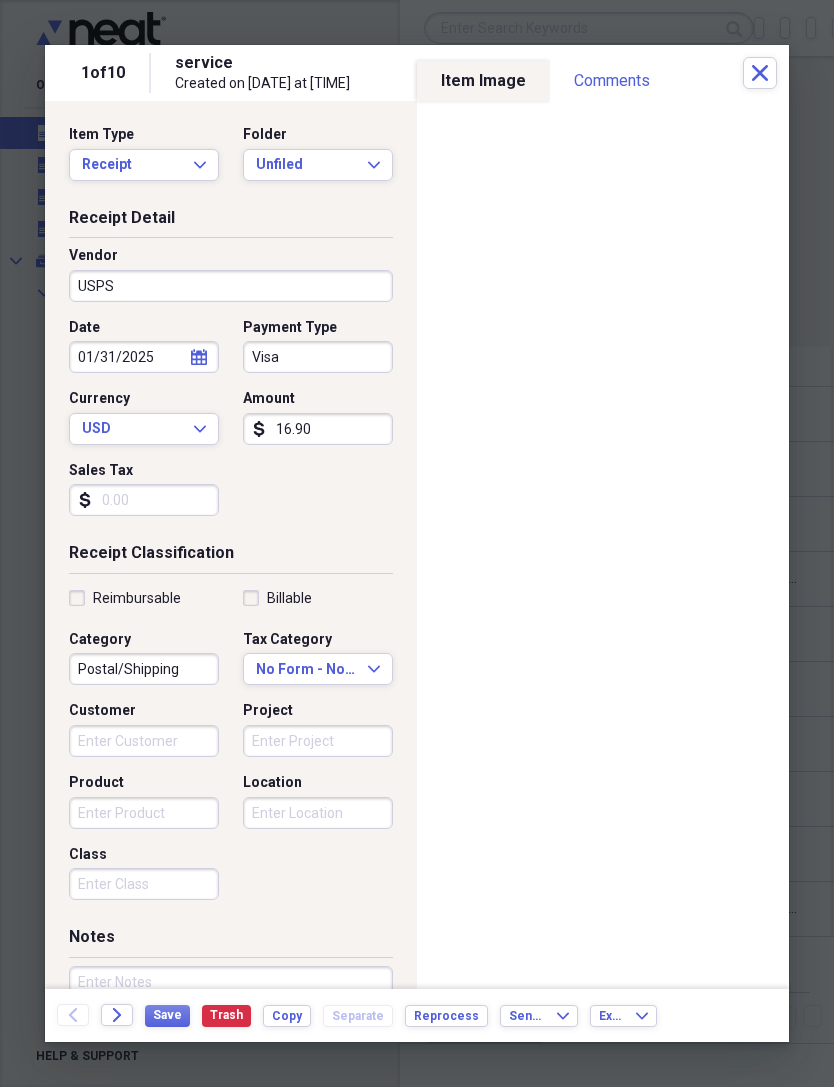 click on "Visa" at bounding box center (318, 357) 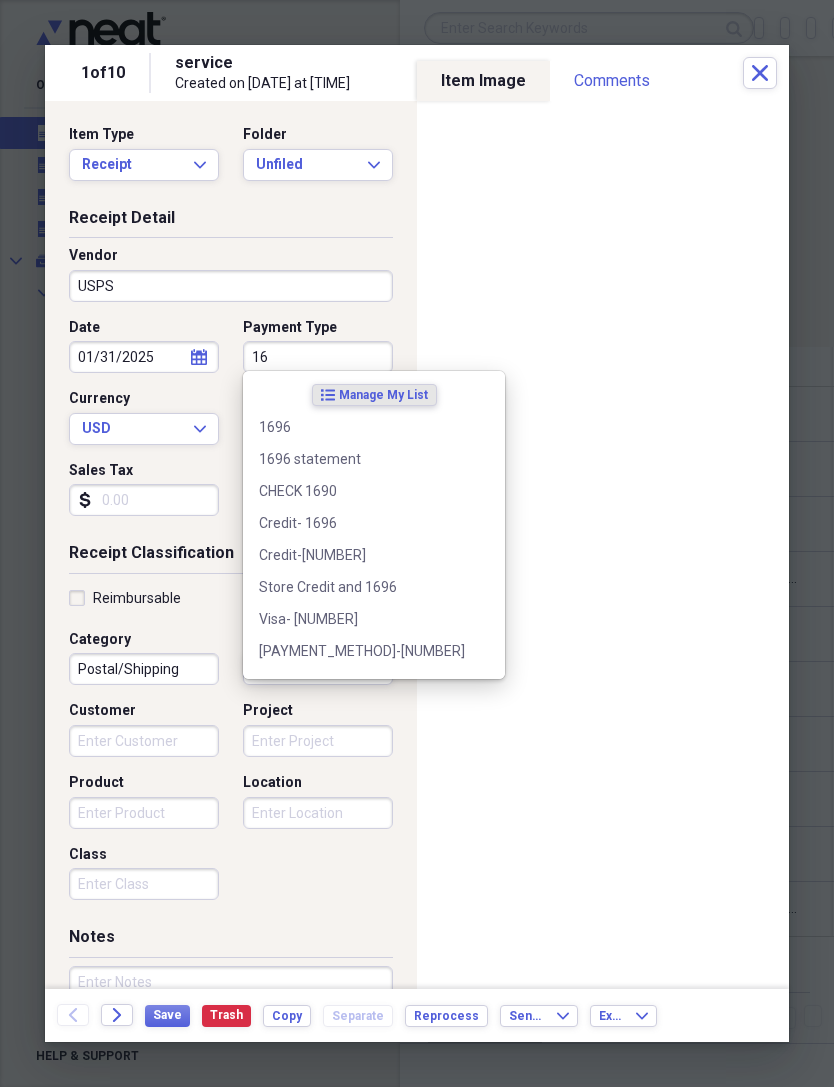 type on "1" 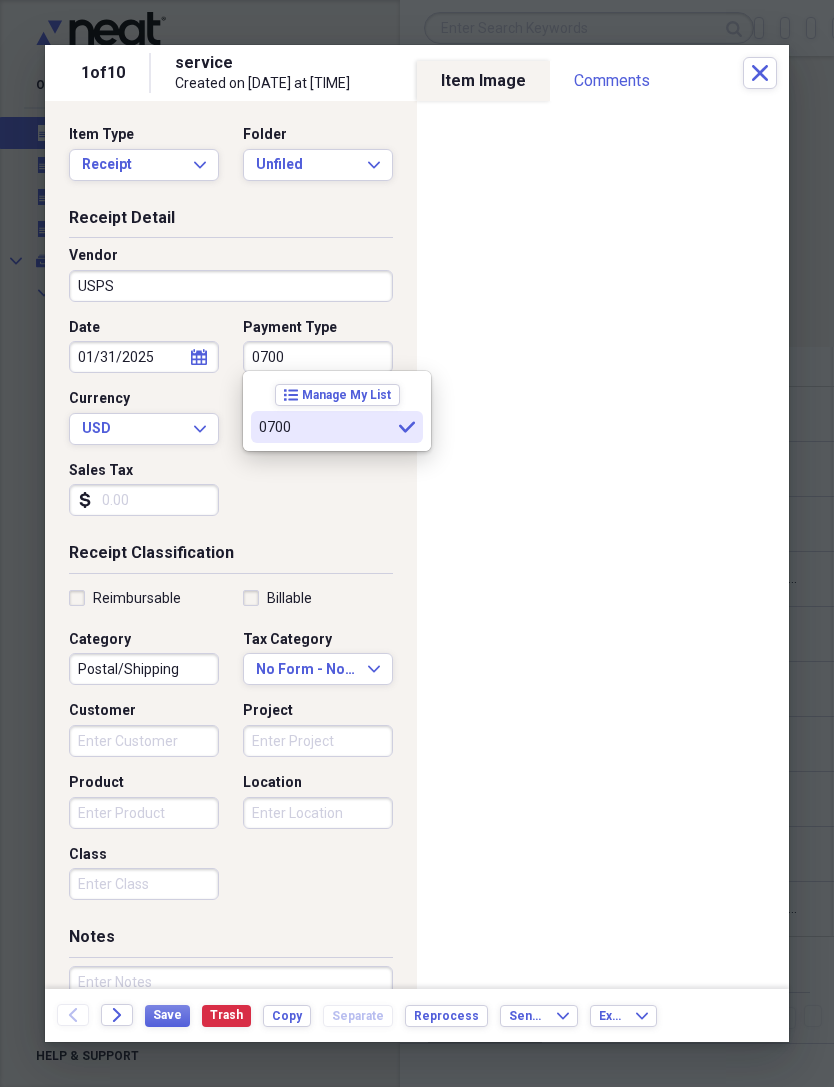 type on "0700" 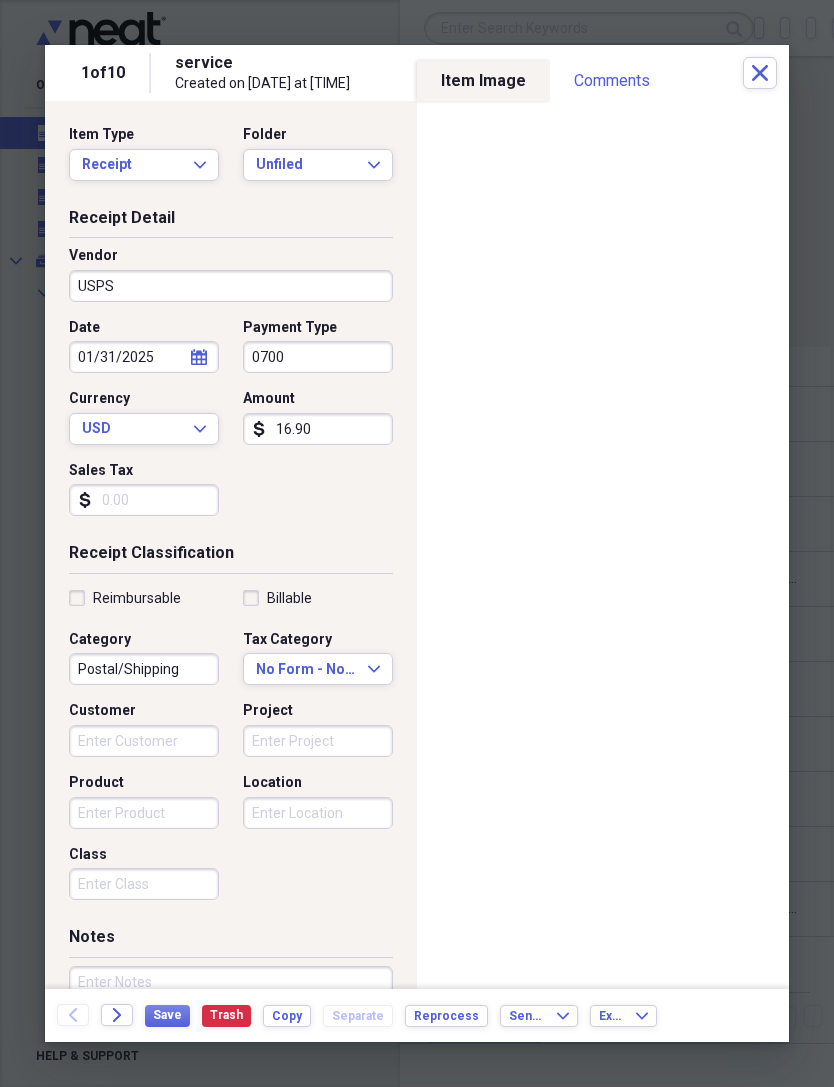 click on "Unfiled" at bounding box center [306, 165] 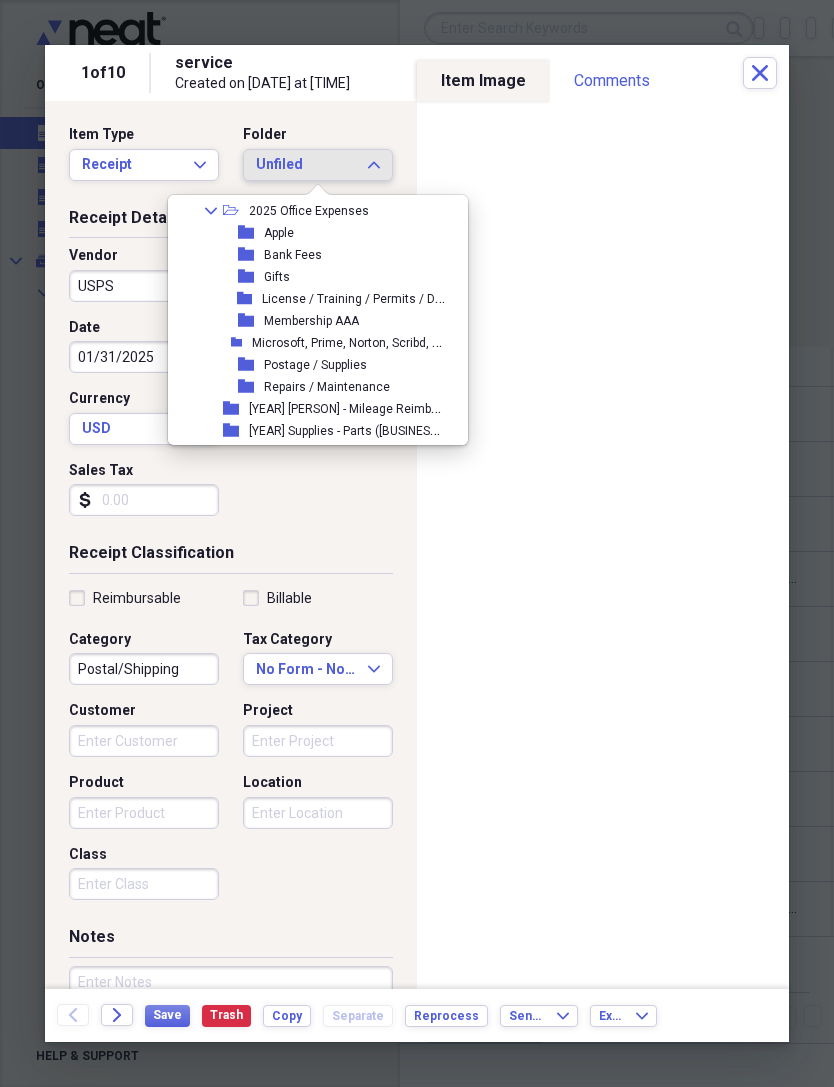 scroll, scrollTop: 280, scrollLeft: 0, axis: vertical 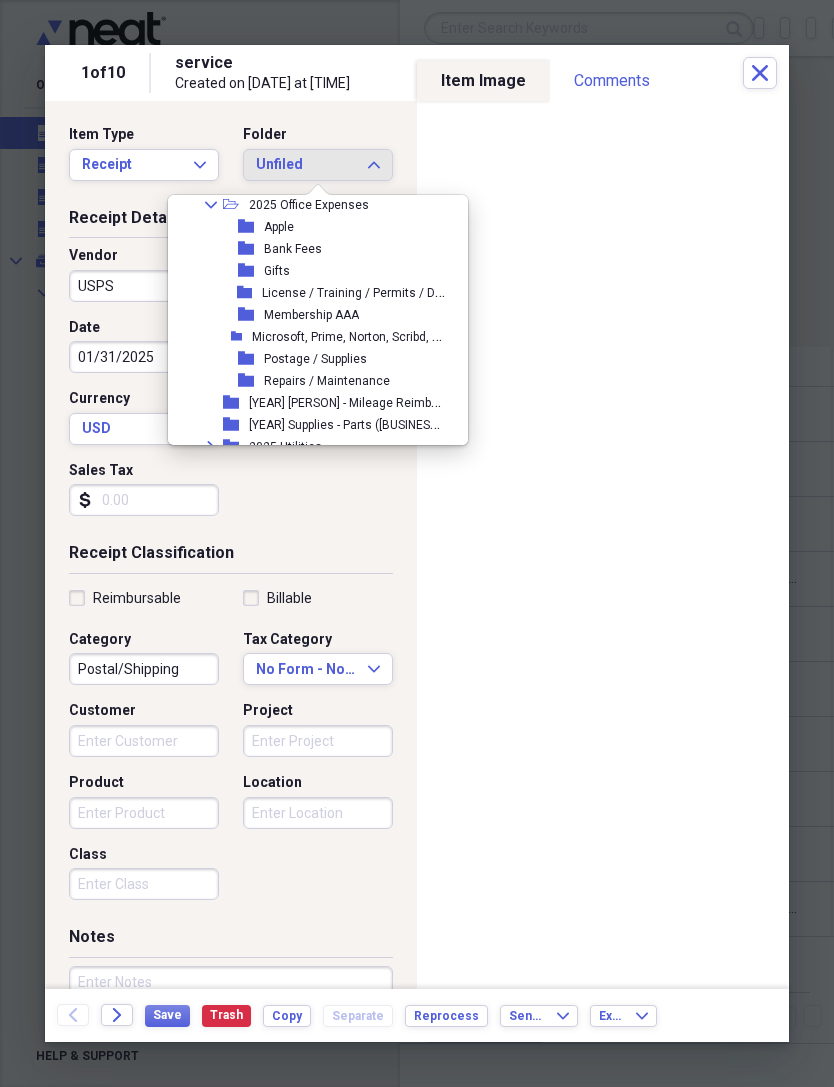 click on "Postage / Supplies" at bounding box center [315, 359] 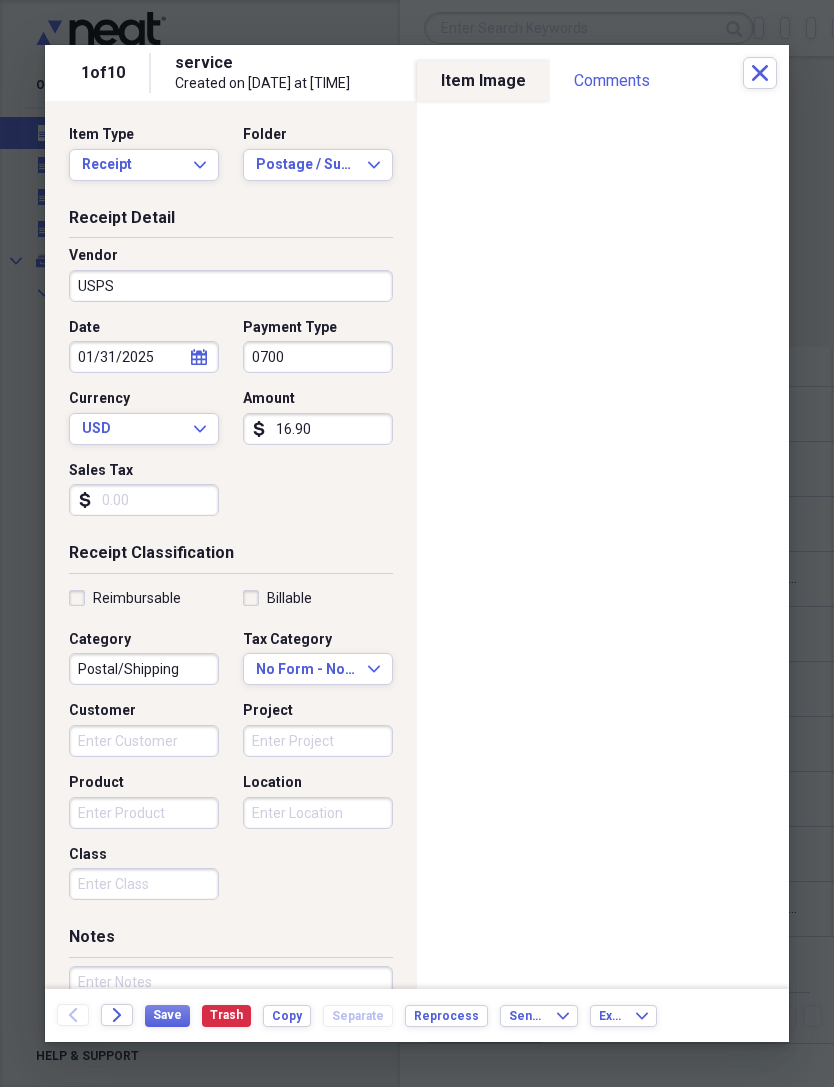 click on "Save" at bounding box center (167, 1015) 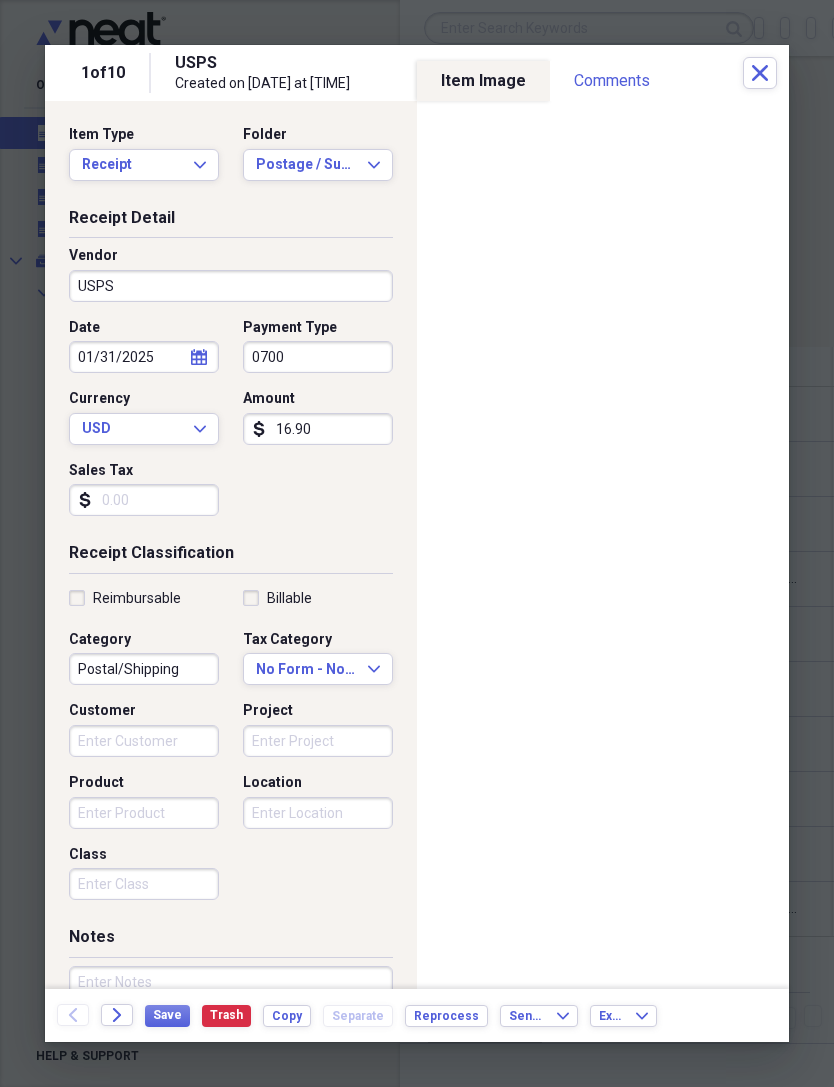 click on "Close" 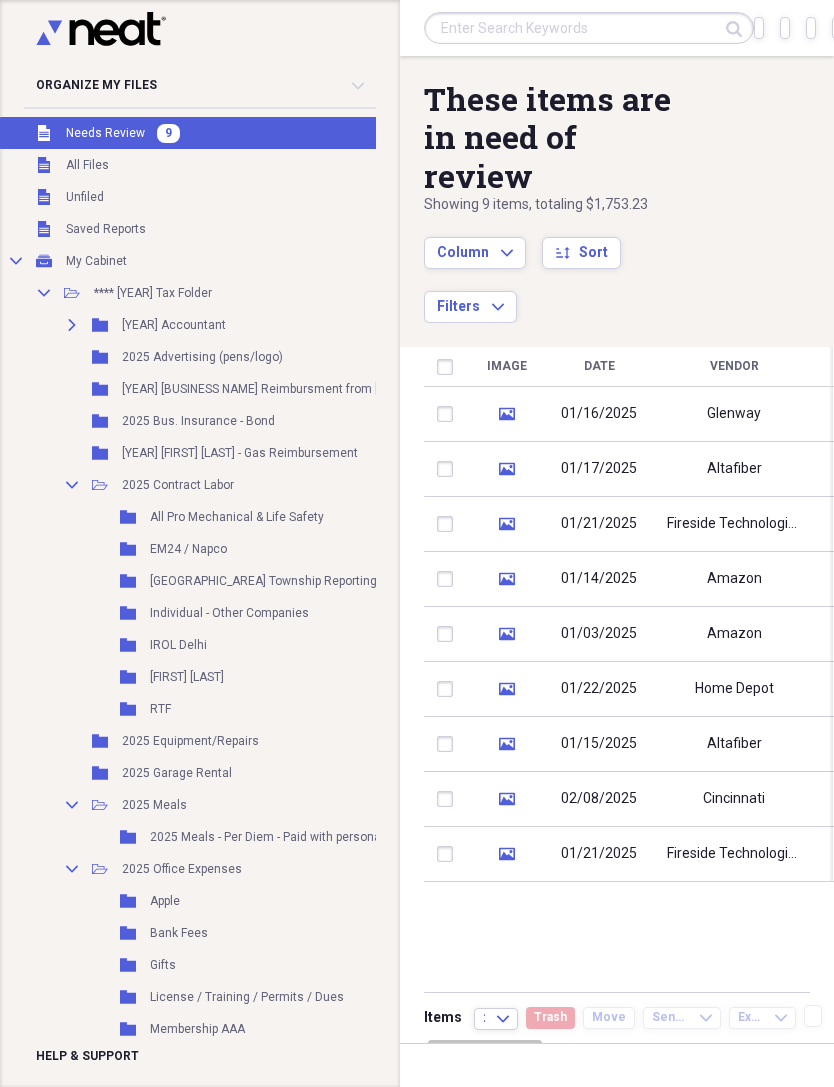 click on "Glenway" at bounding box center (734, 414) 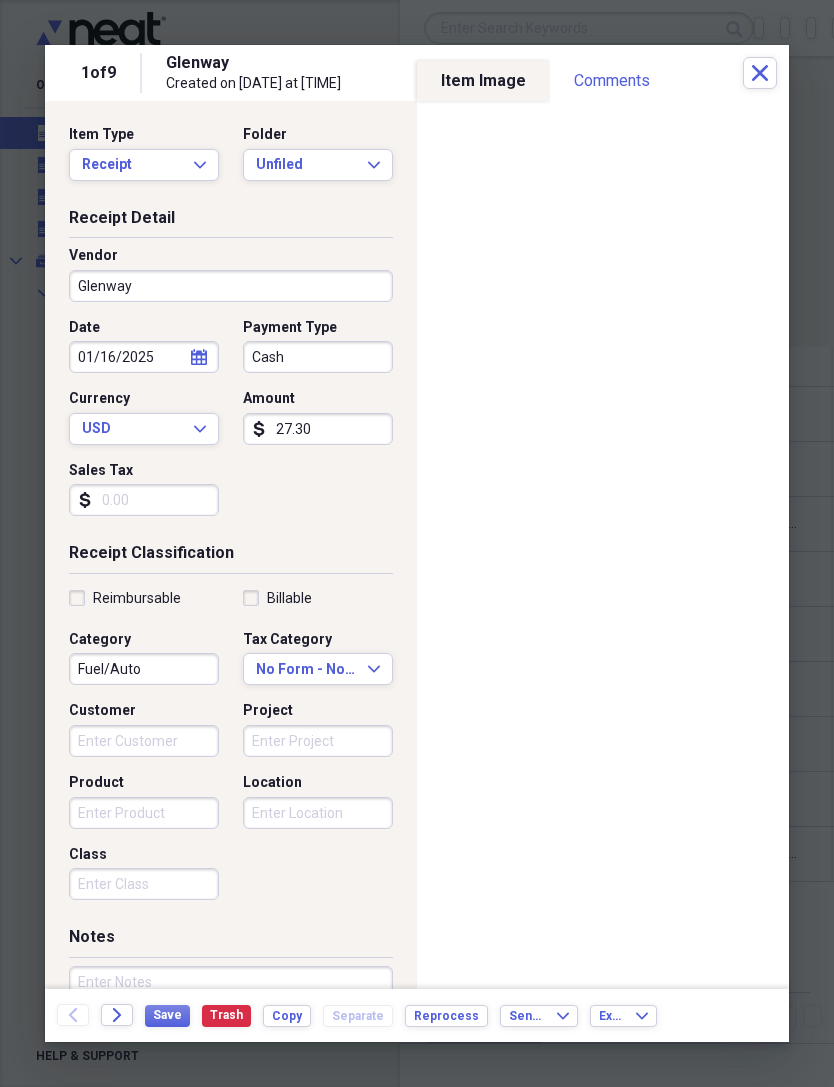 click on "Cash" at bounding box center [318, 357] 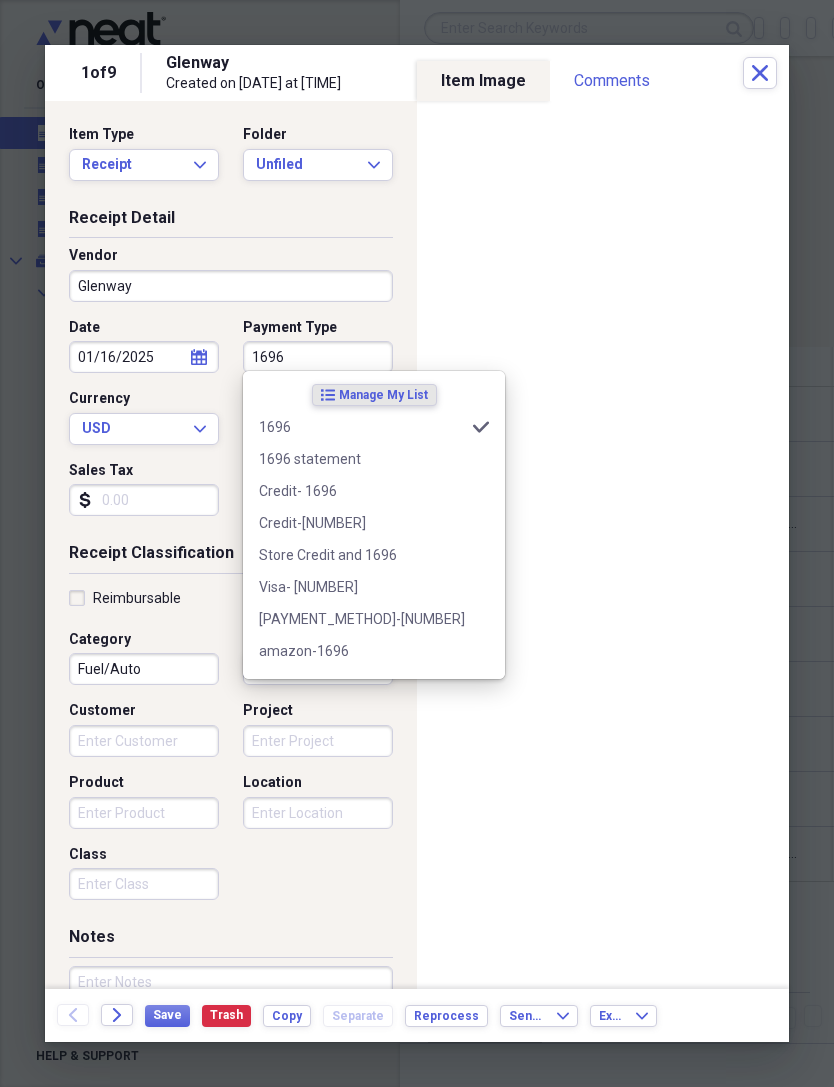 type on "1696" 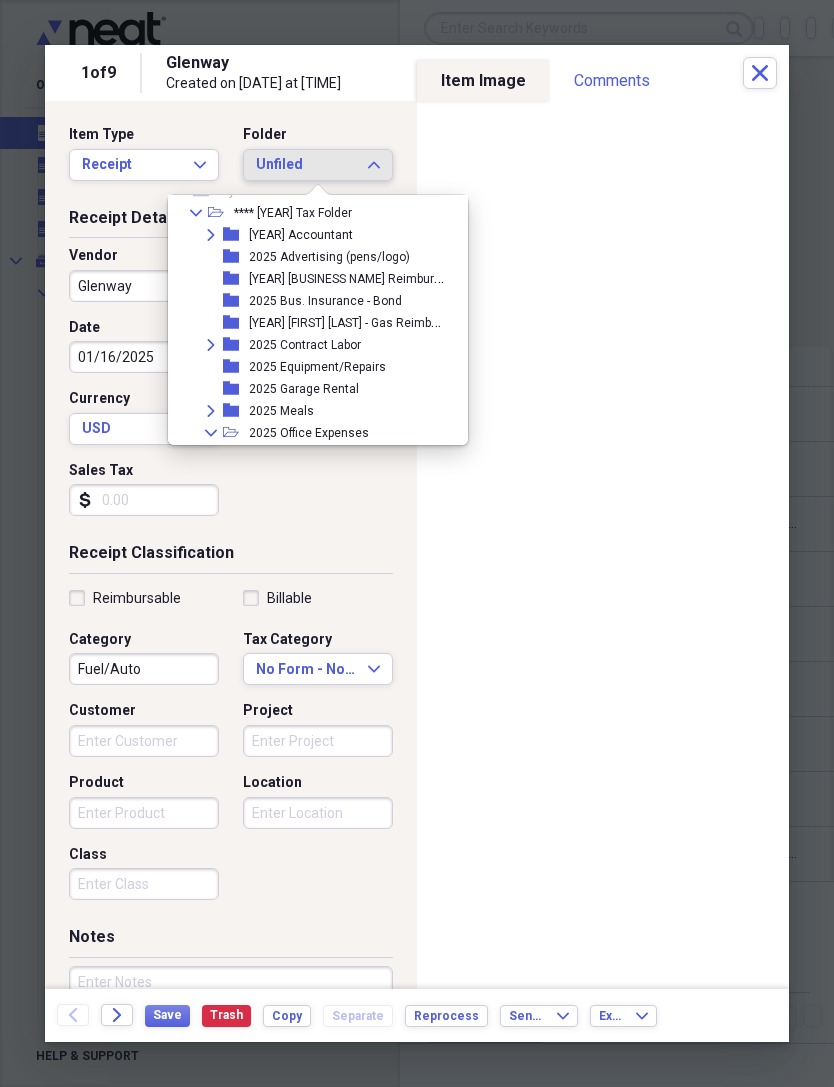 scroll, scrollTop: 126, scrollLeft: 0, axis: vertical 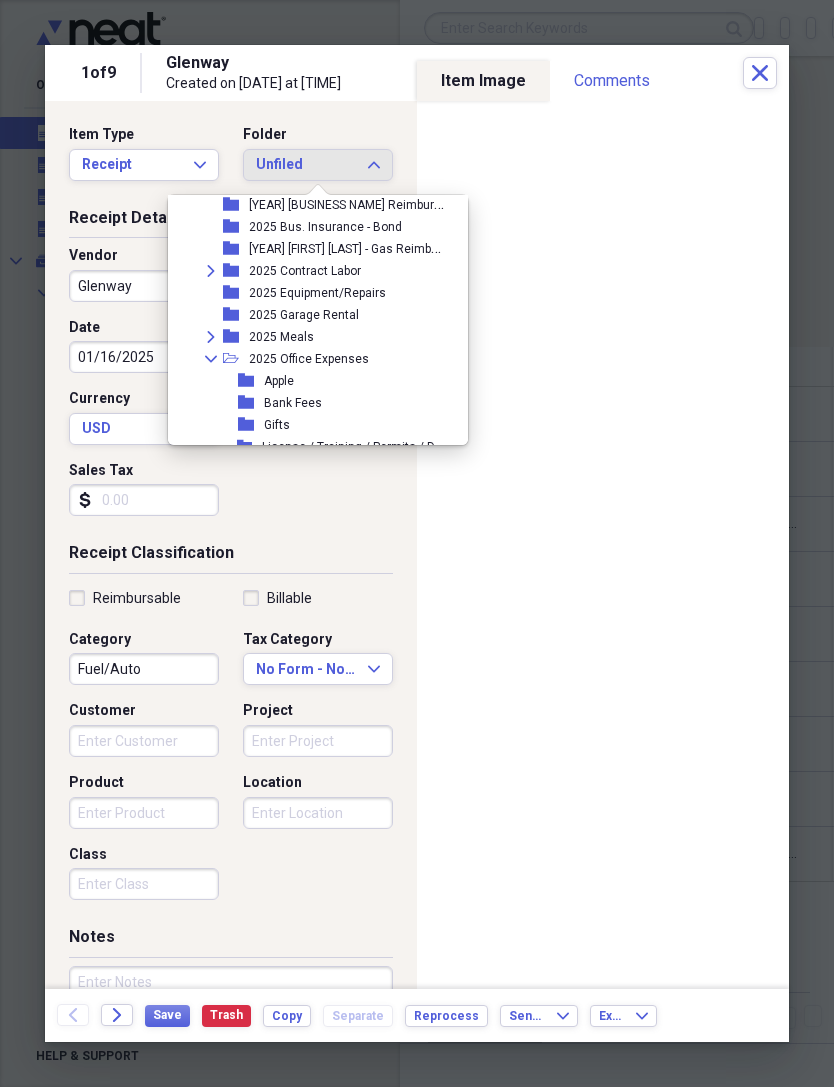 click on "Expand folder [YEAR] Meals" at bounding box center (310, 337) 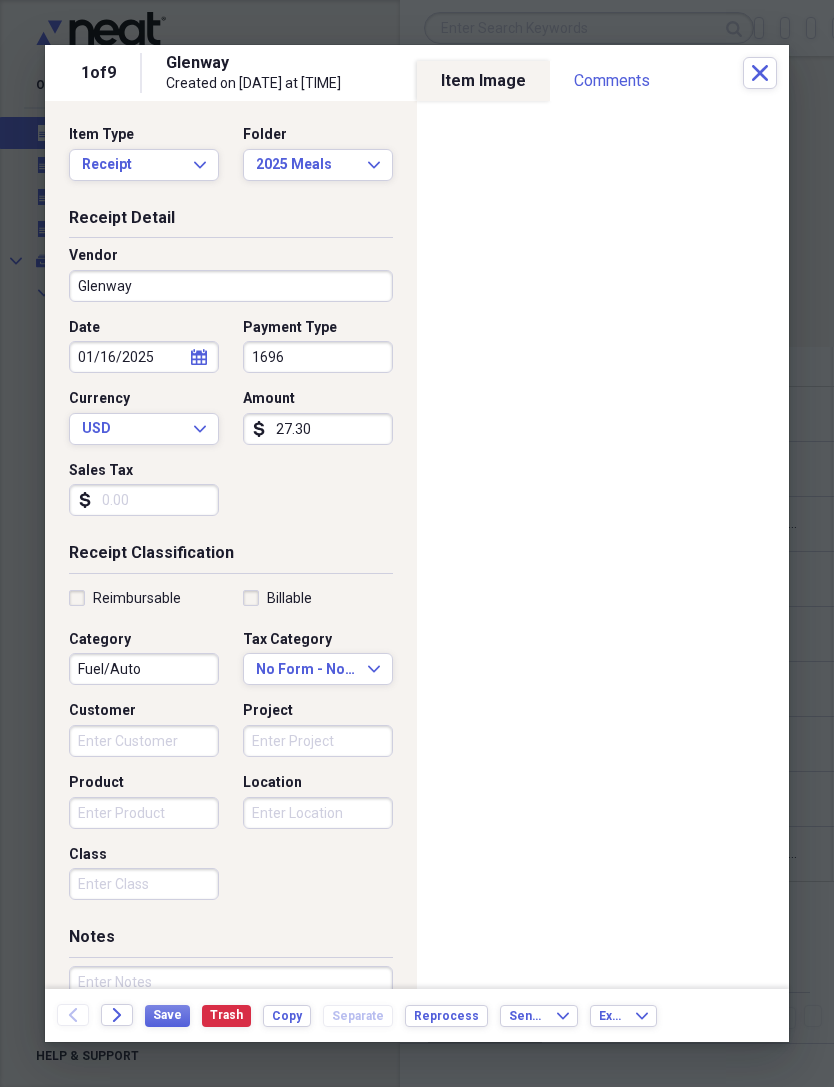 click on "Glenway" at bounding box center [231, 286] 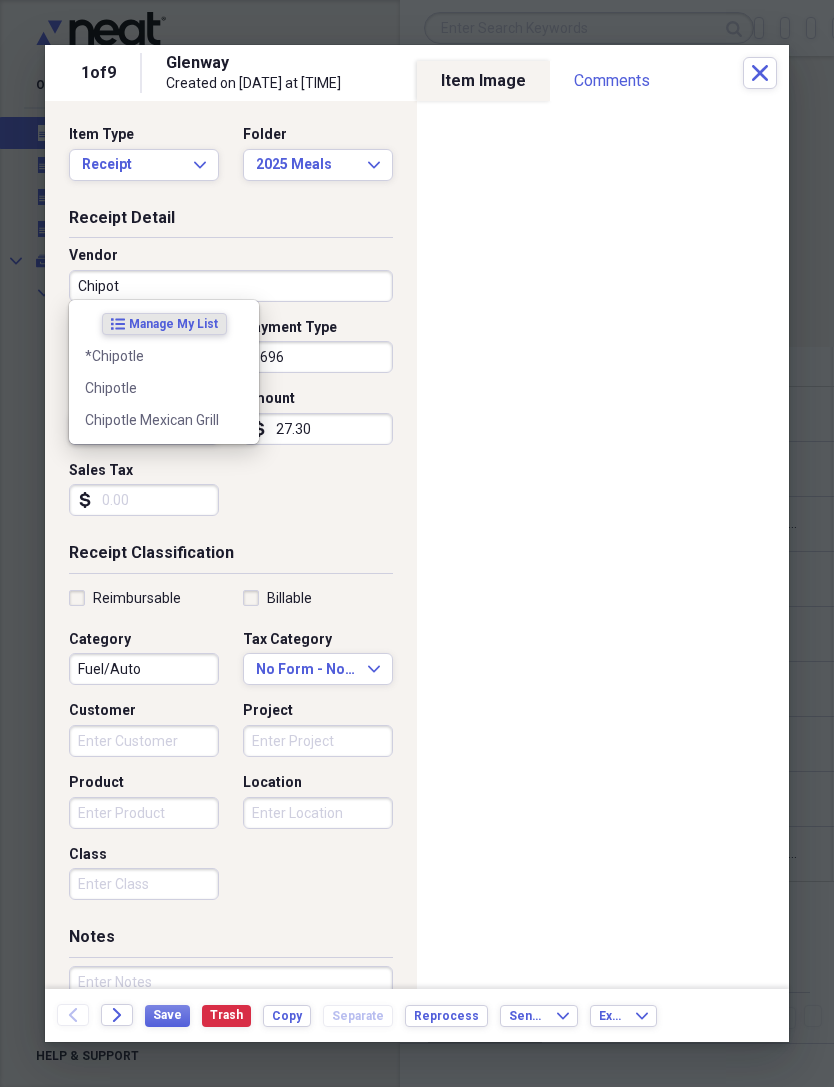 click on "Chipotle" at bounding box center [164, 388] 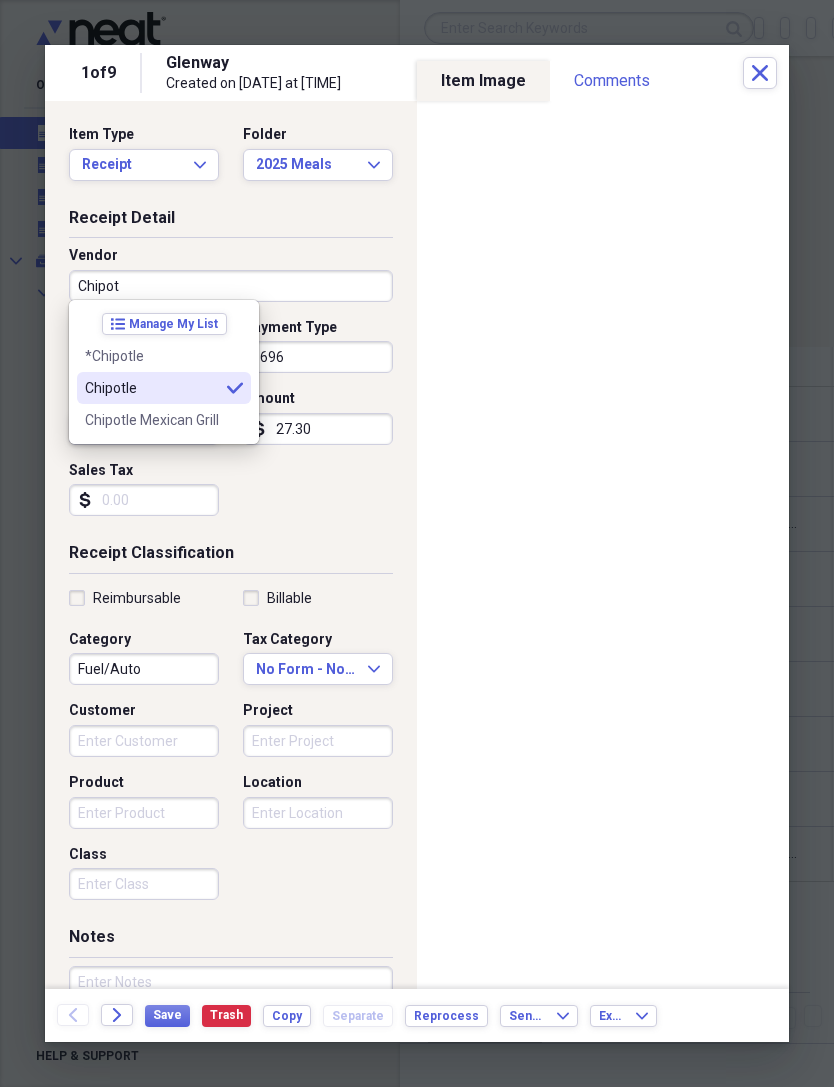 type on "Chipotle" 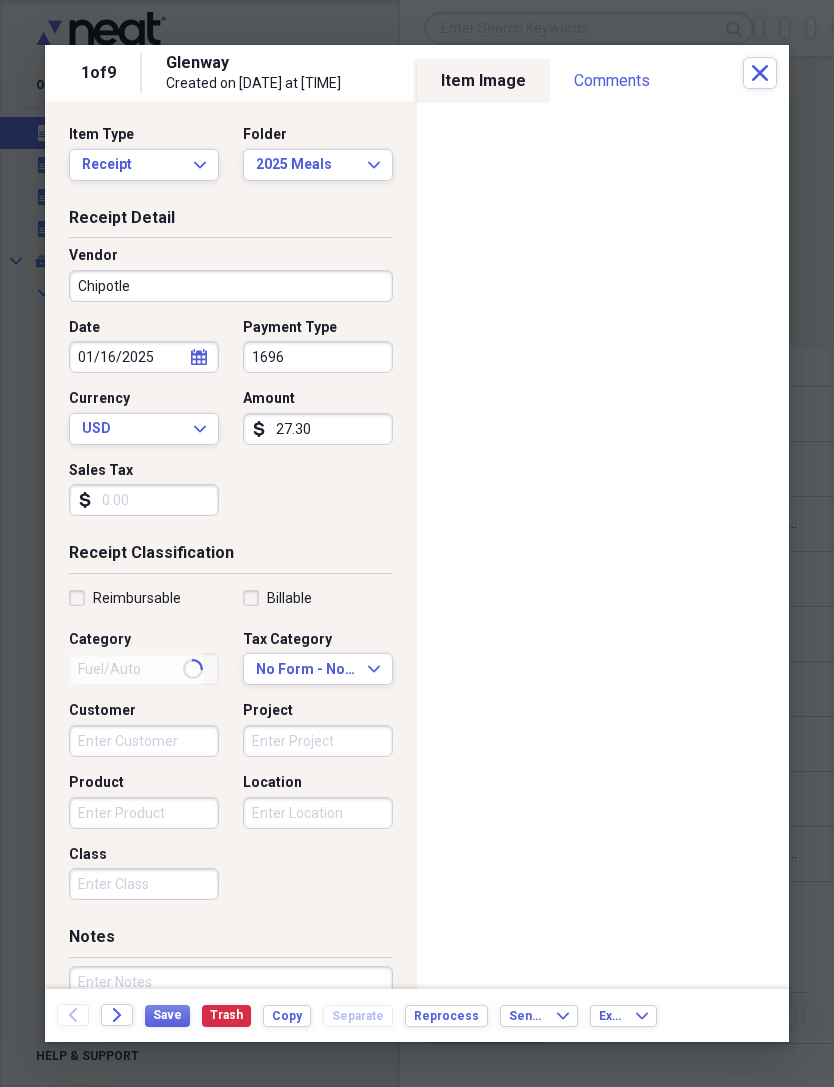 type on "Meals/Restaurants" 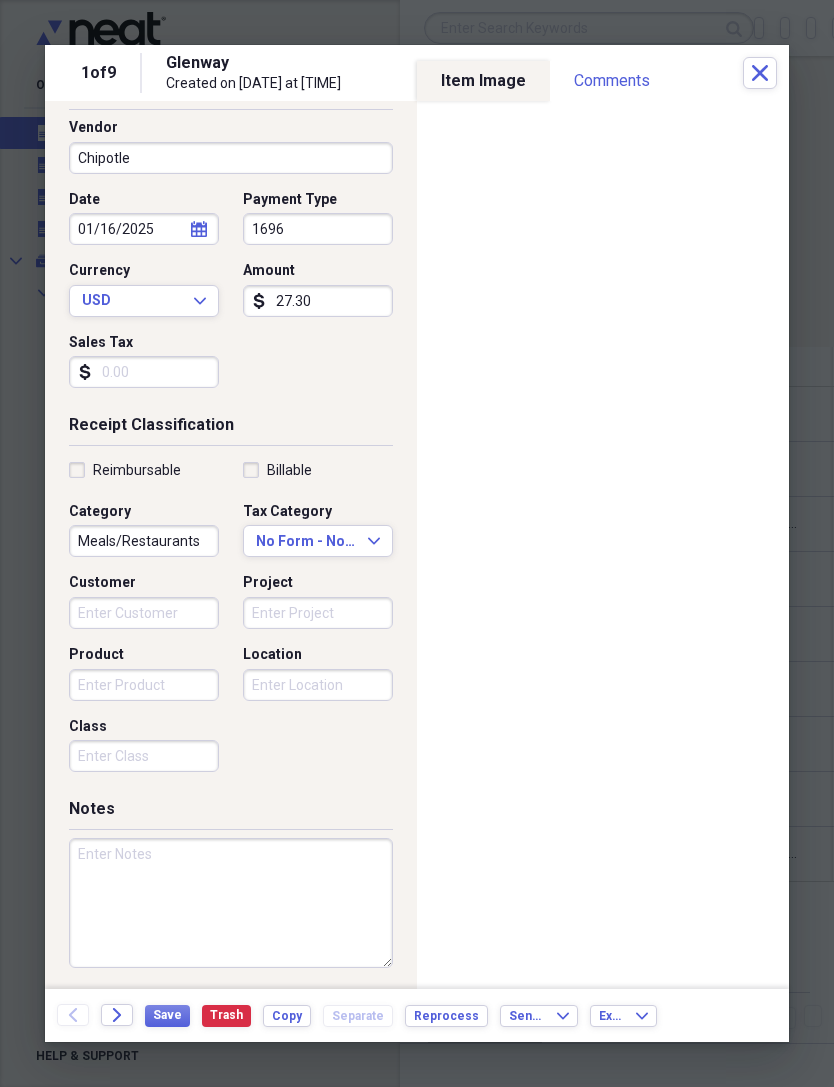 scroll, scrollTop: 126, scrollLeft: 0, axis: vertical 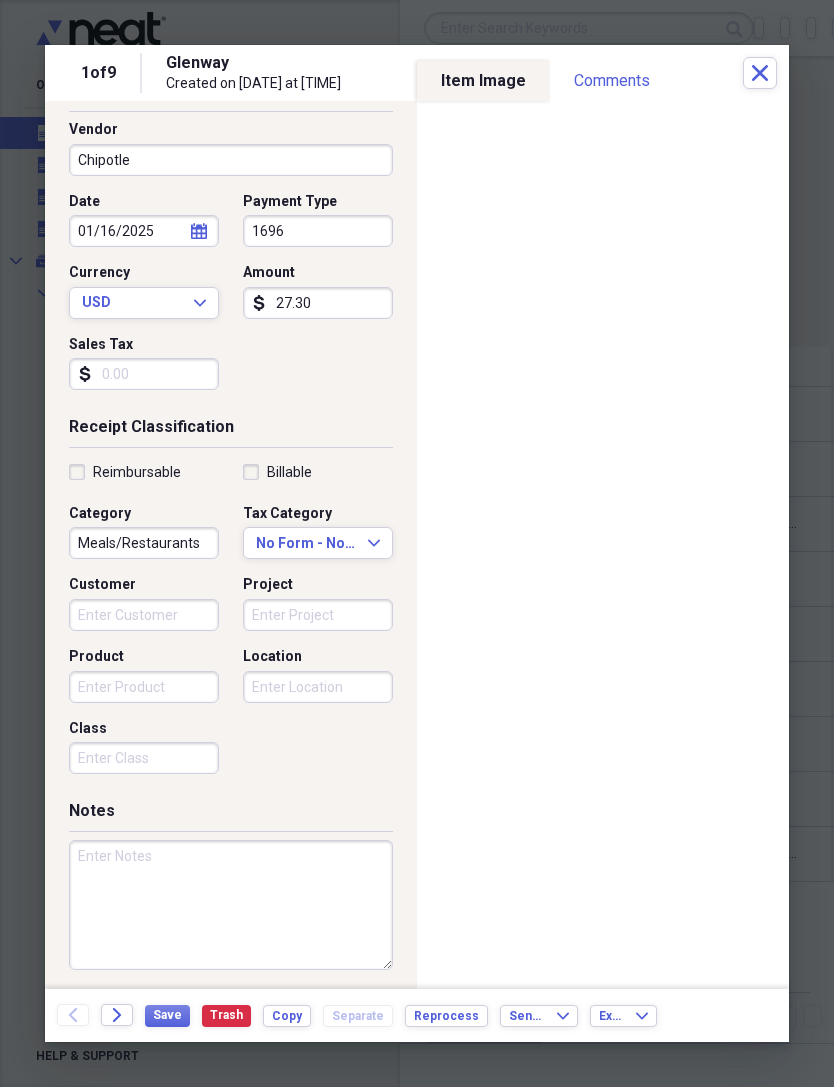 click on "Save" at bounding box center [167, 1015] 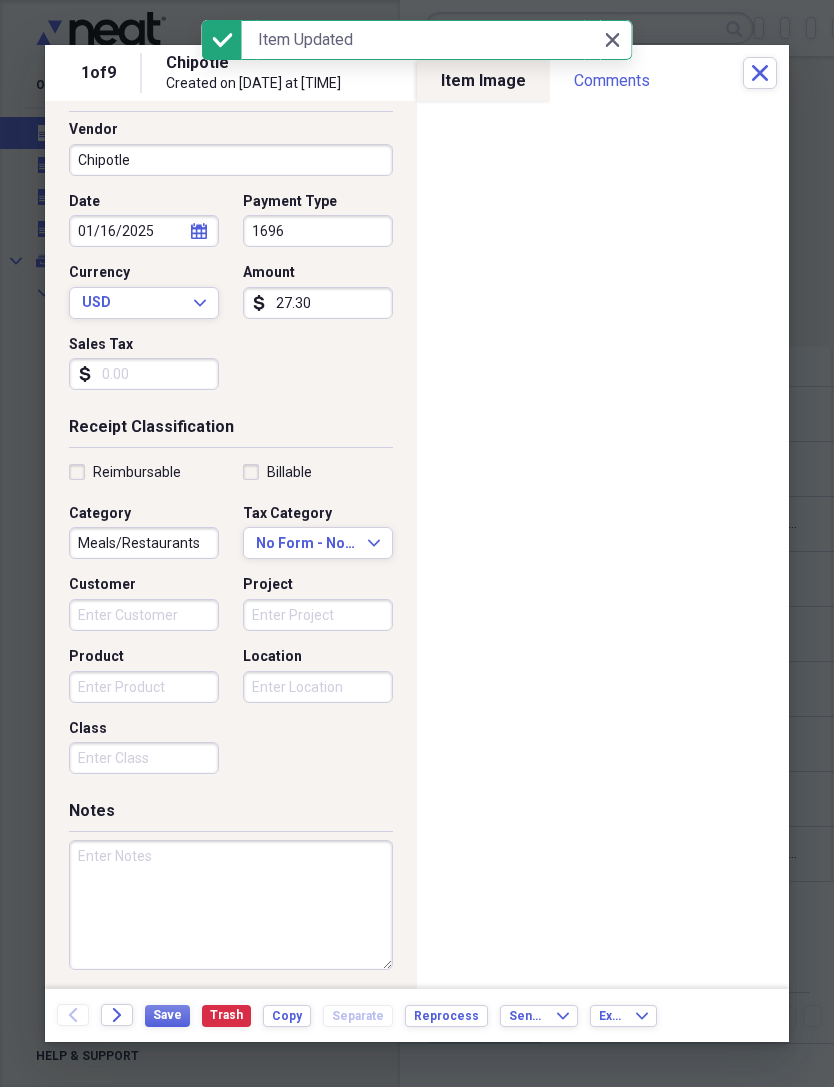 click on "Close" 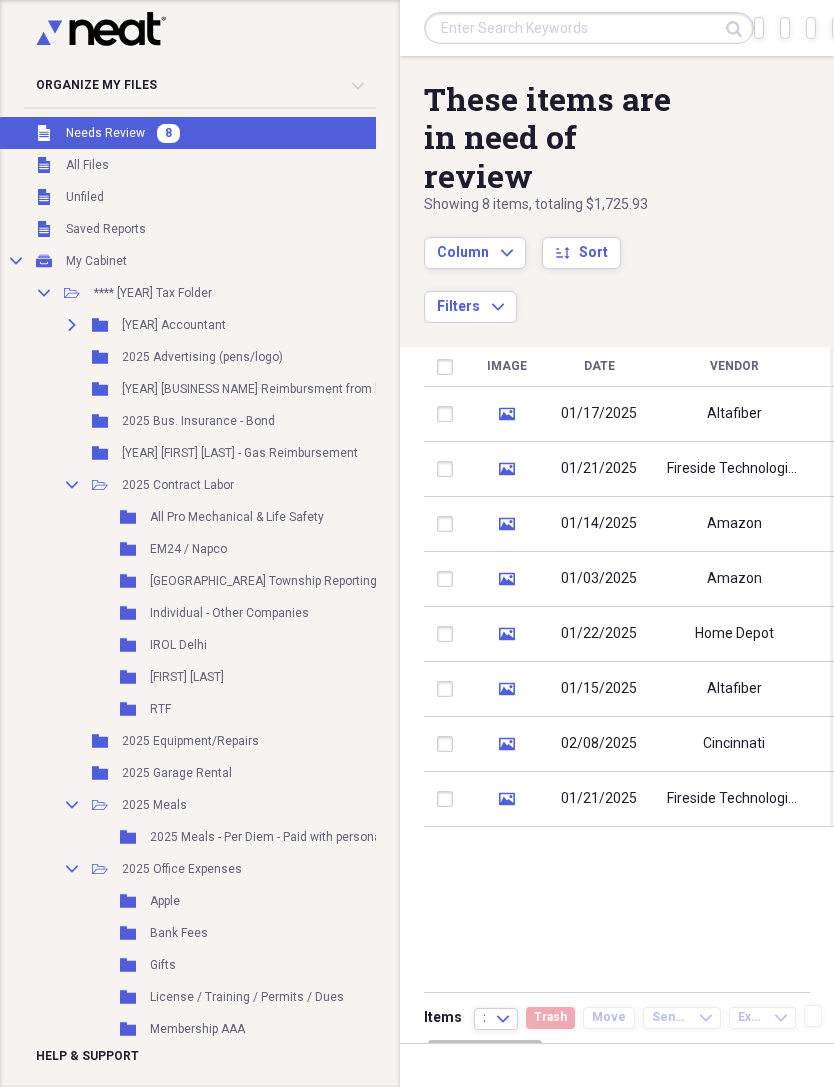 click on "Fireside Technologies" at bounding box center [734, 799] 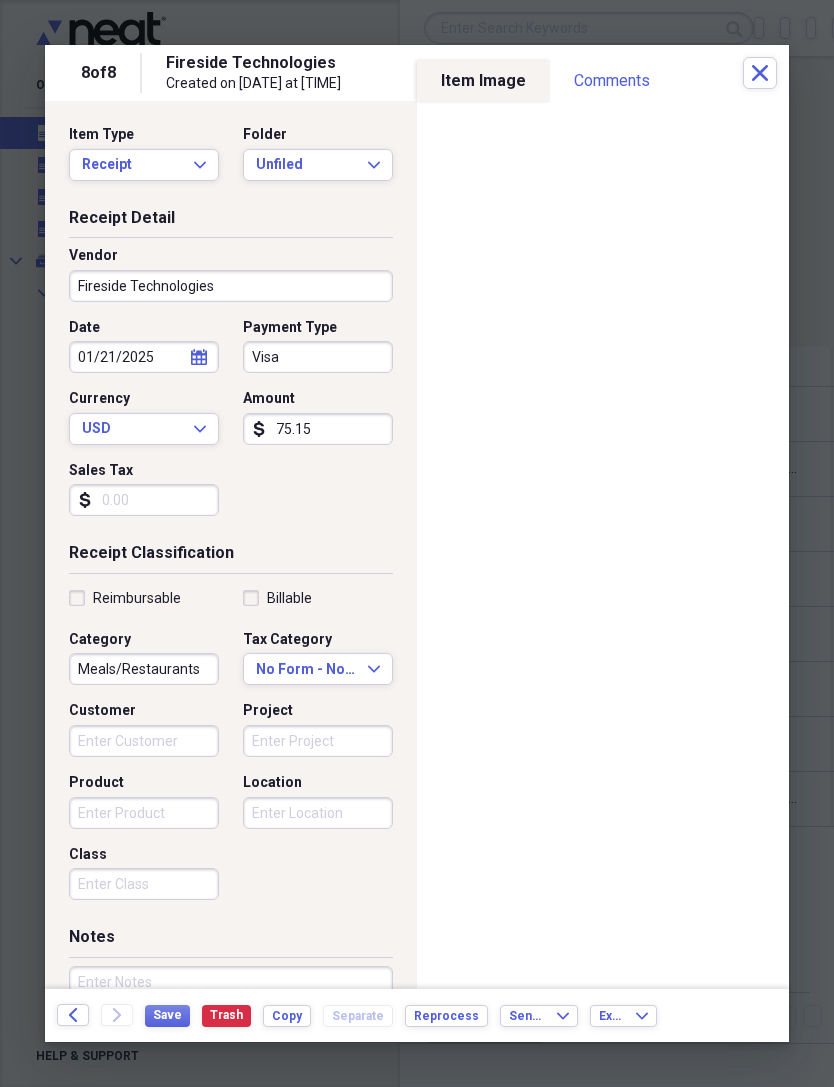 click on "Fireside Technologies" at bounding box center (231, 286) 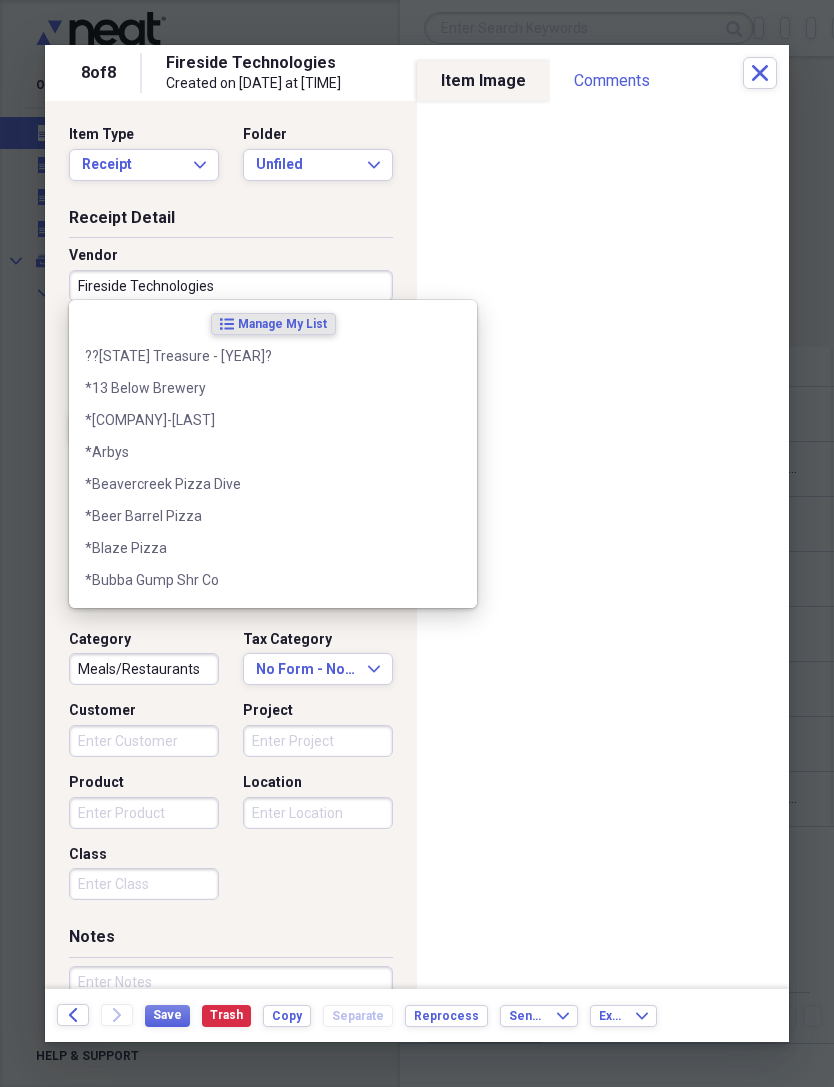 type 